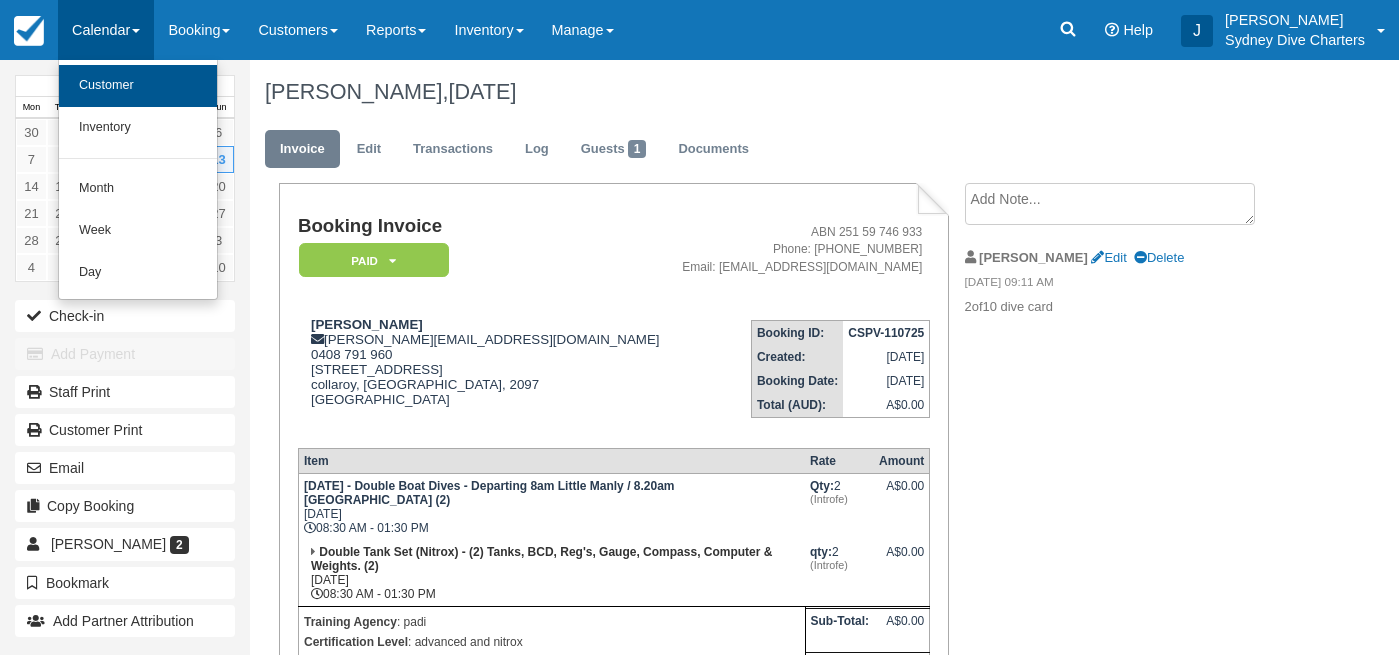 scroll, scrollTop: 0, scrollLeft: 0, axis: both 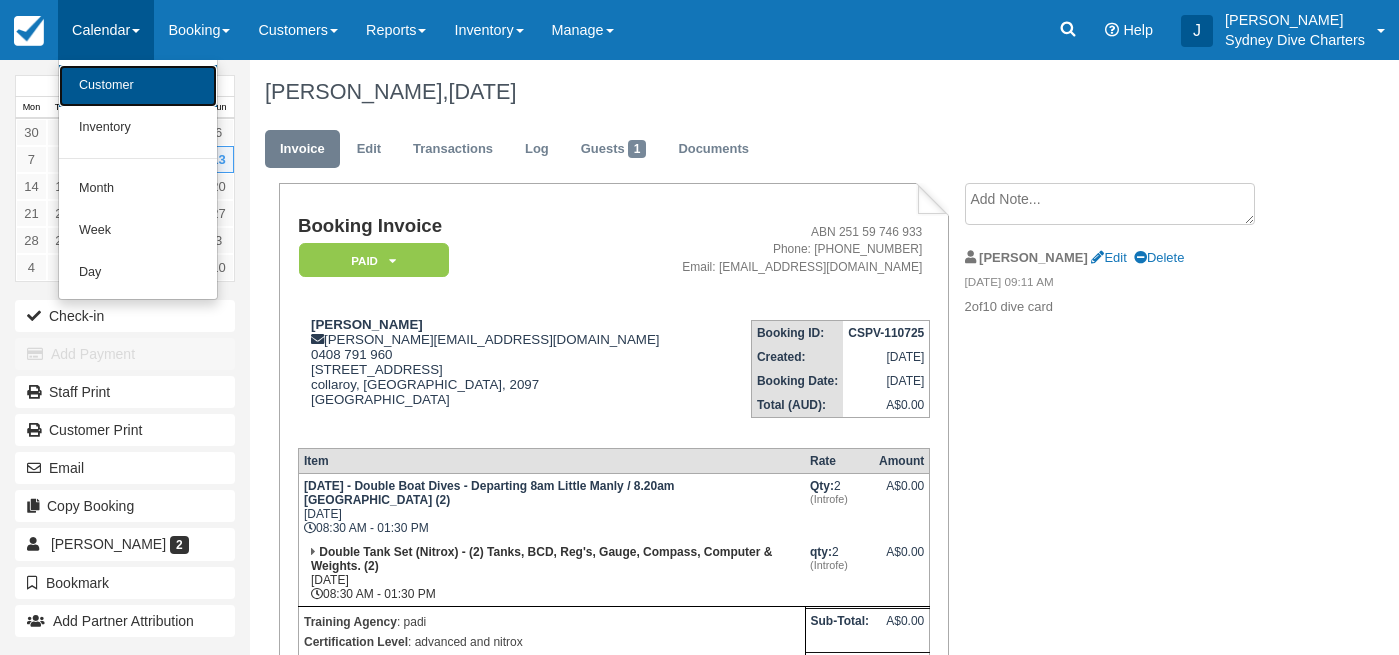 click on "Customer" at bounding box center [138, 86] 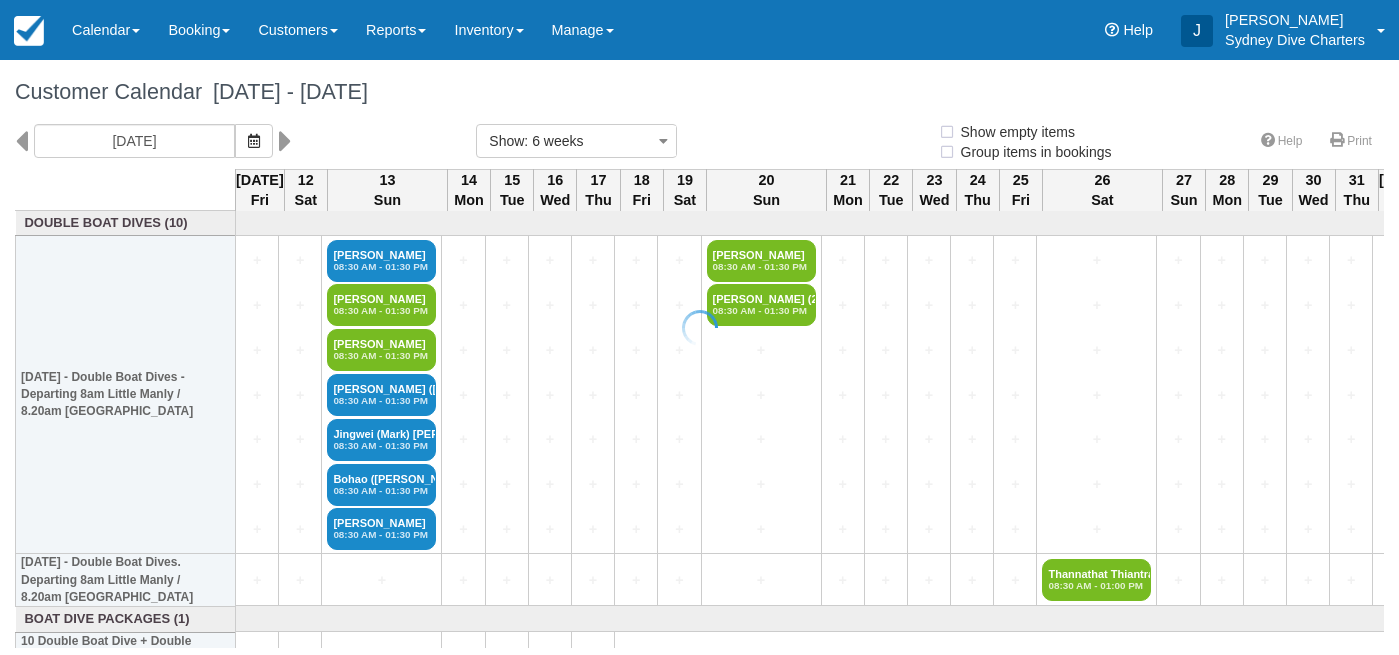 select 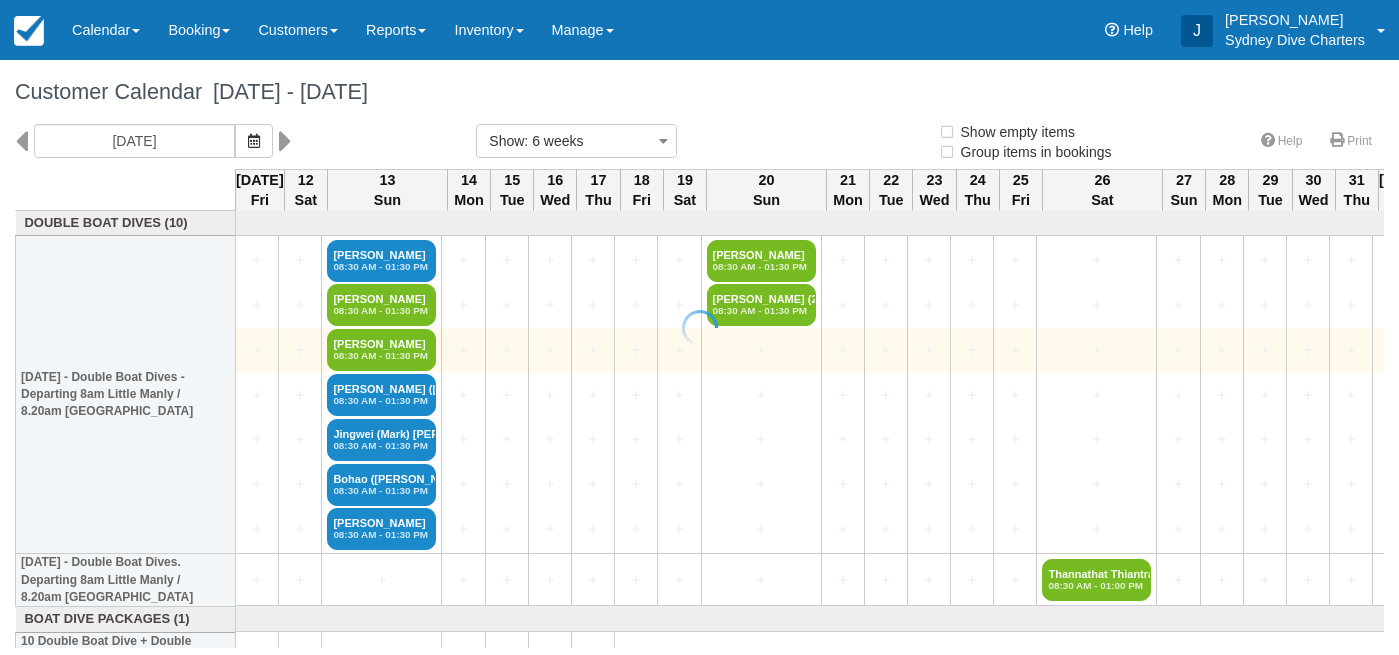 scroll, scrollTop: 0, scrollLeft: 0, axis: both 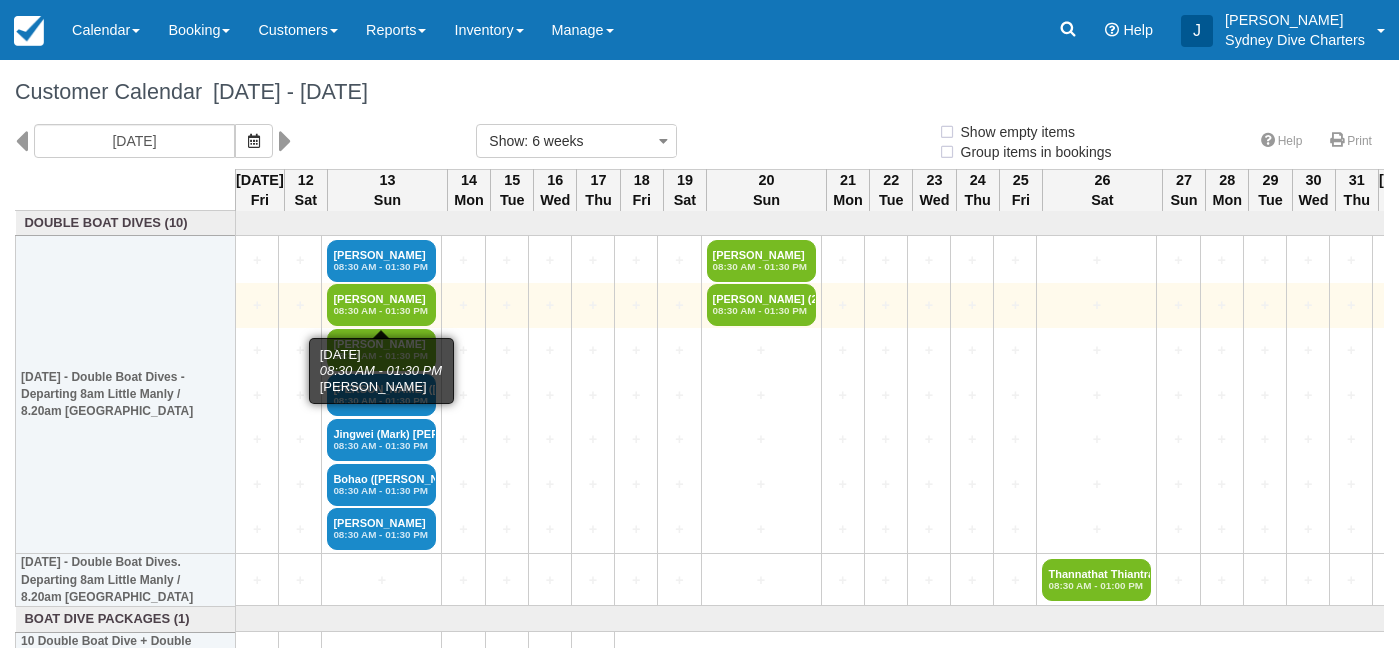 select 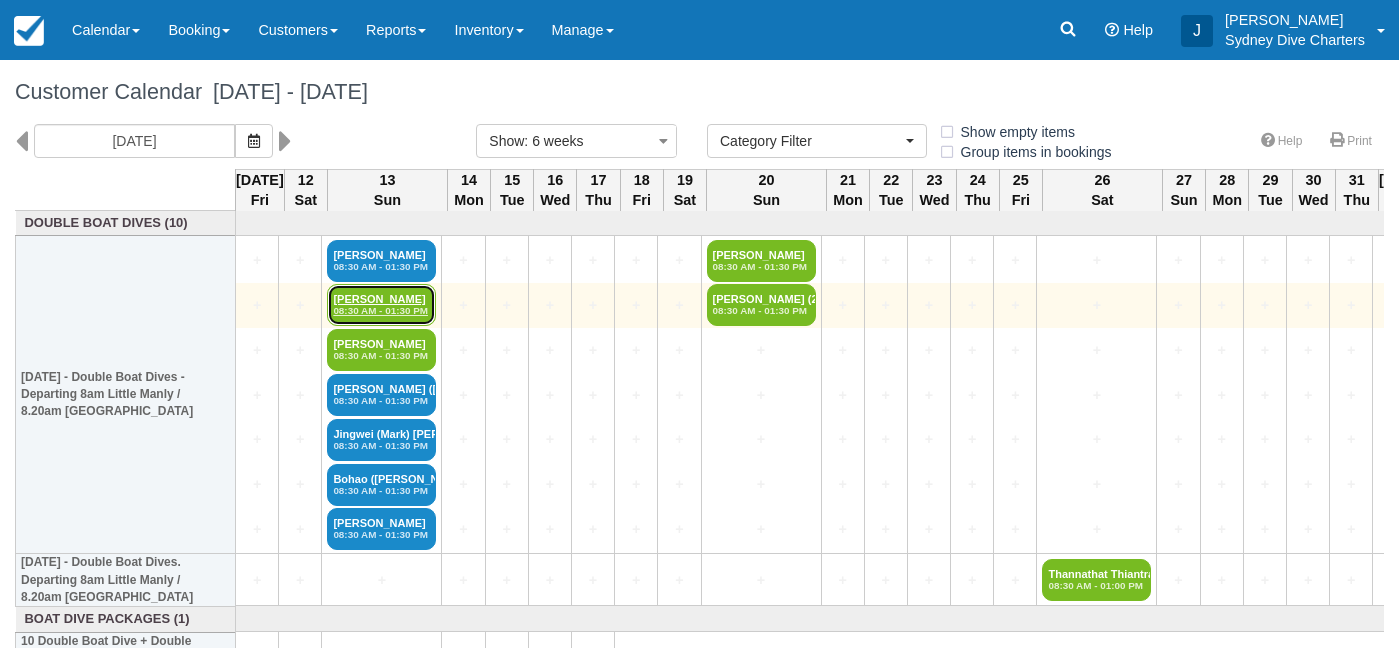 click on "Rachelle Travis  08:30 AM - 01:30 PM" at bounding box center (381, 305) 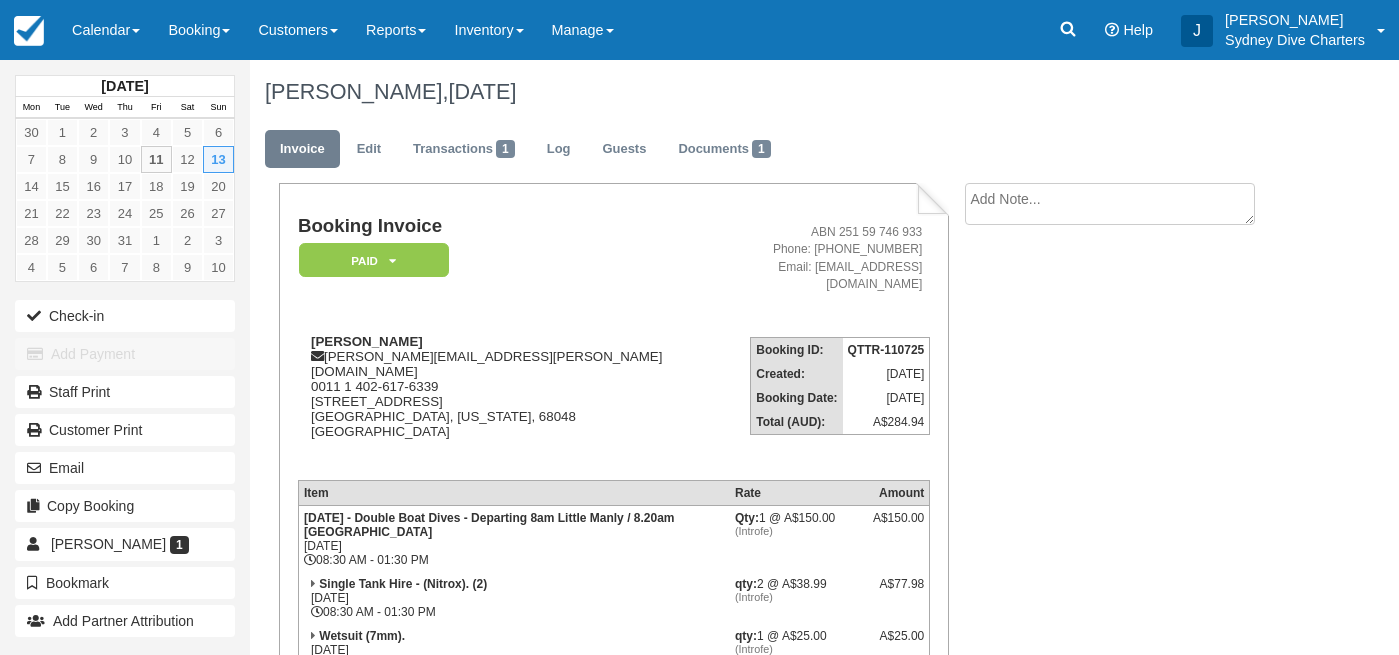 scroll, scrollTop: 0, scrollLeft: 0, axis: both 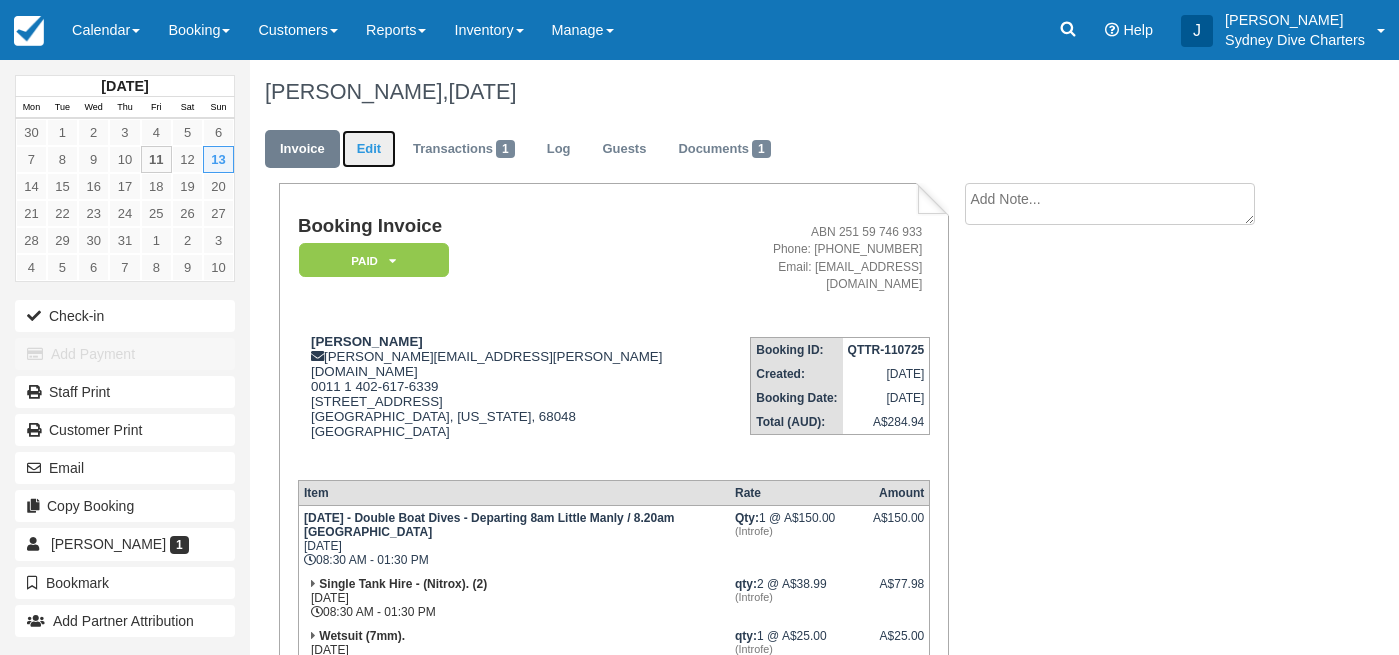 click on "Edit" at bounding box center [369, 149] 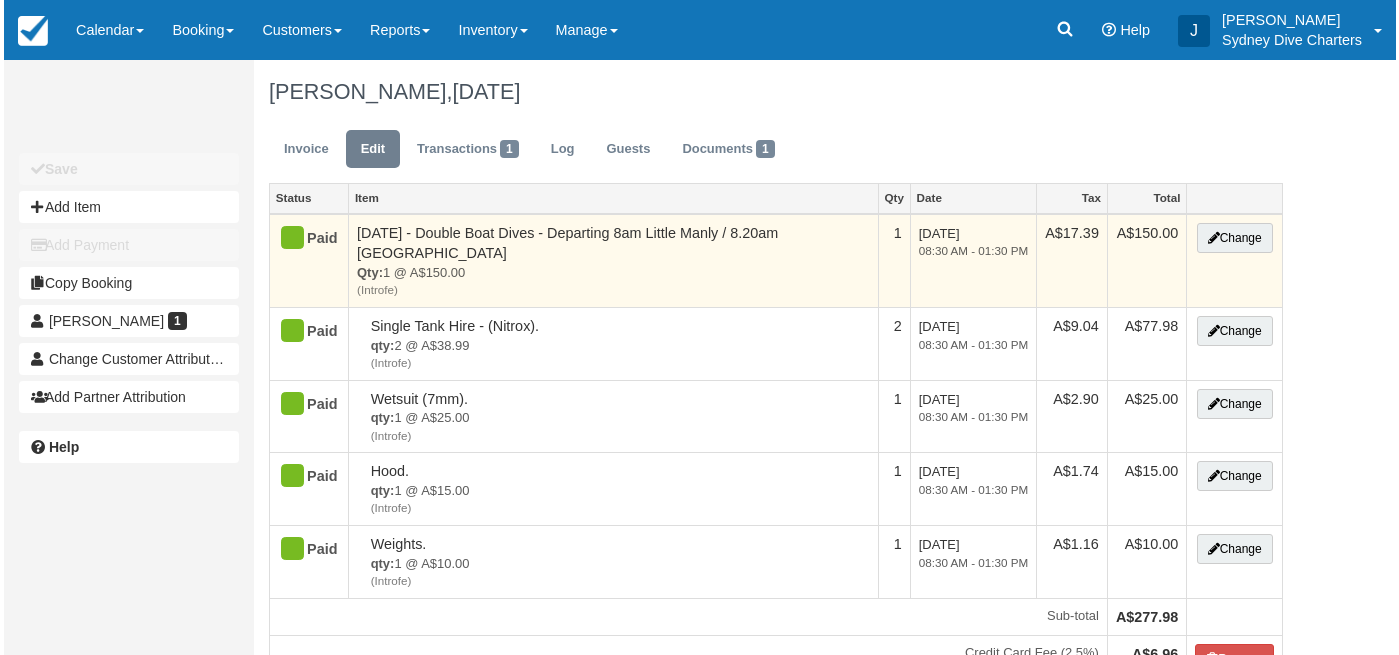 scroll, scrollTop: 0, scrollLeft: 0, axis: both 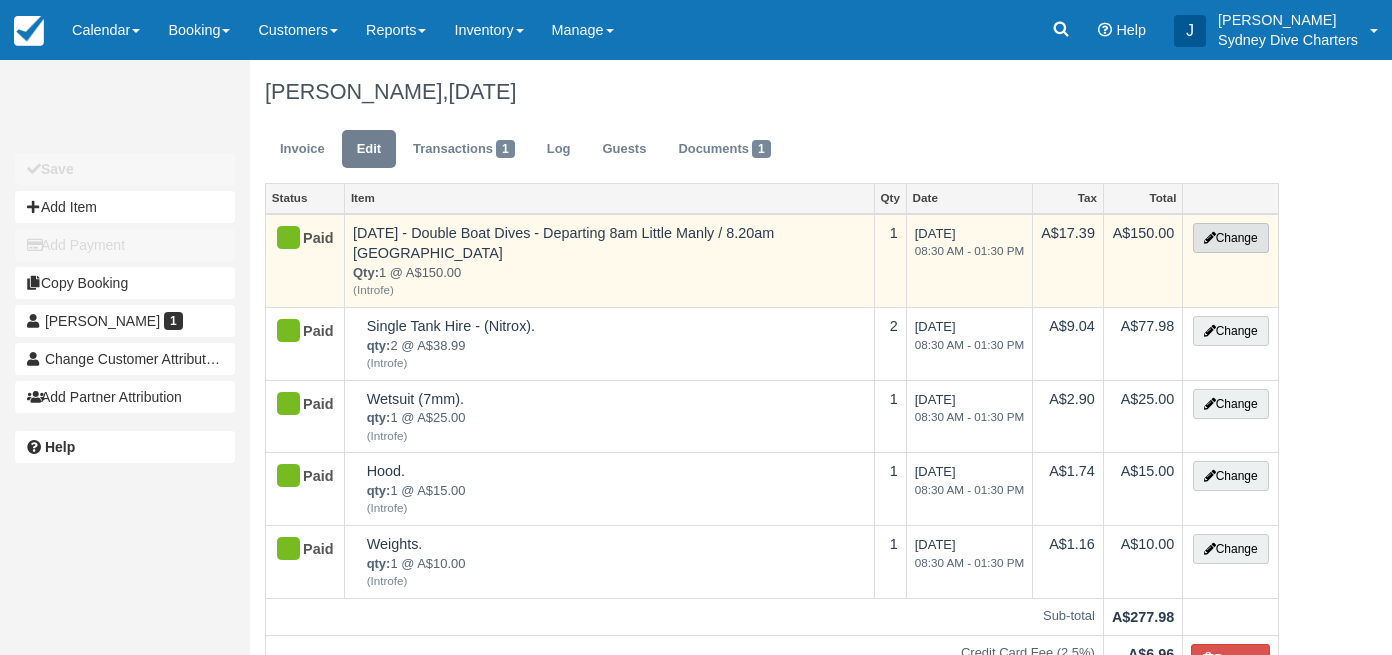 click on "Change" at bounding box center (1231, 238) 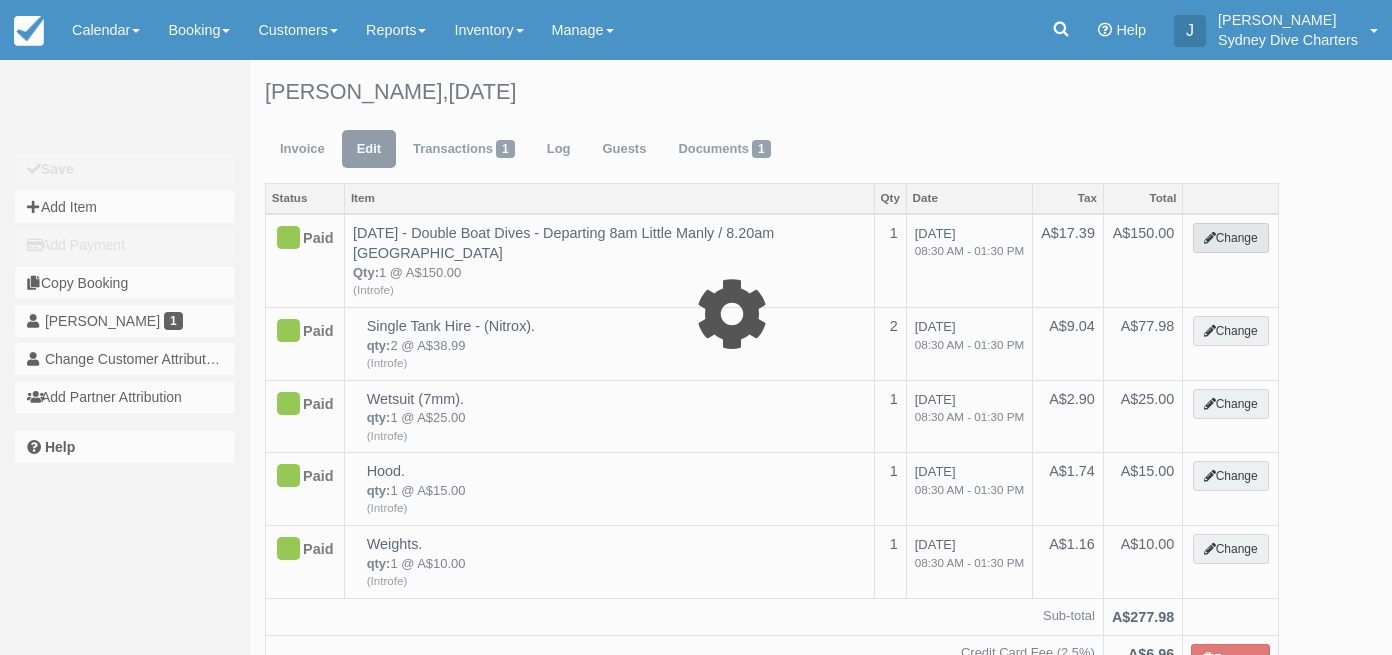 select on "2" 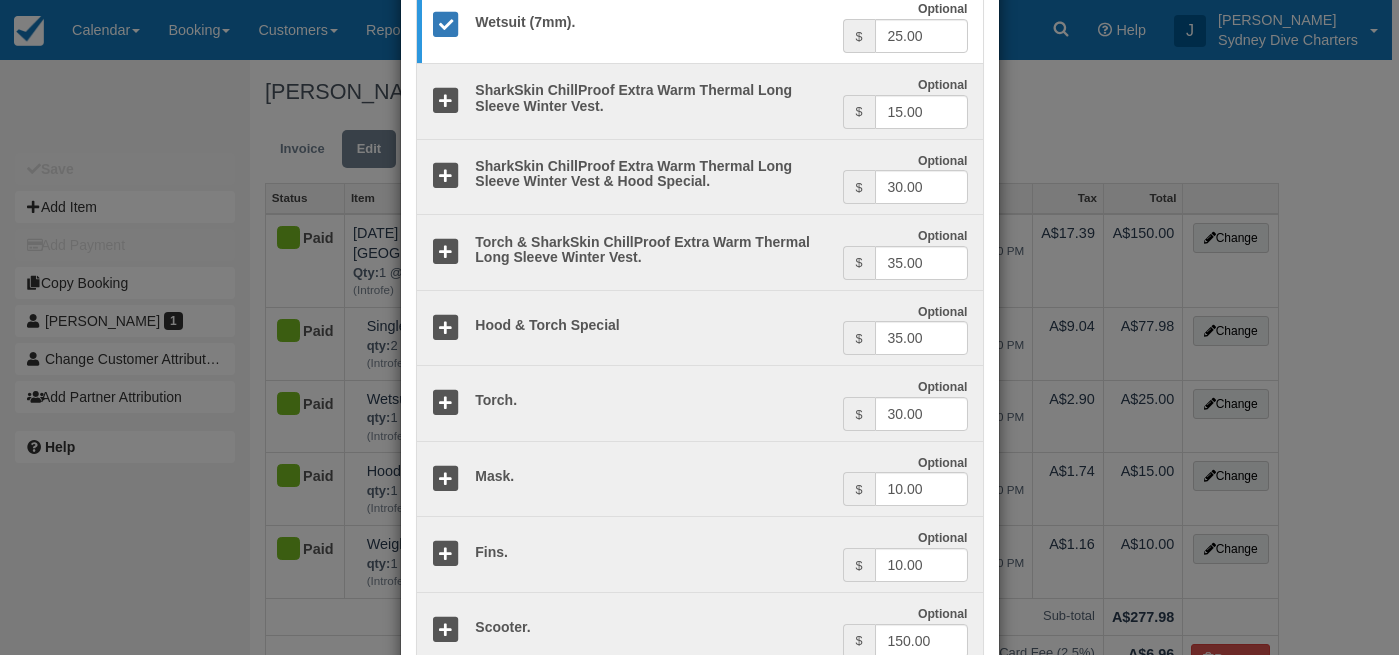 scroll, scrollTop: 1549, scrollLeft: 0, axis: vertical 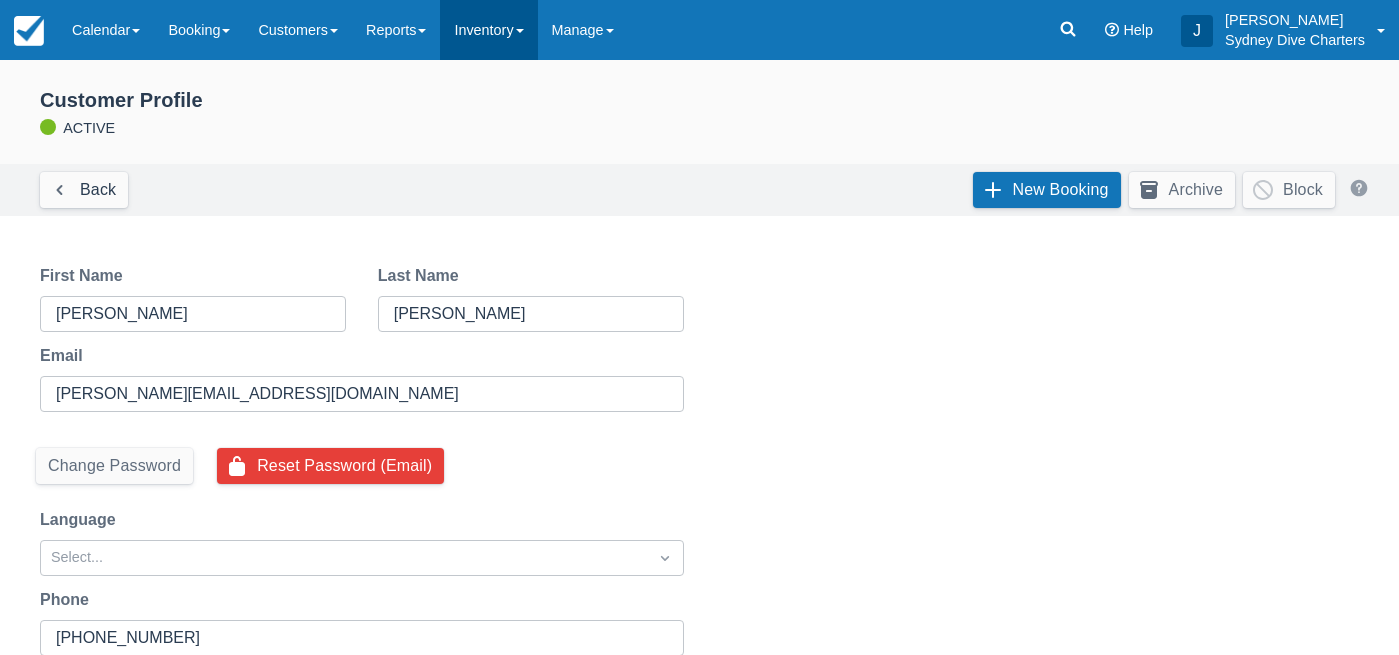 click on "Inventory" at bounding box center [488, 30] 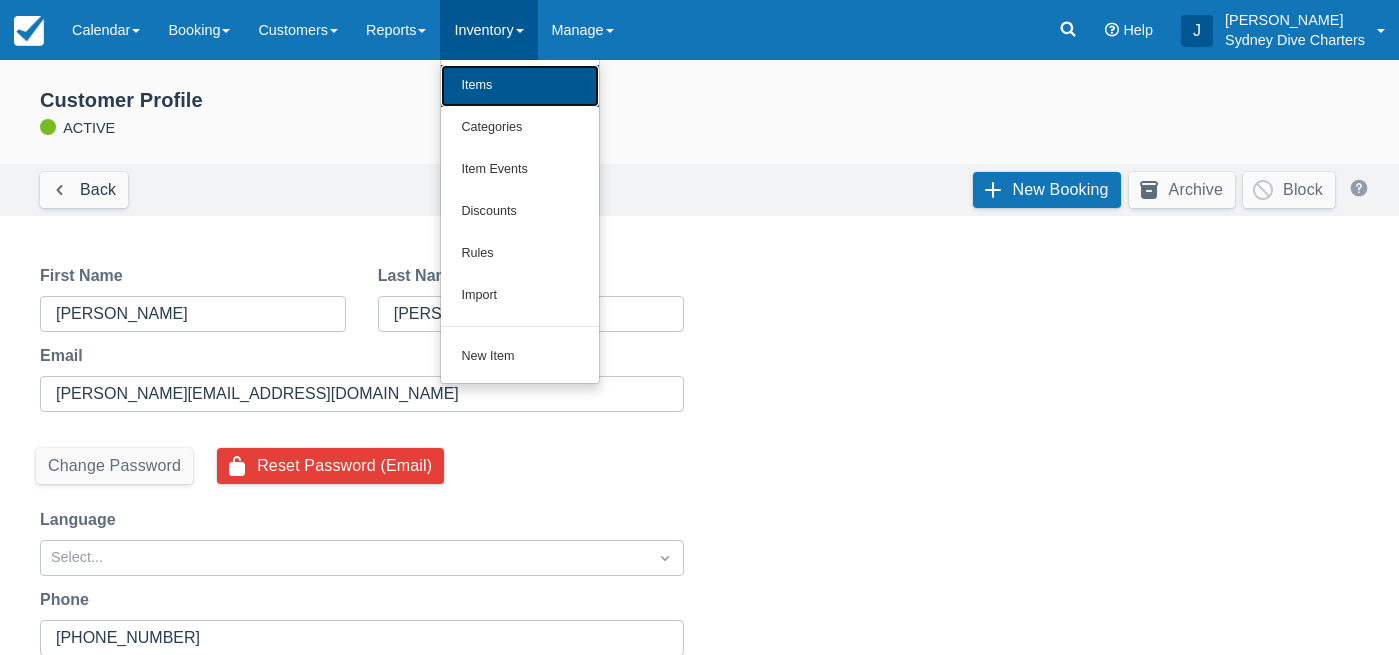 click on "Items" at bounding box center [520, 86] 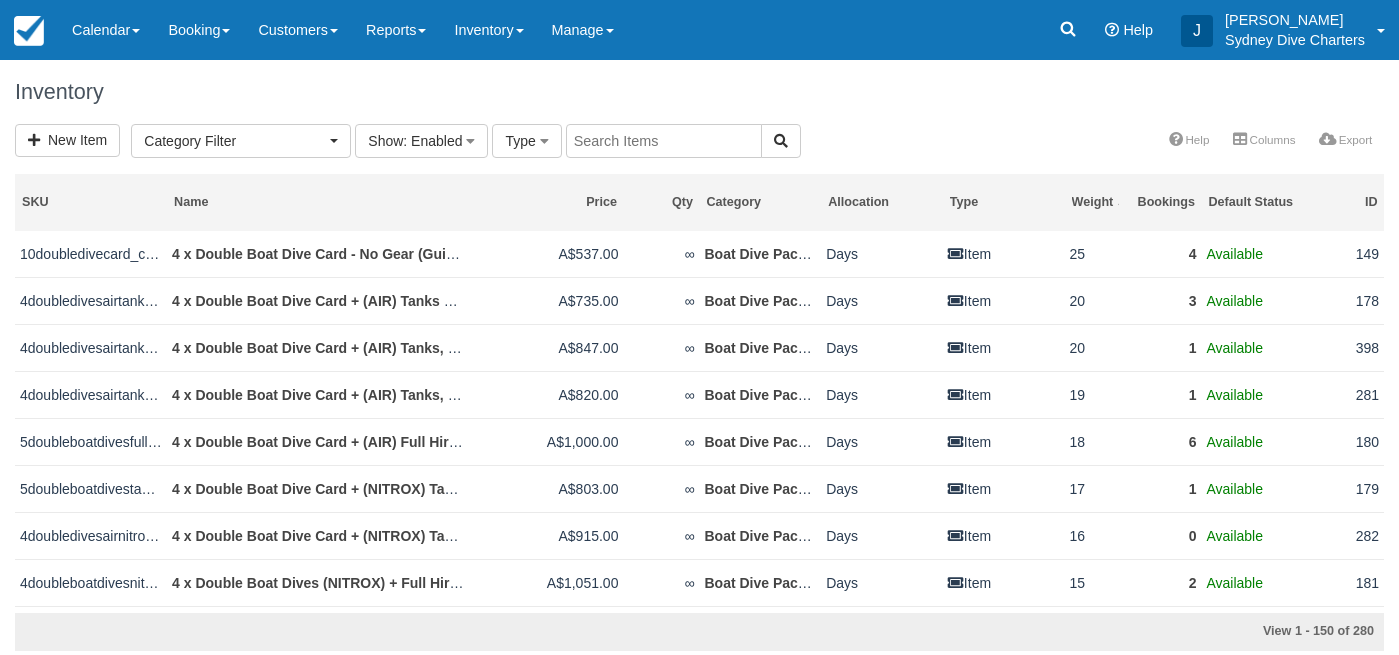 select 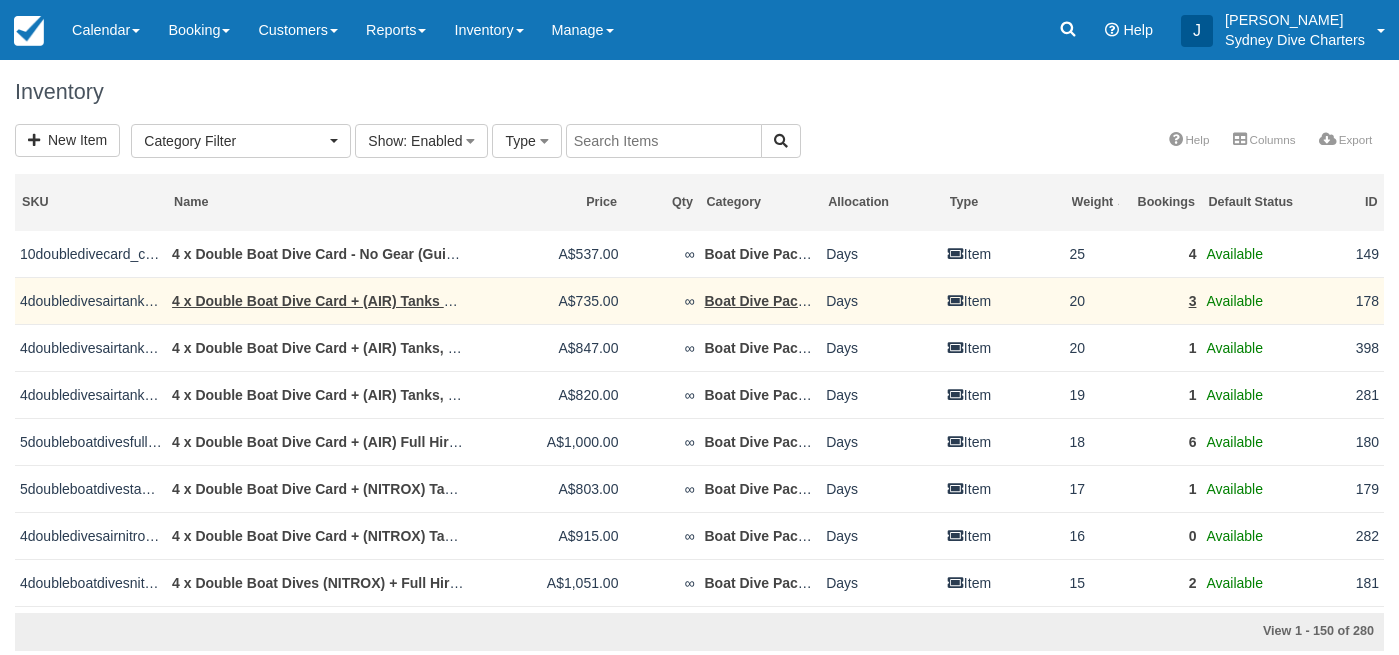 scroll, scrollTop: 0, scrollLeft: 0, axis: both 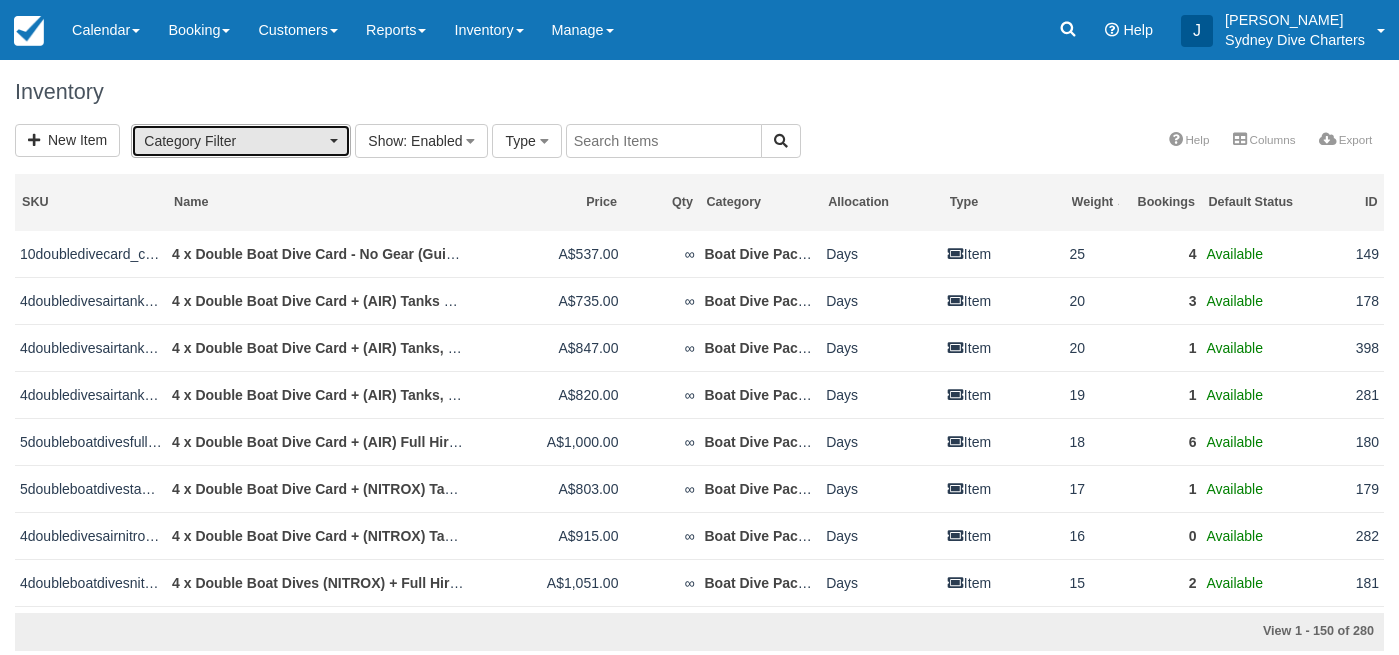 click on "Category Filter" at bounding box center (241, 141) 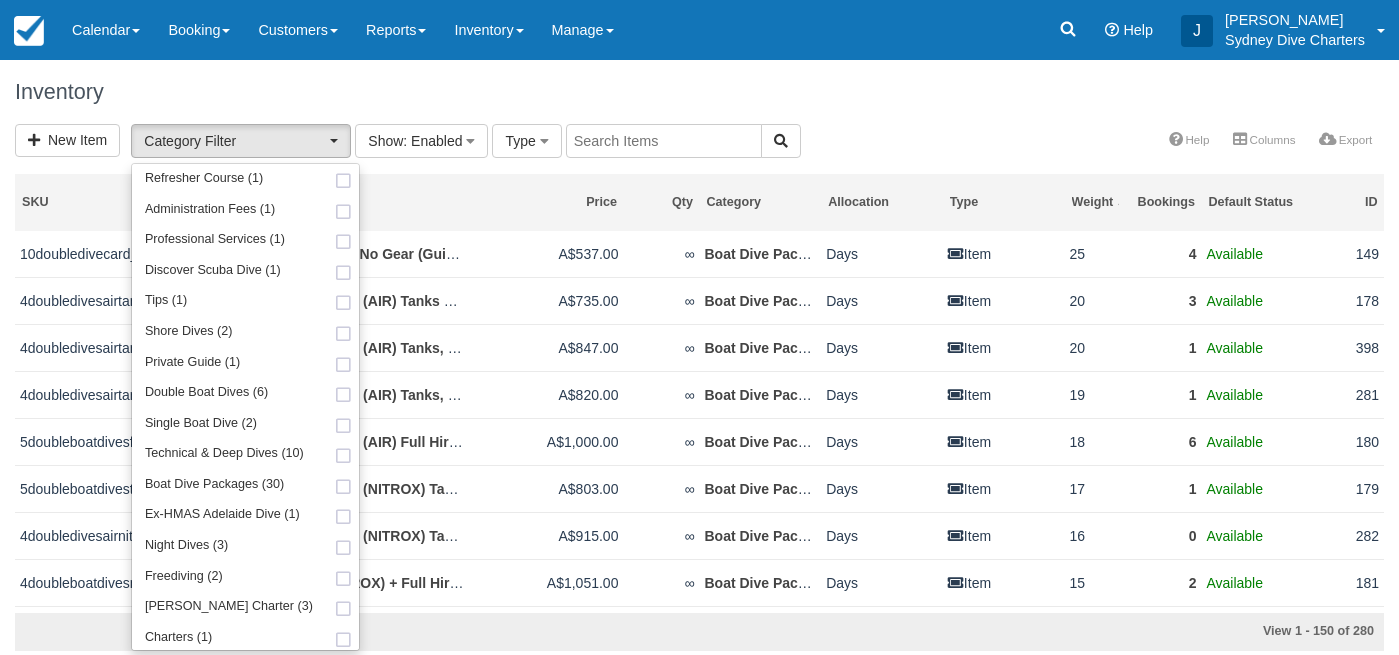 click at bounding box center (664, 141) 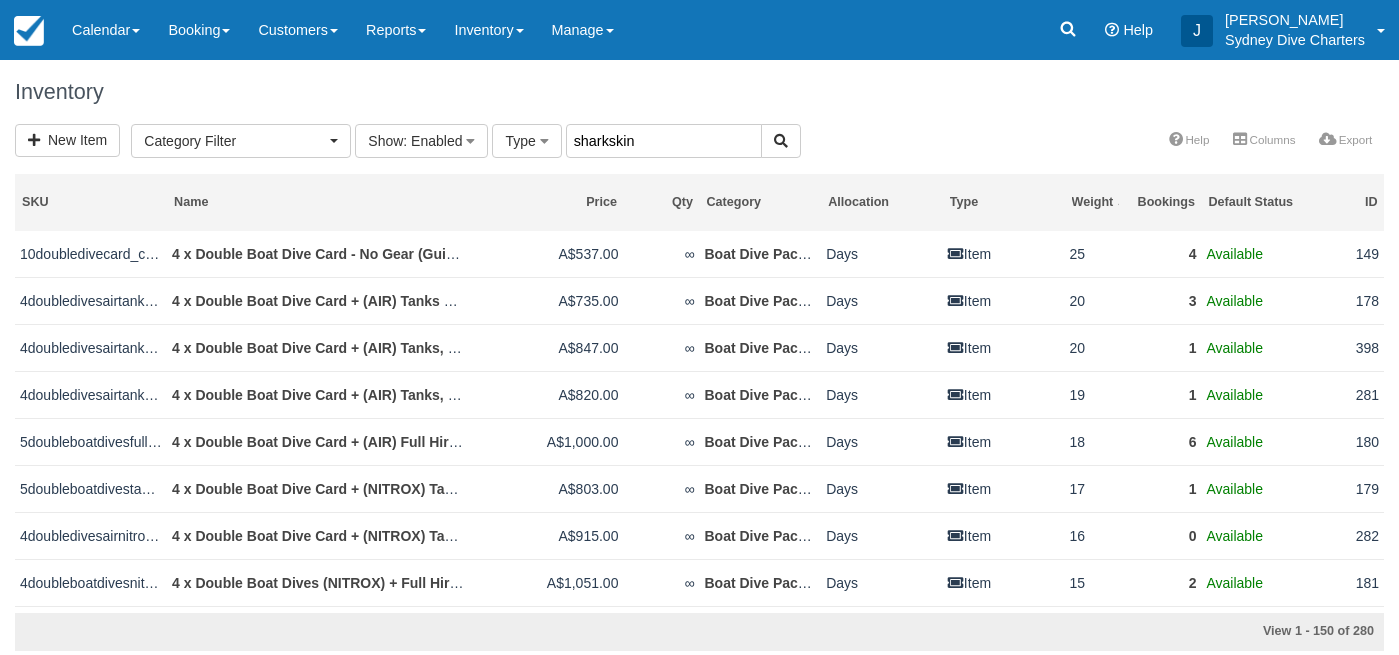 type on "sharkskin" 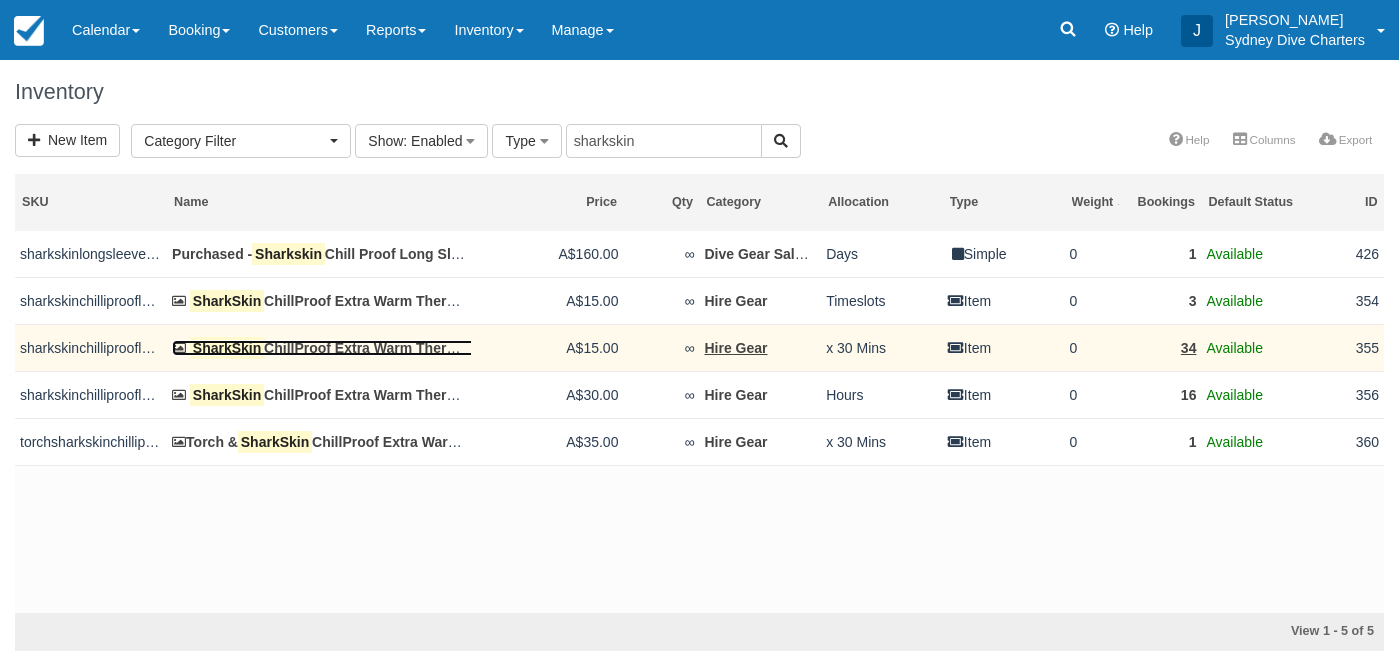 click on "SharkSkin  ChillProof Extra Warm Thermal Long Sleeve Winter Vest." at bounding box center [406, 348] 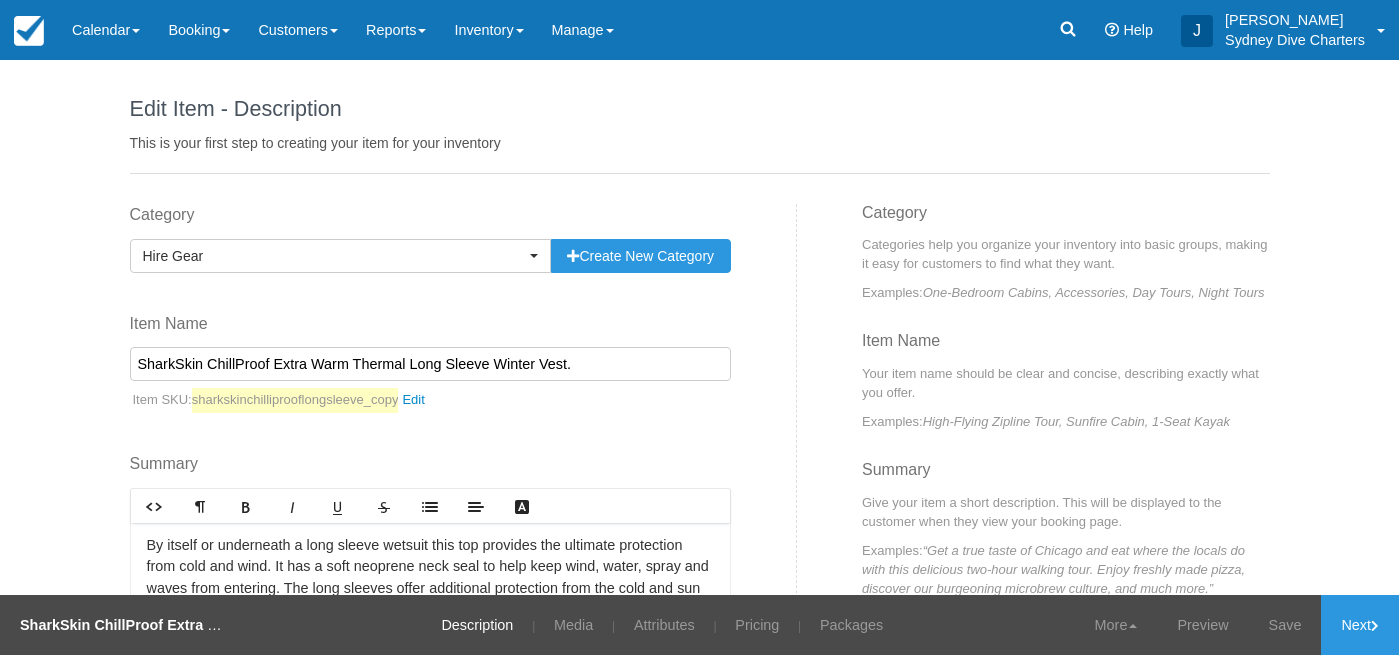 scroll, scrollTop: 0, scrollLeft: 0, axis: both 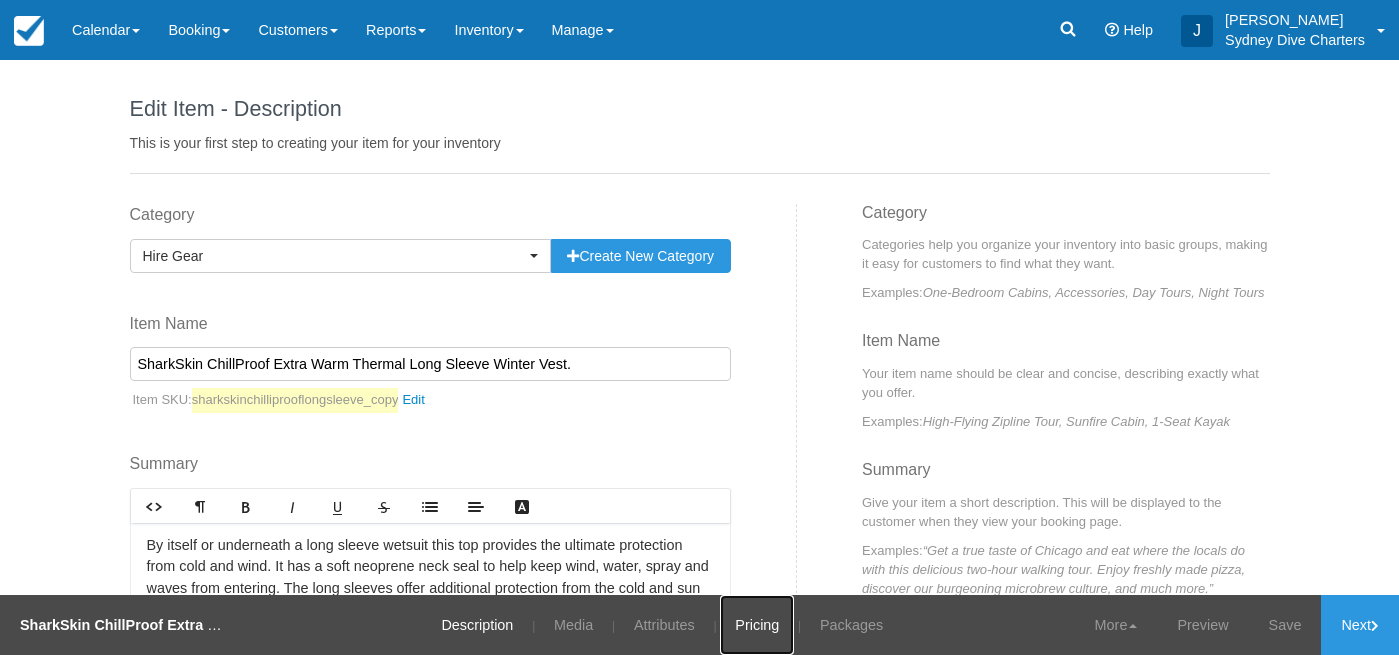 click on "Pricing" at bounding box center (757, 625) 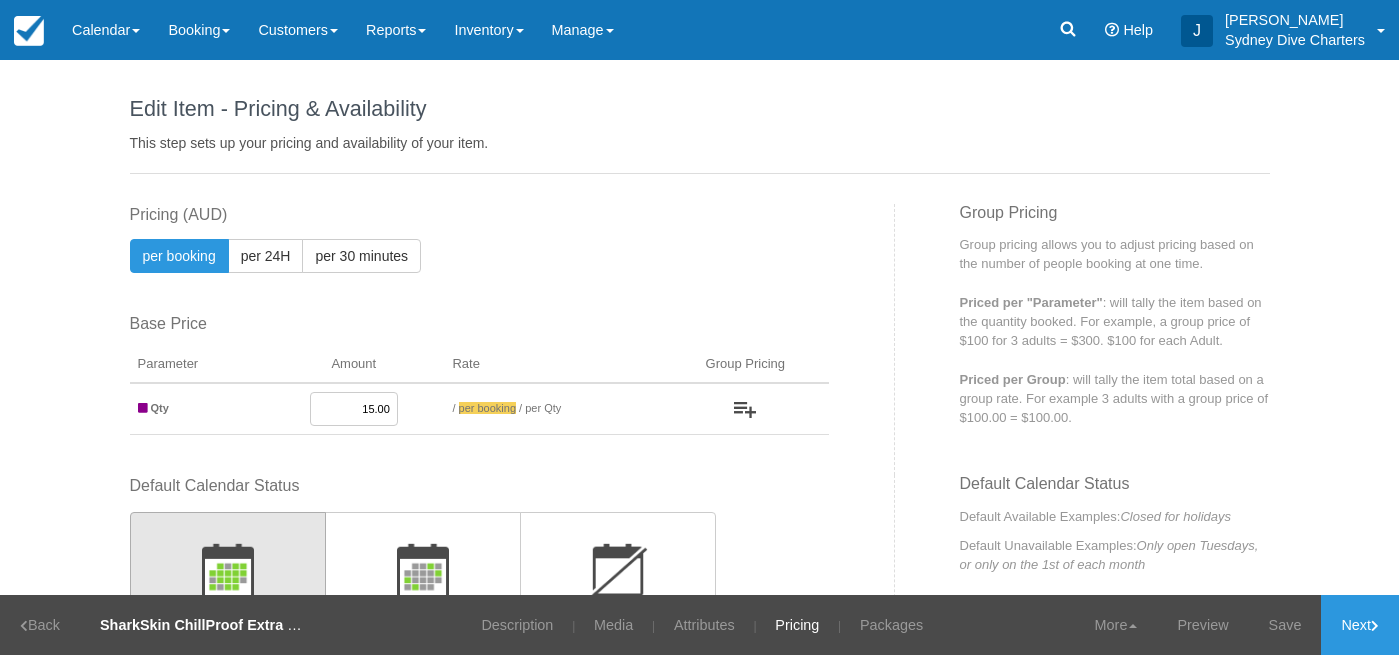 click on "15.00" at bounding box center (354, 409) 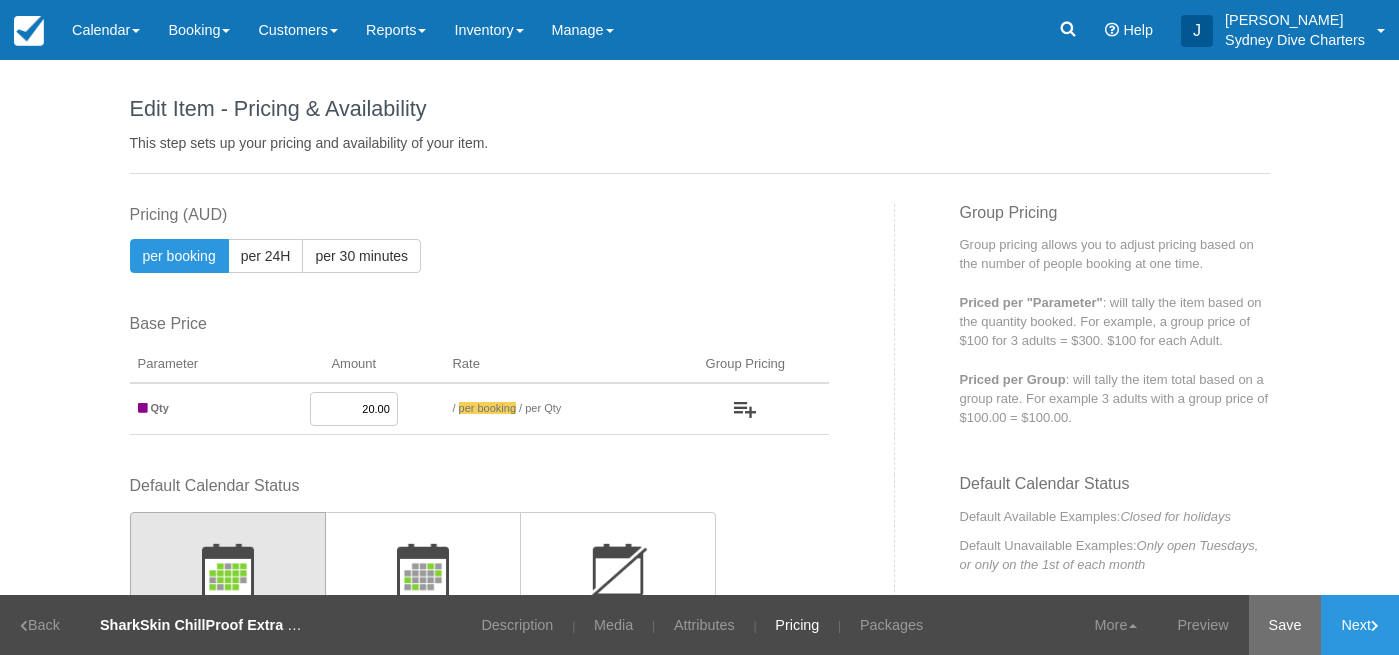type on "20.00" 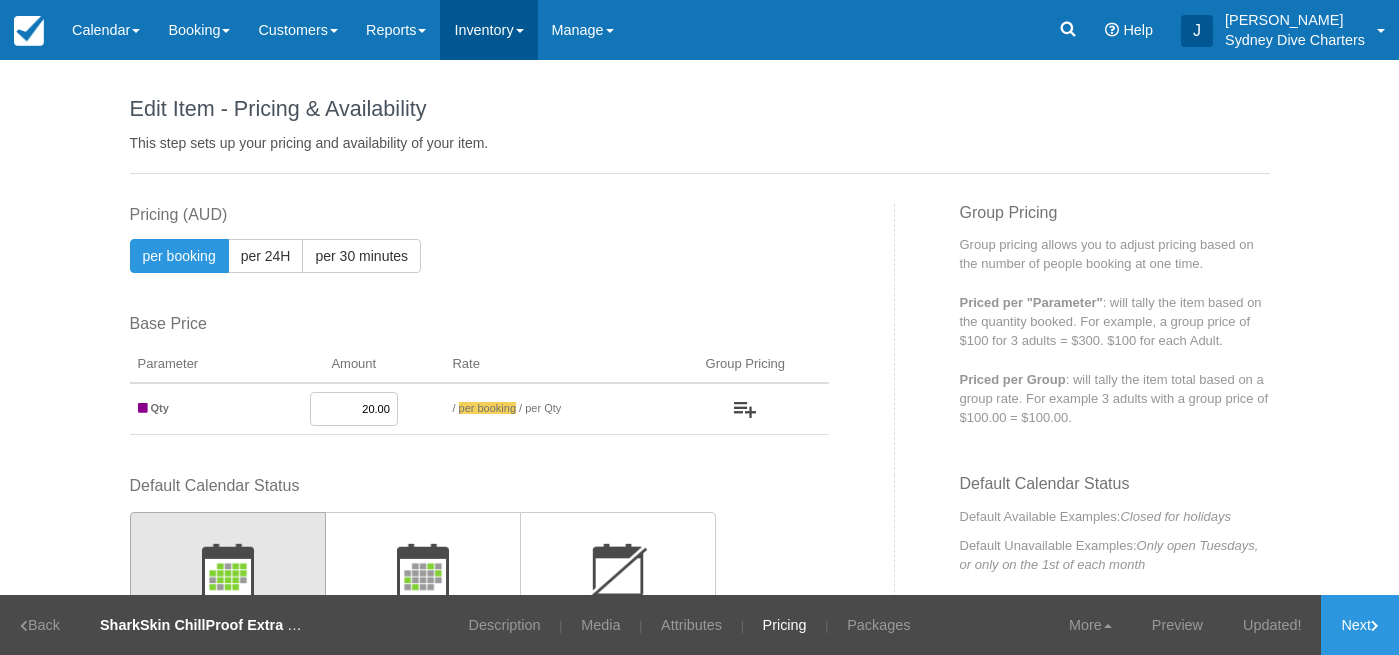 click on "Inventory" at bounding box center [488, 30] 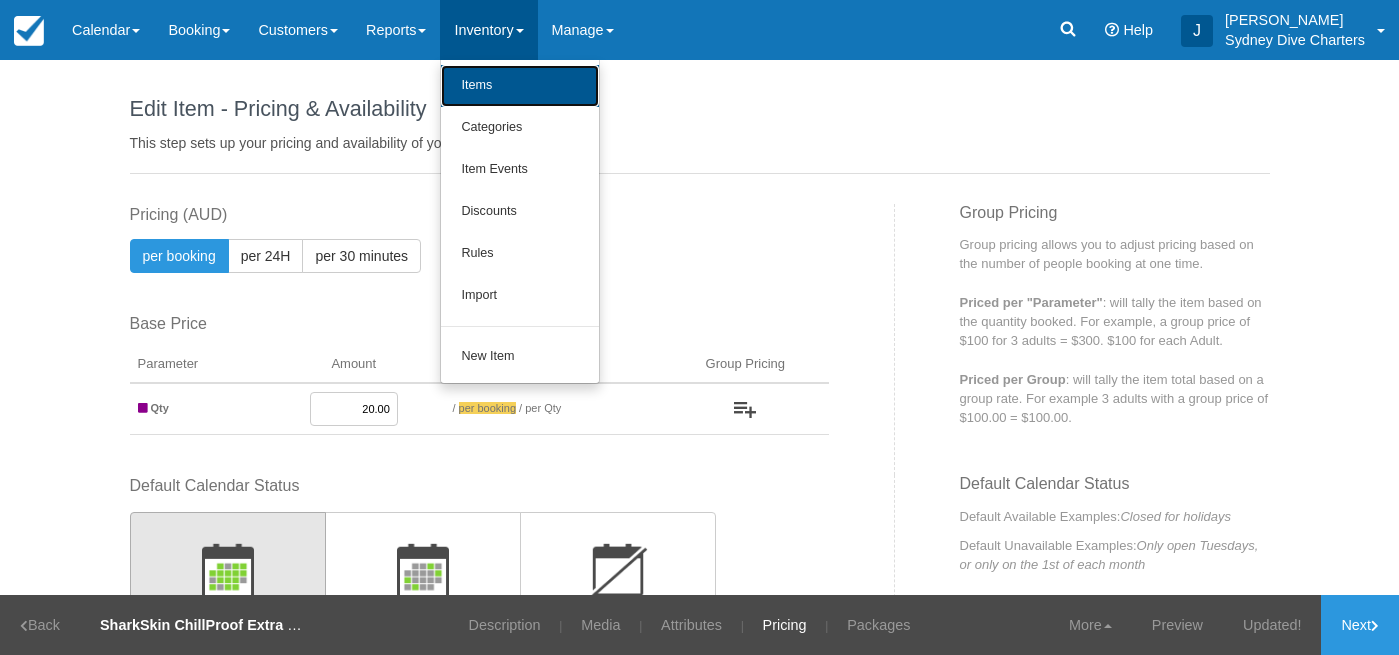 click on "Items" at bounding box center [520, 86] 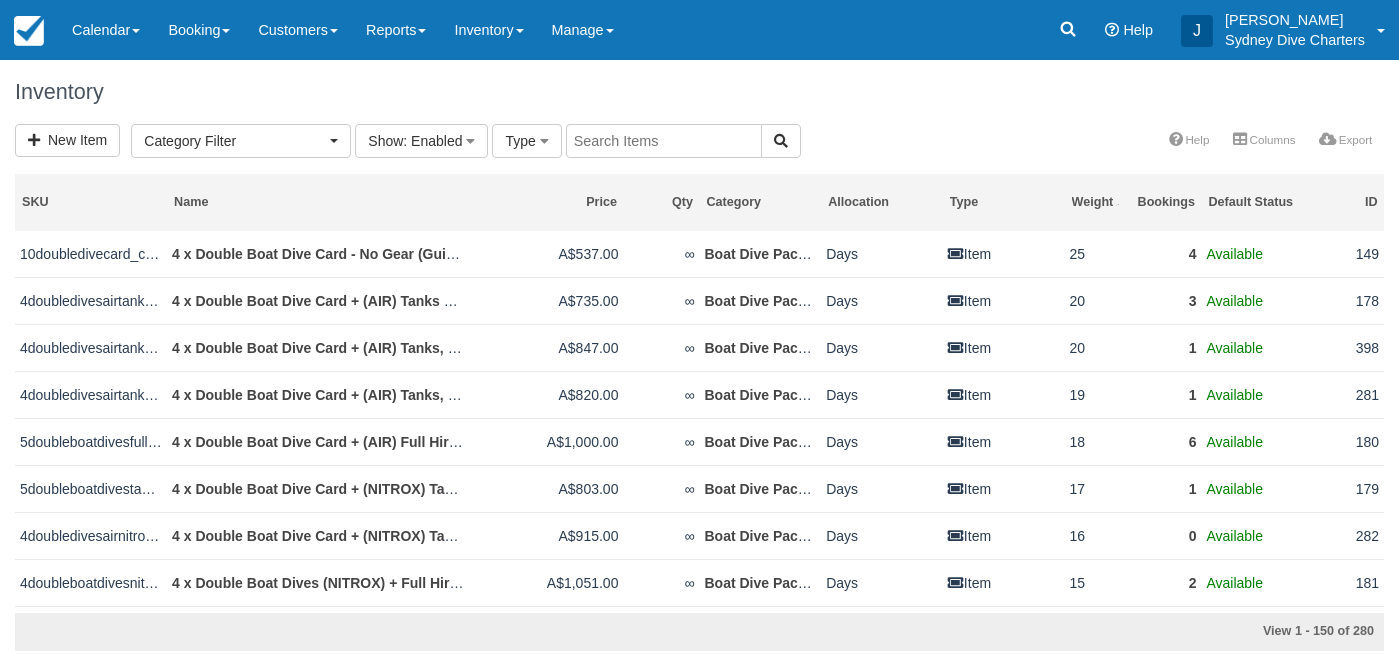select 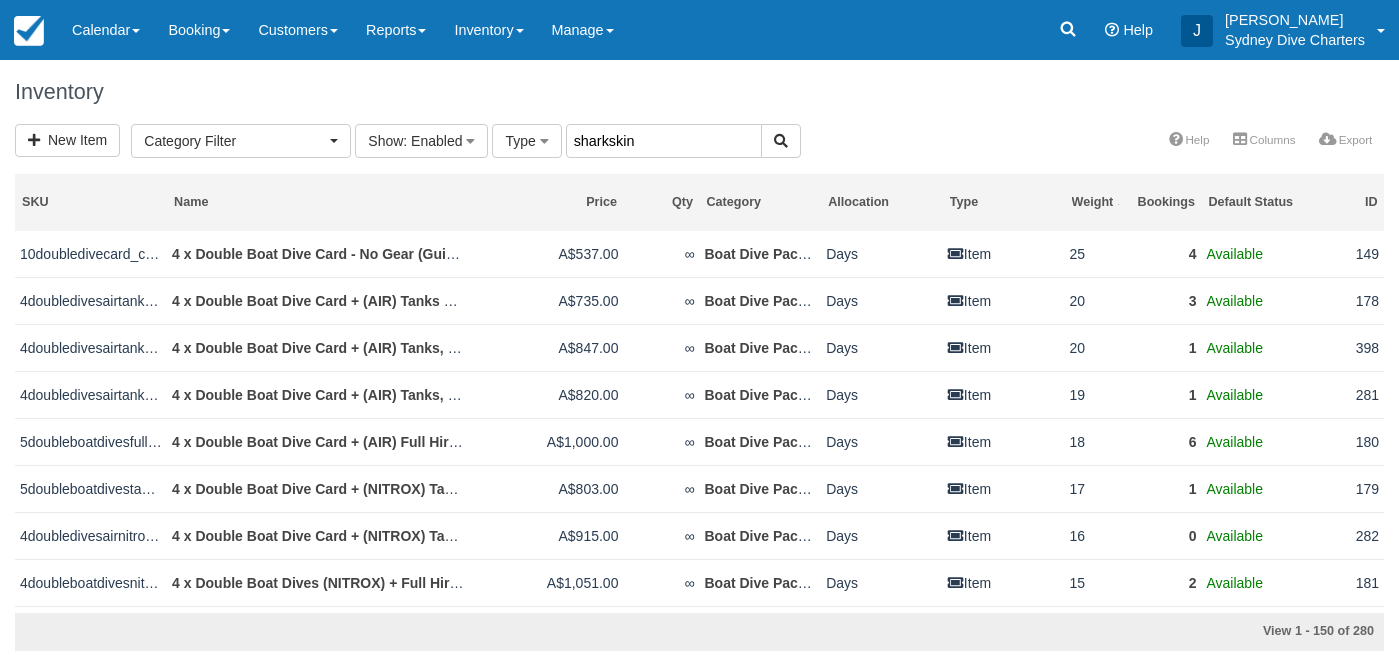 type on "sharkskin" 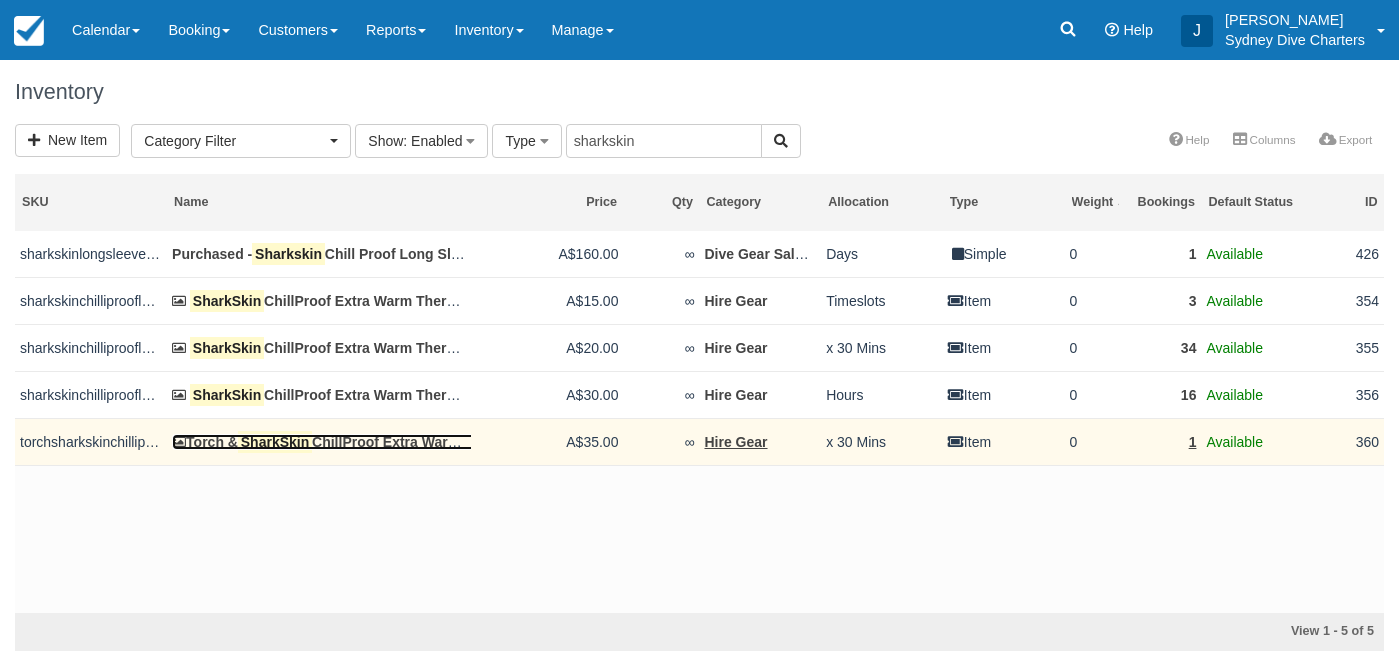 click on "Torch &  SharkSkin  ChillProof Extra Warm Thermal Long Sleeve Winter Vest." at bounding box center [430, 442] 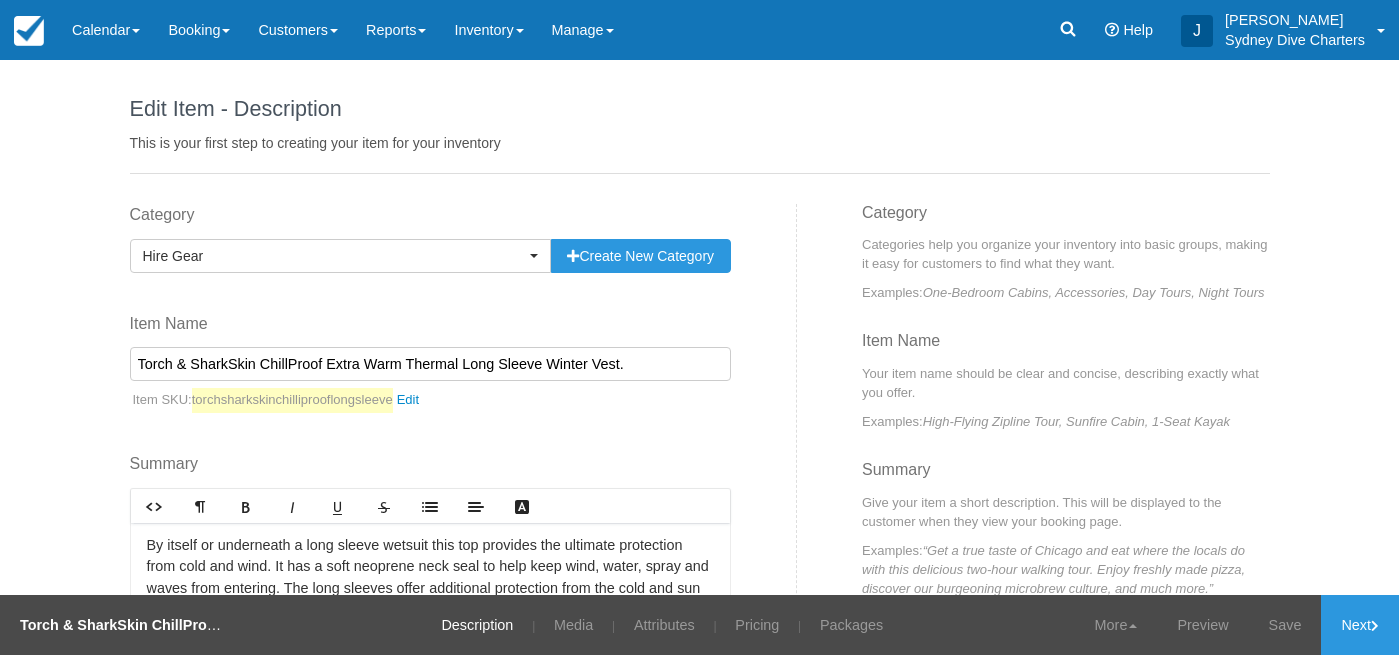 scroll, scrollTop: 0, scrollLeft: 0, axis: both 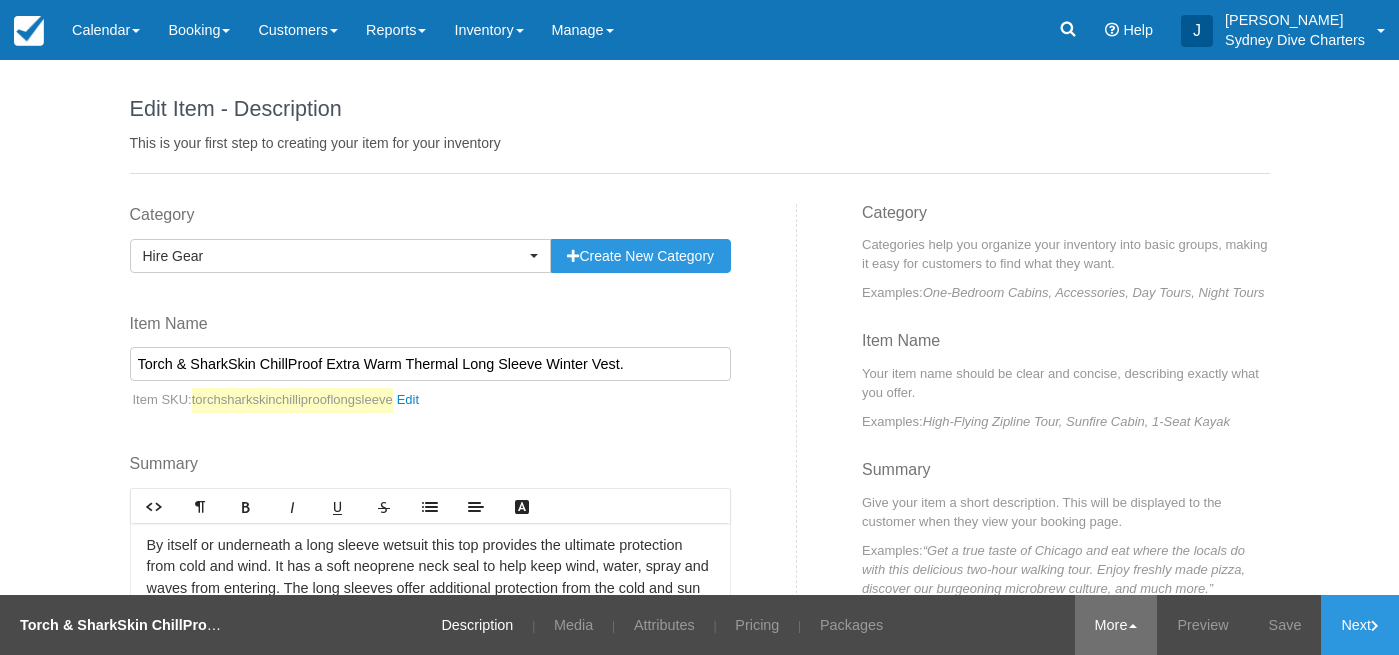 click on "More" at bounding box center (1116, 625) 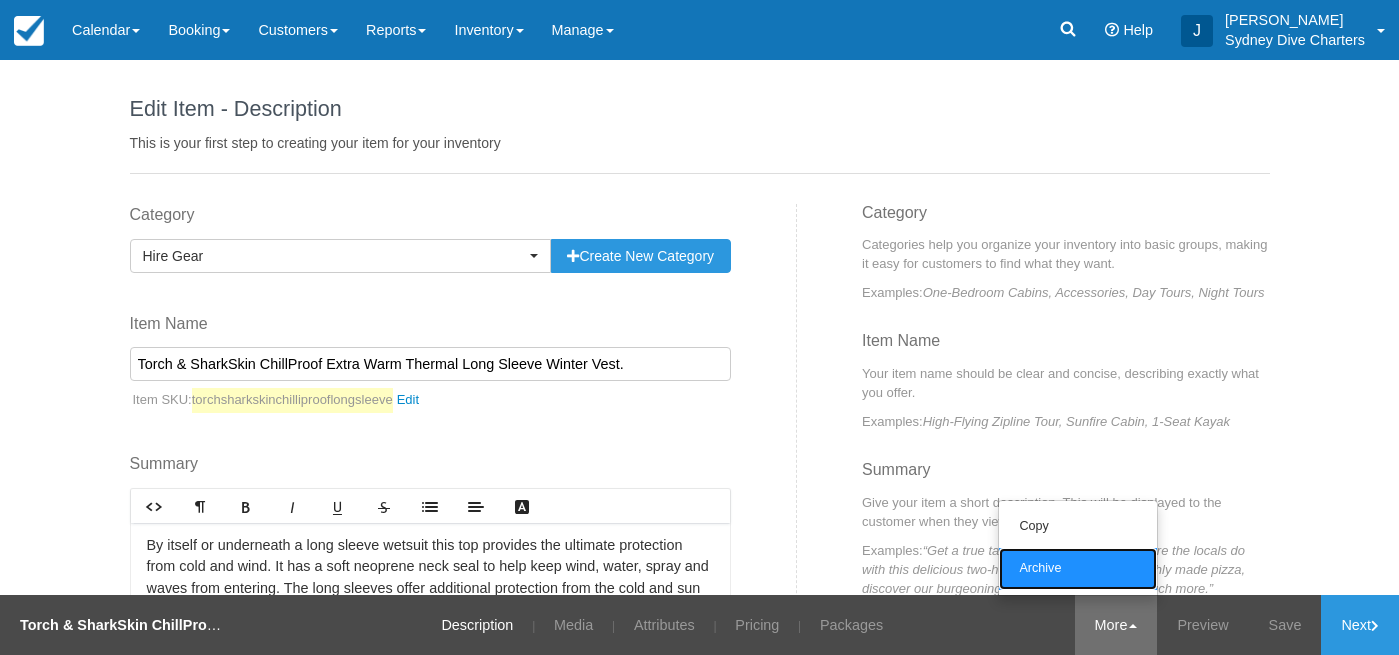 click on "Archive" at bounding box center [1078, 569] 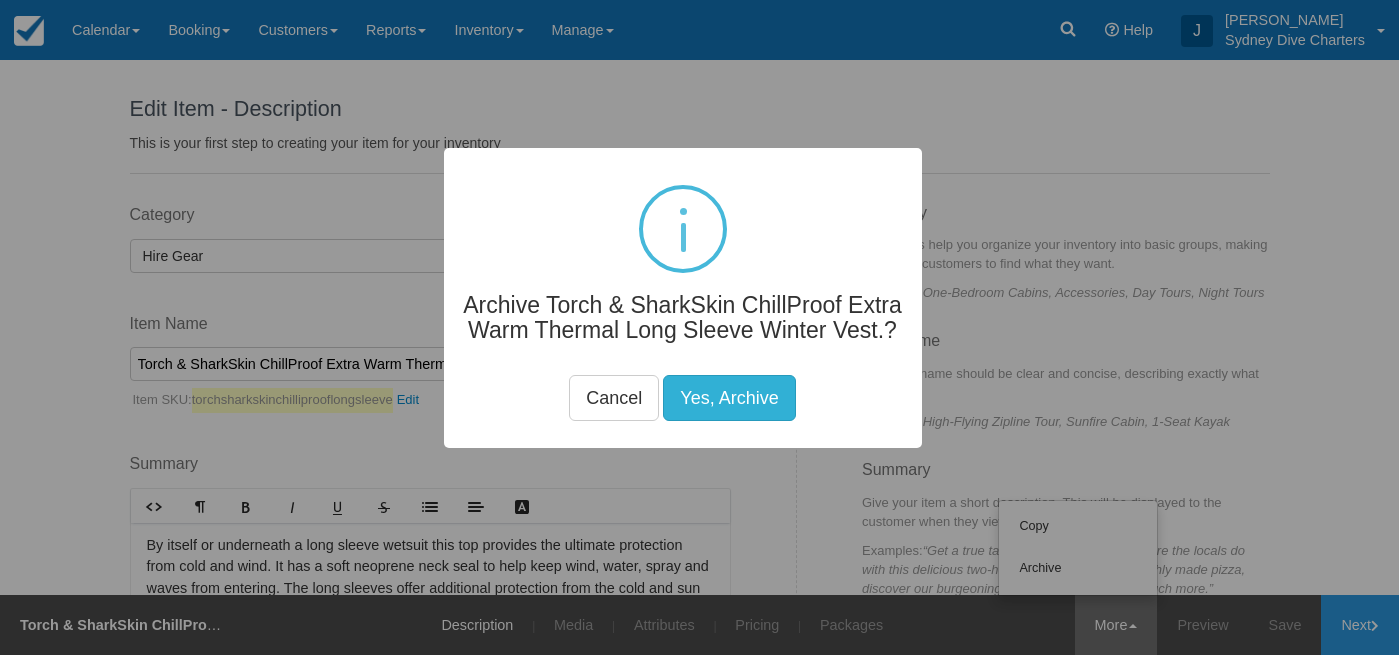 click on "Yes, Archive" at bounding box center [729, 398] 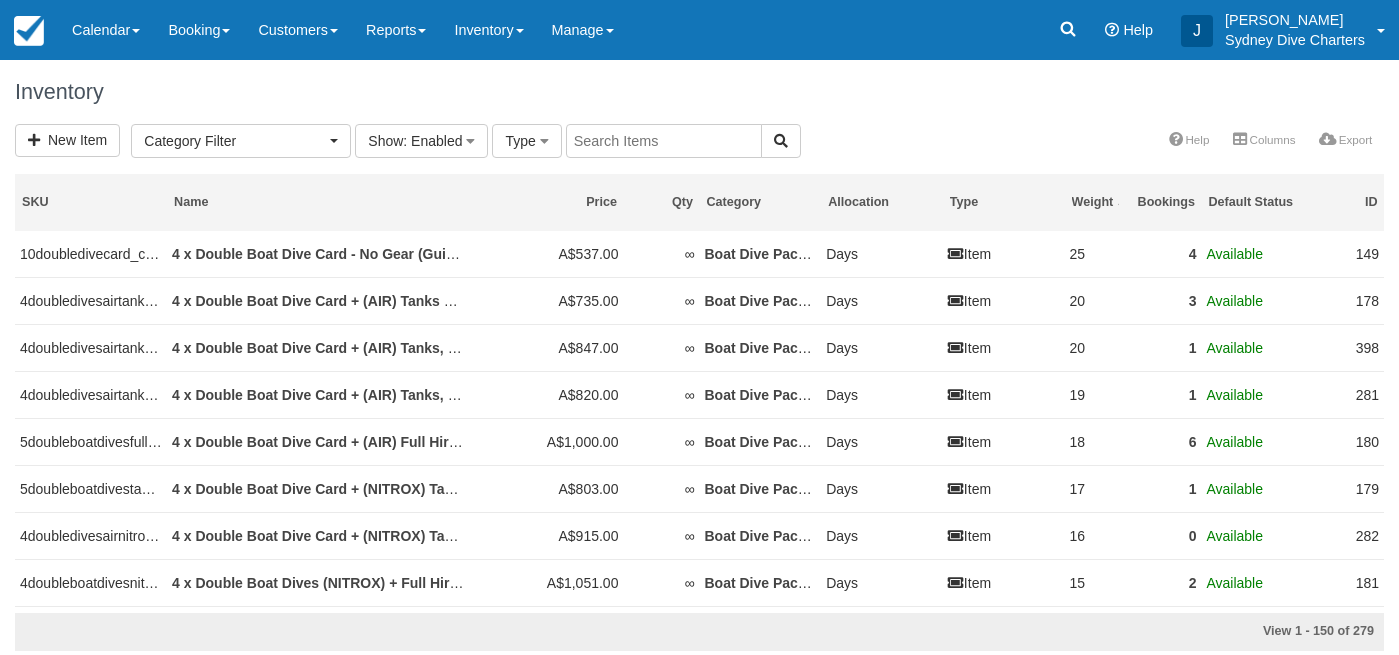 select 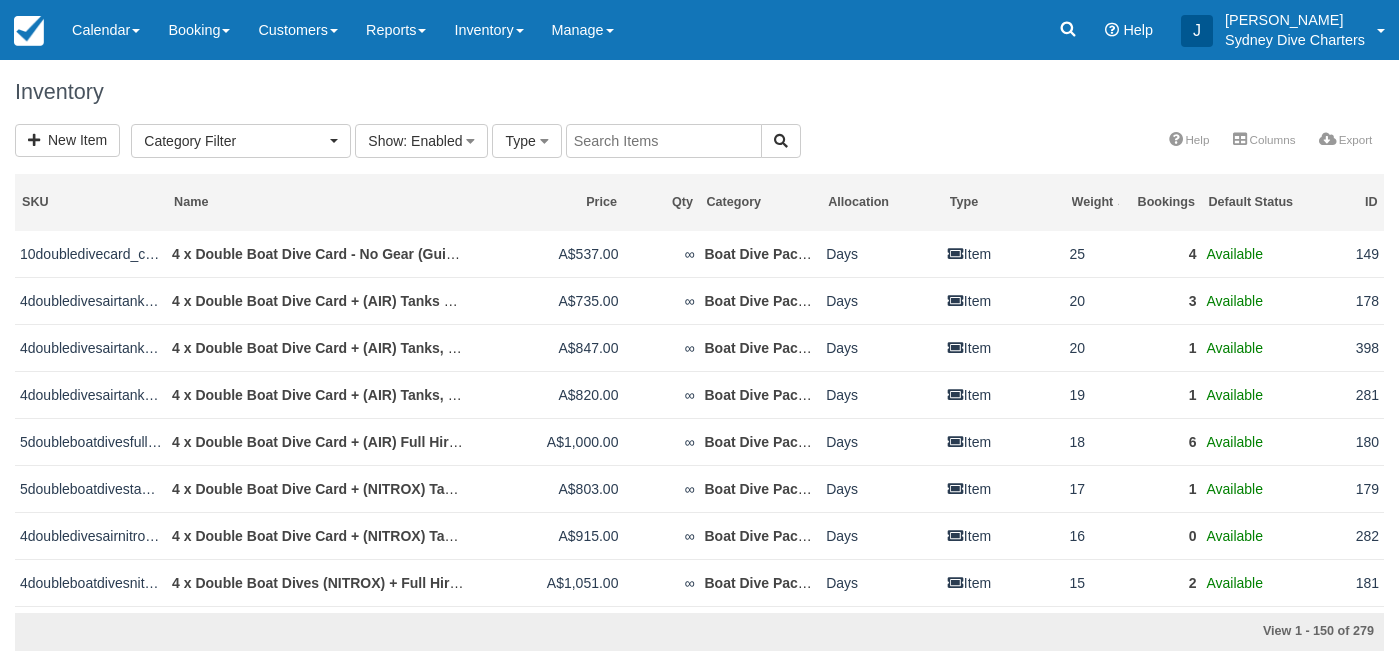 click at bounding box center (664, 141) 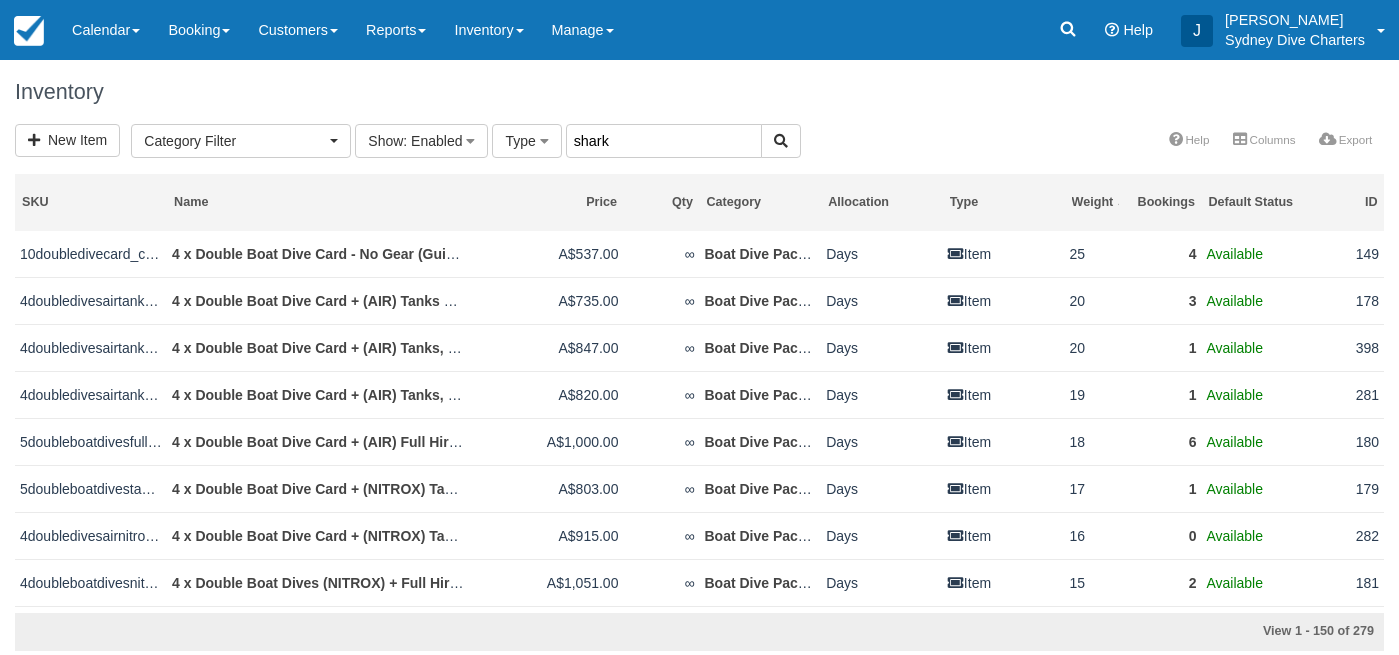 type on "shark" 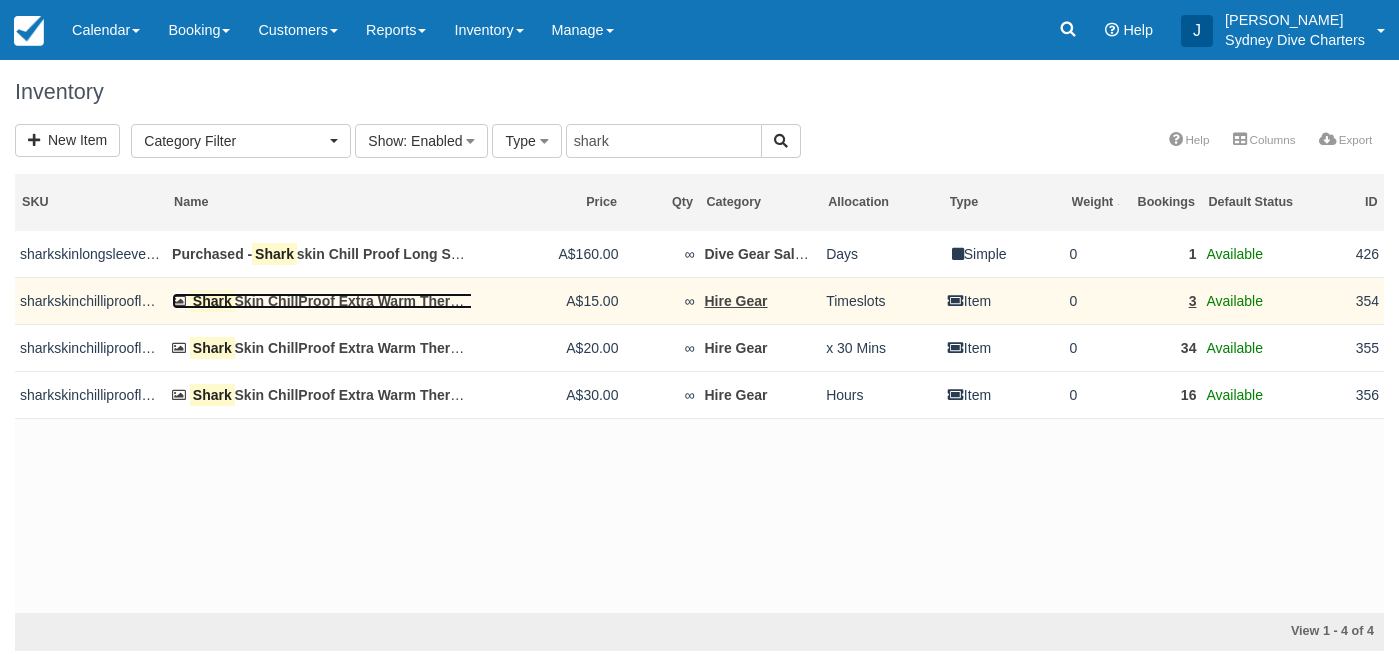 click on "Shark Skin ChillProof Extra Warm Thermal Long Sleeve Winter Vest" at bounding box center (406, 301) 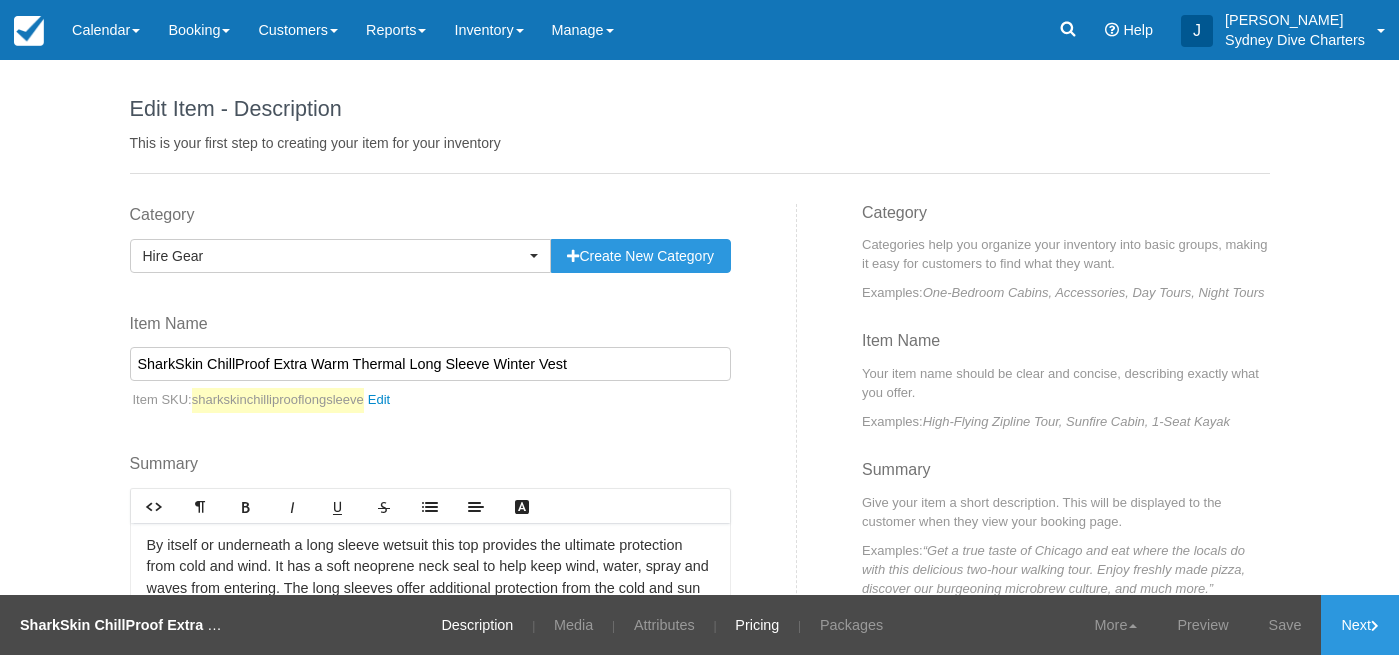 scroll, scrollTop: 0, scrollLeft: 0, axis: both 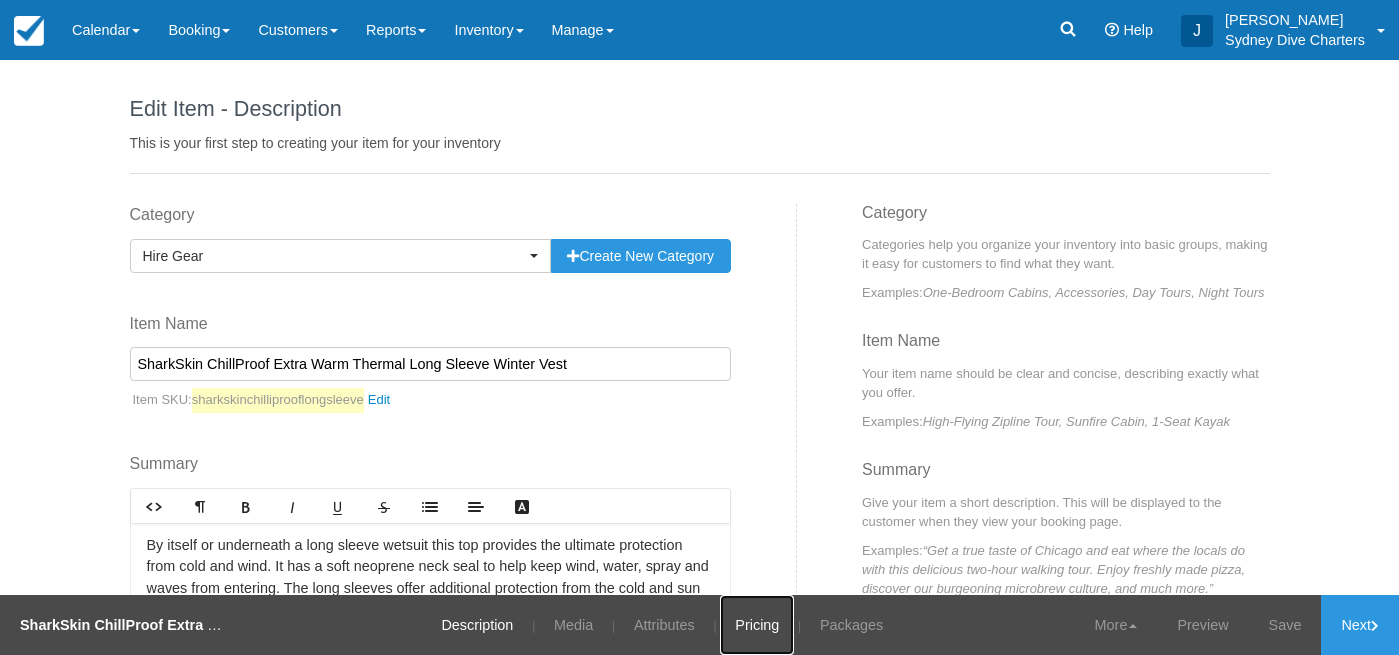 click on "Pricing" at bounding box center (757, 625) 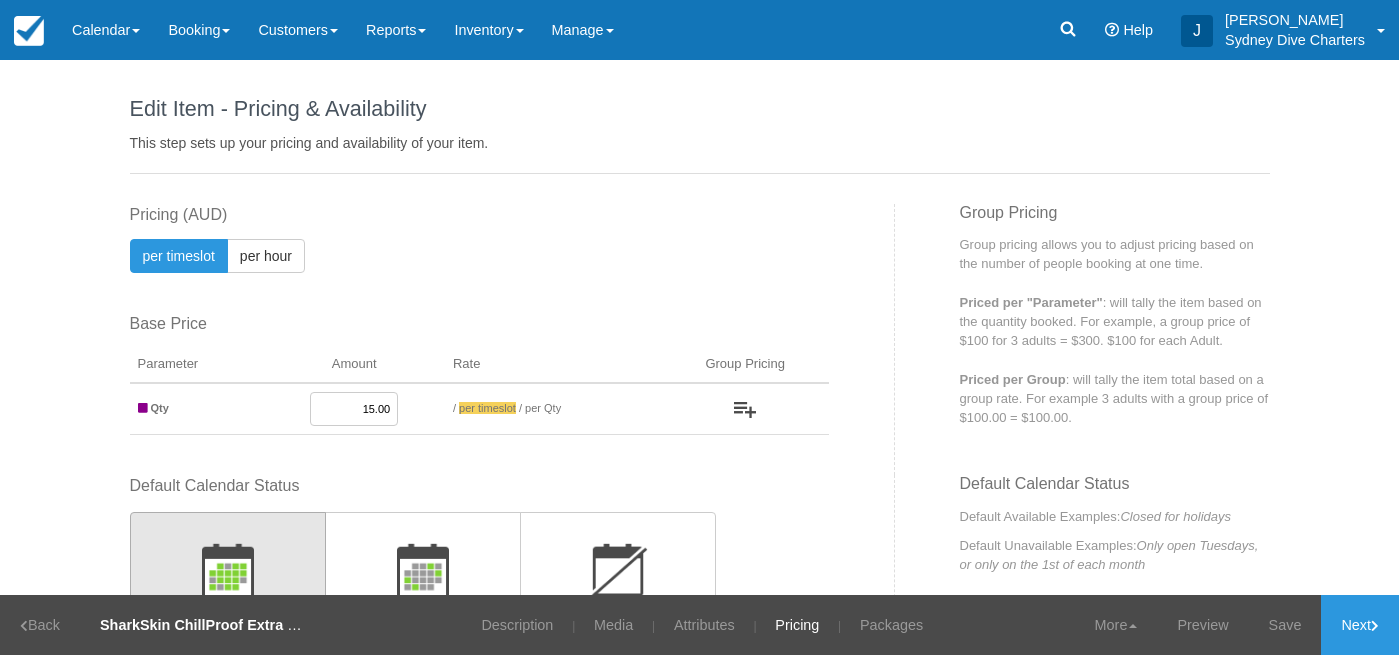 click on "15.00" at bounding box center (354, 409) 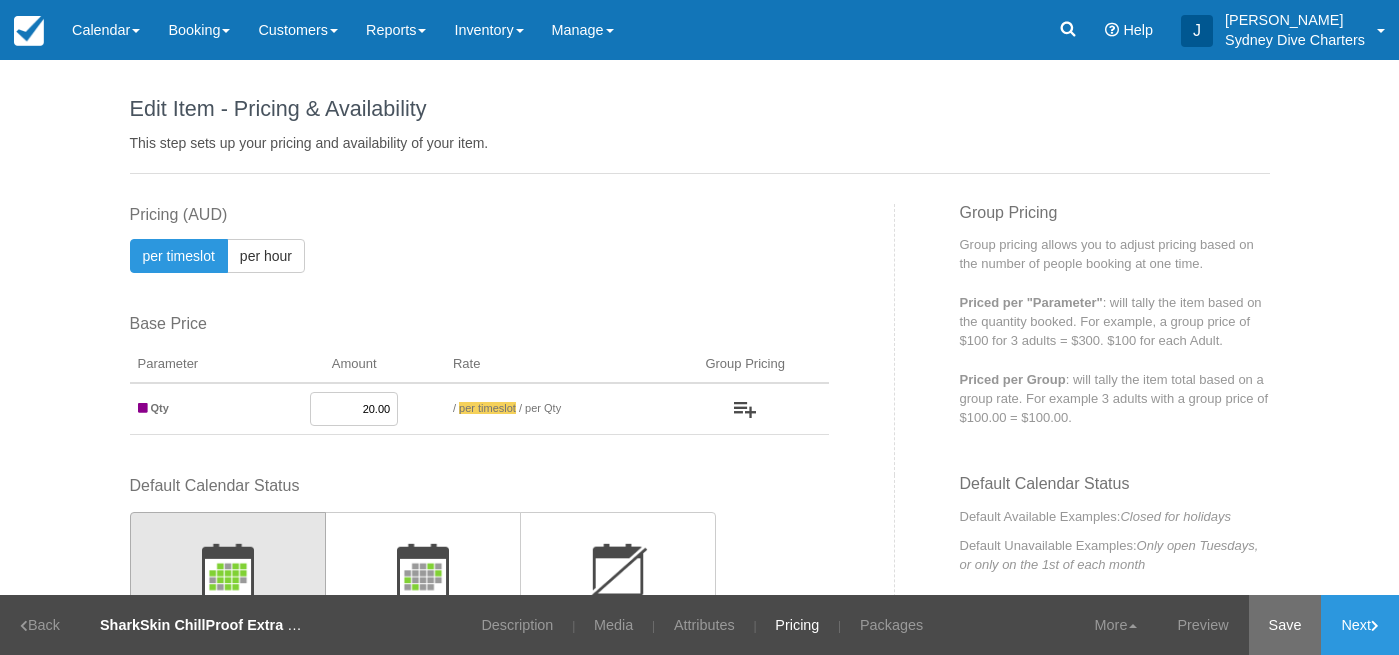 type on "20.00" 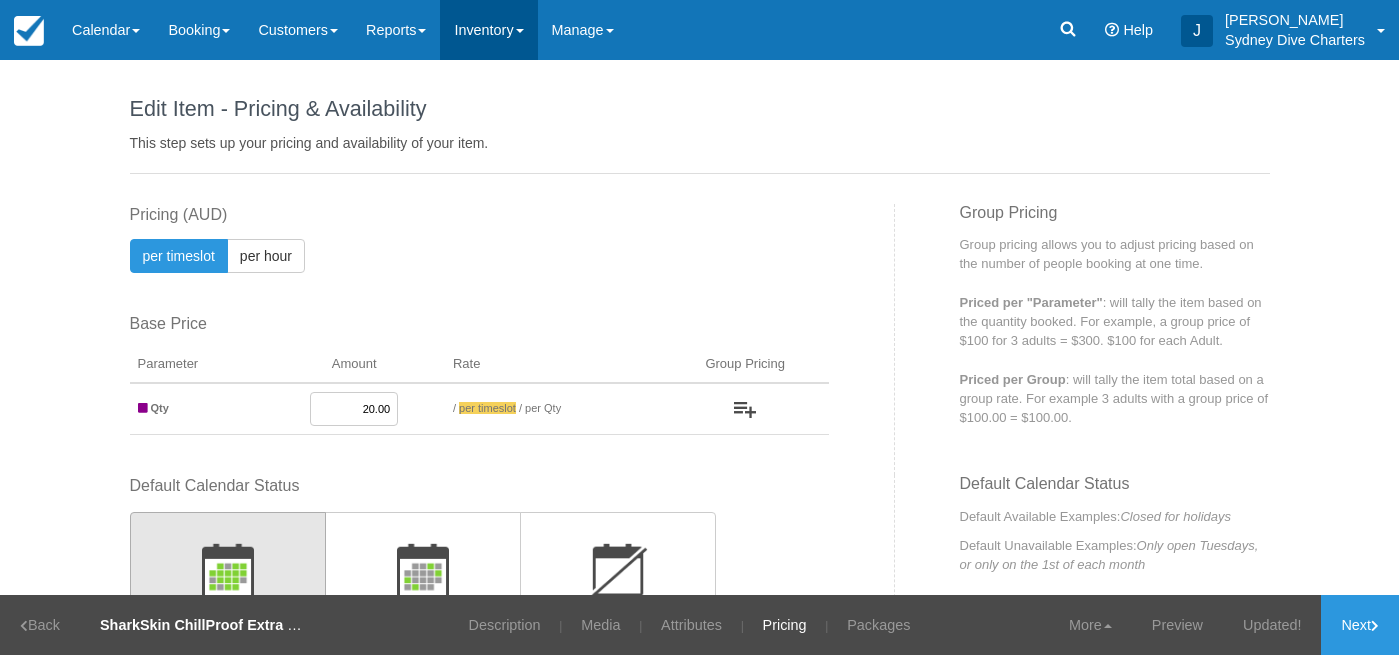 click on "Inventory" at bounding box center [488, 30] 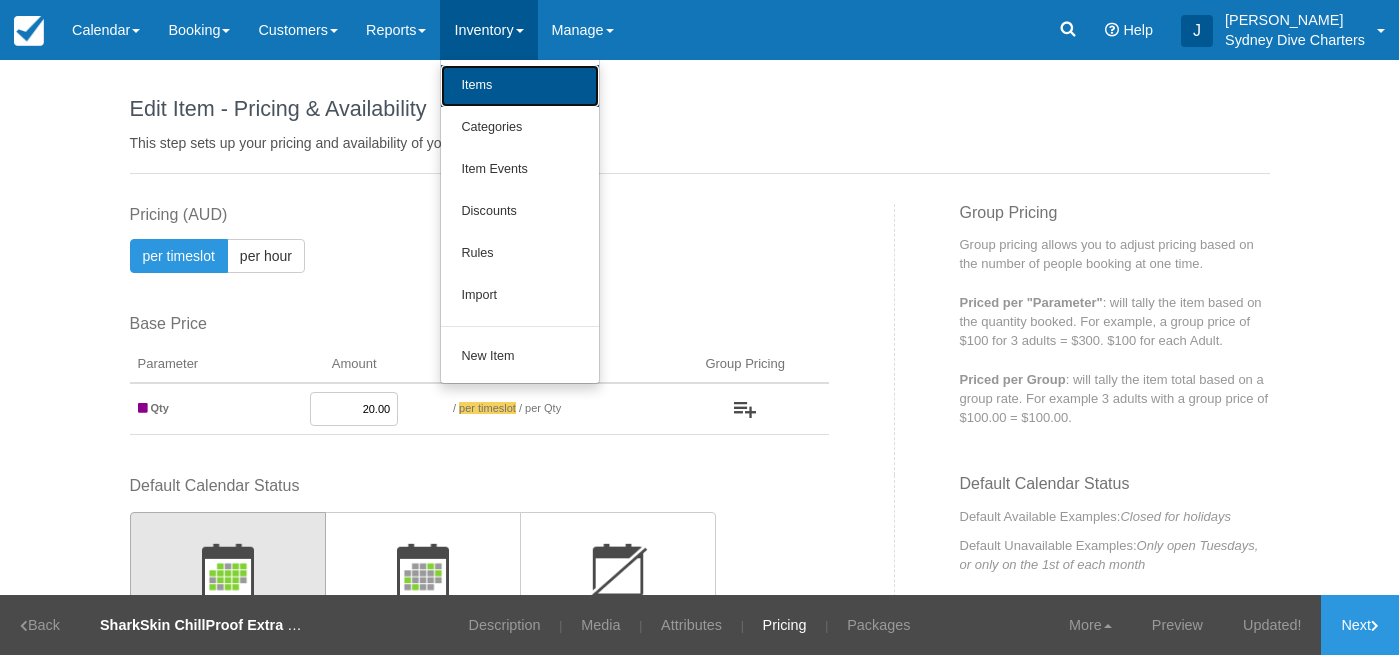 click on "Items" at bounding box center (520, 86) 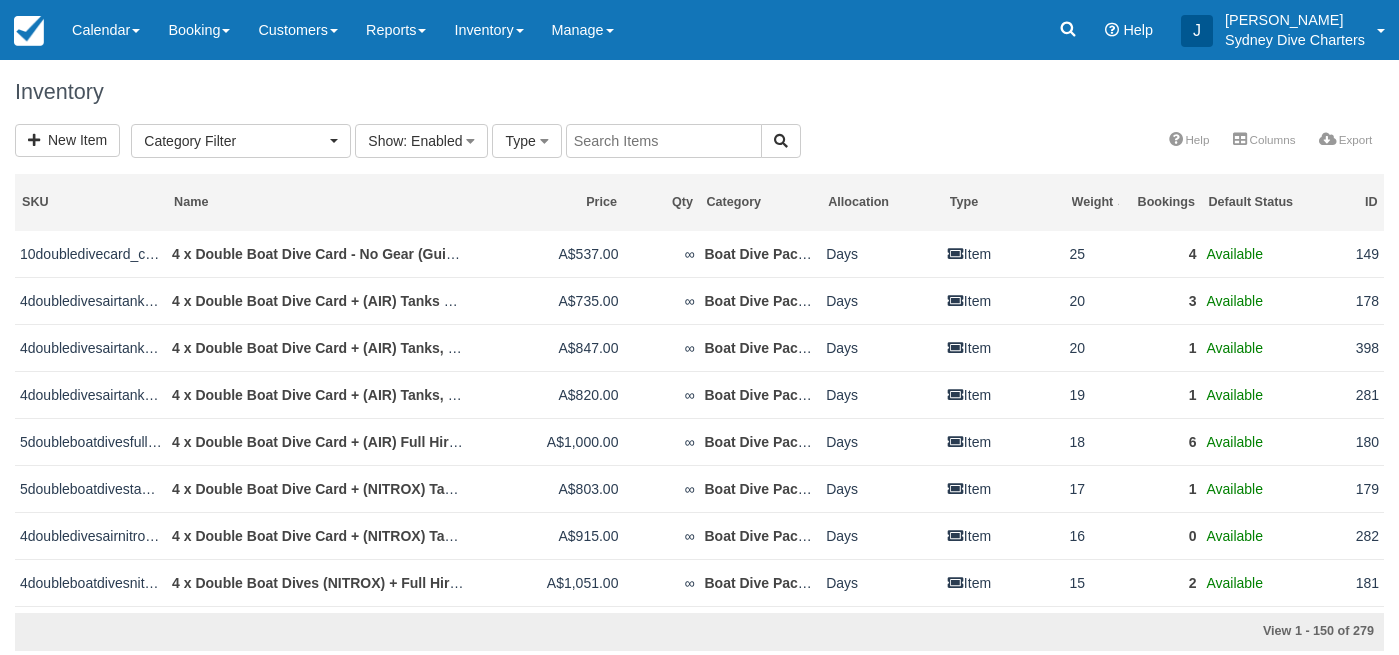 select 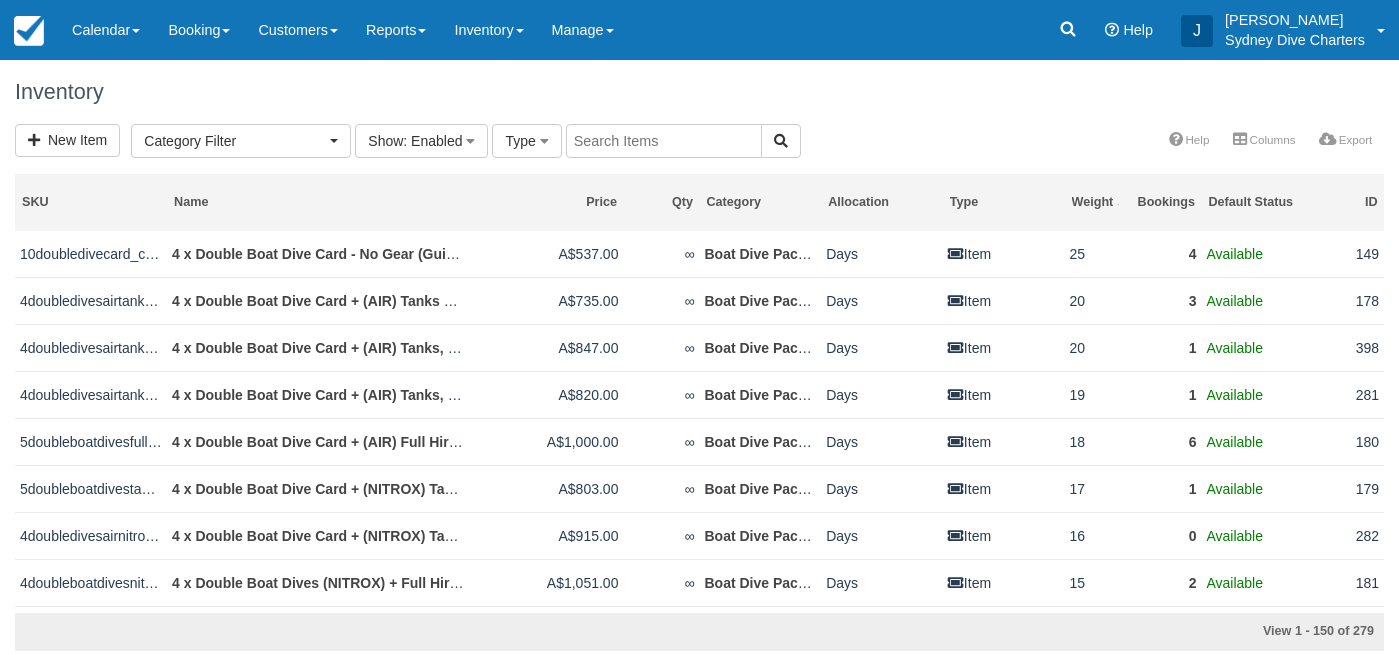 click at bounding box center (664, 141) 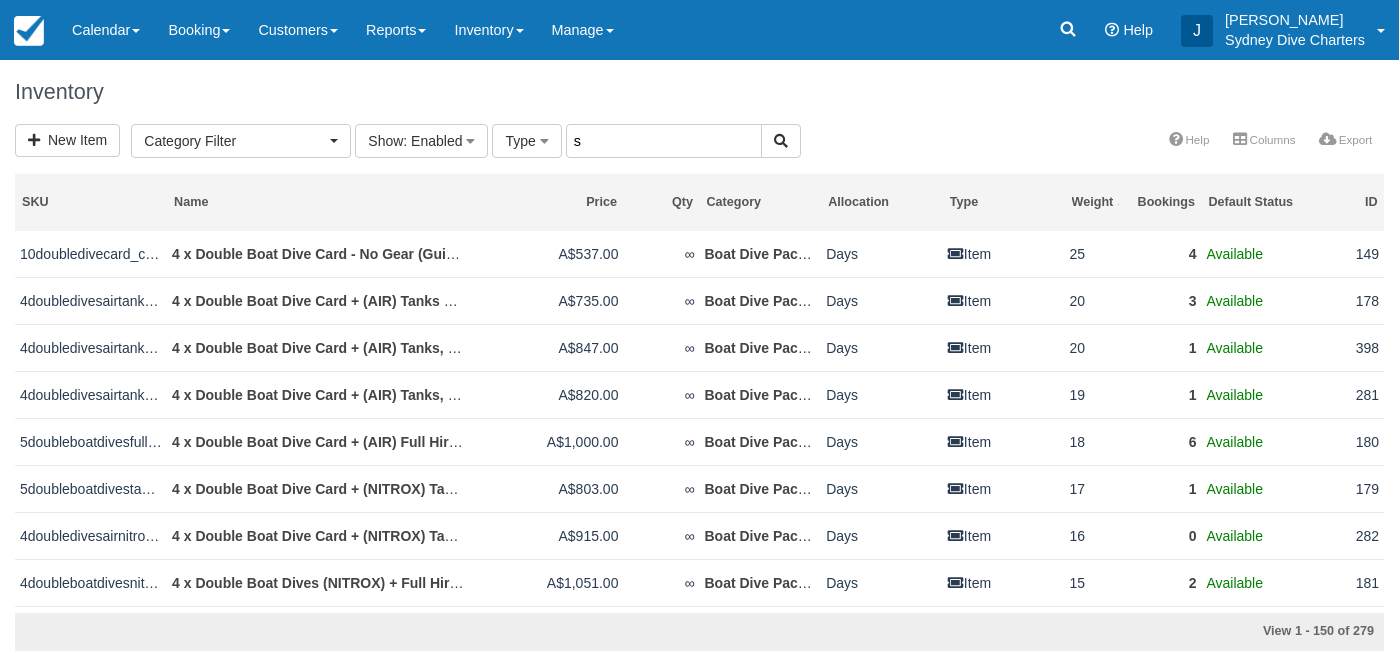 click on "s" at bounding box center (664, 141) 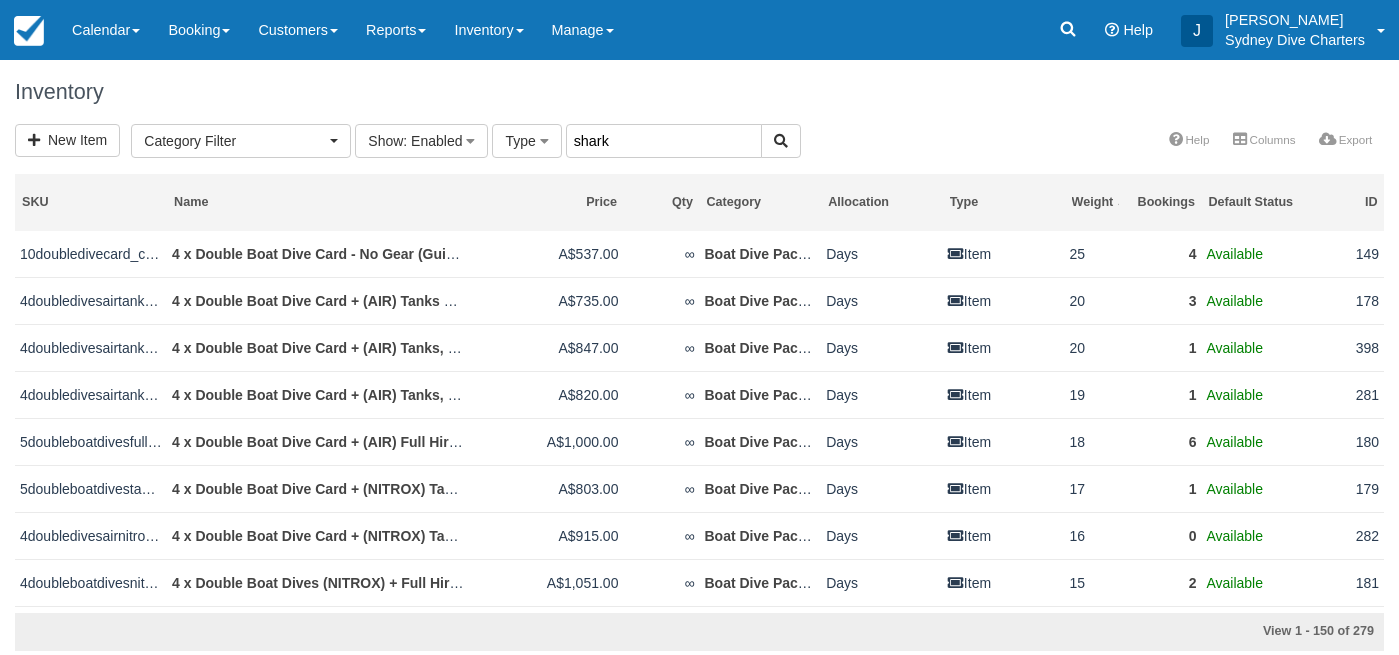 type on "shark" 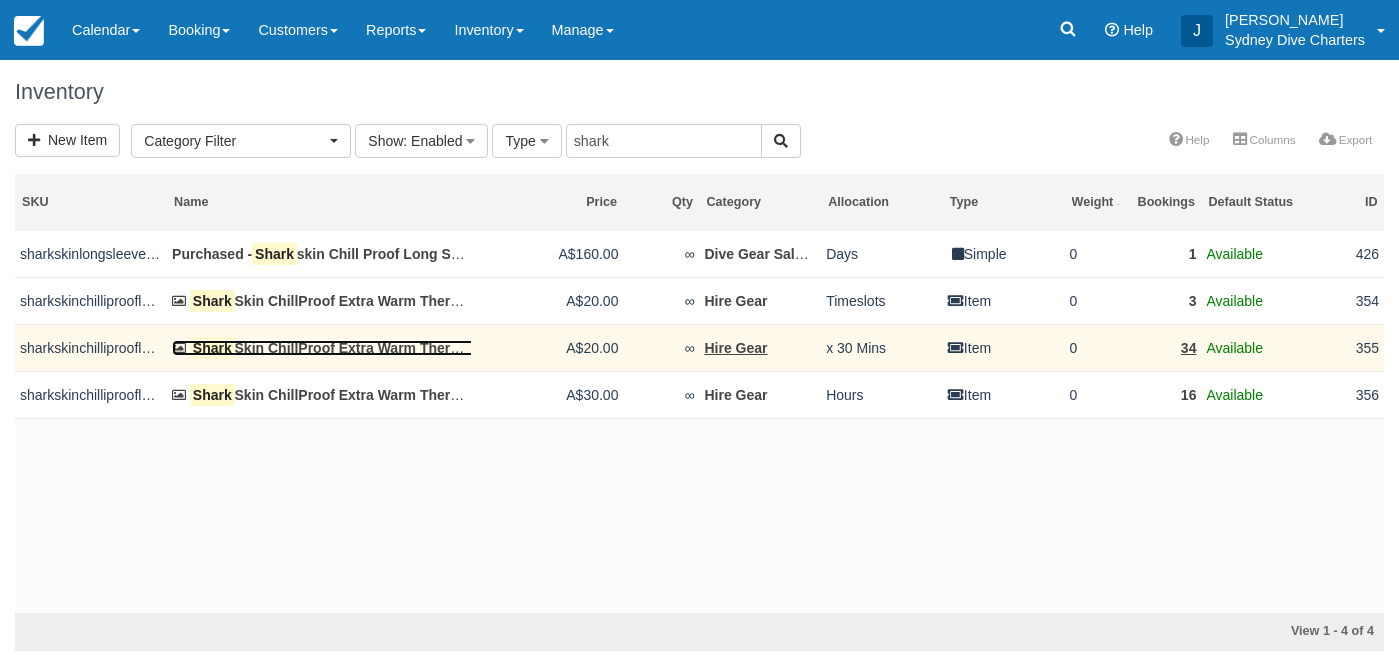 click on "Shark Skin ChillProof Extra Warm Thermal Long Sleeve Winter Vest." at bounding box center (408, 348) 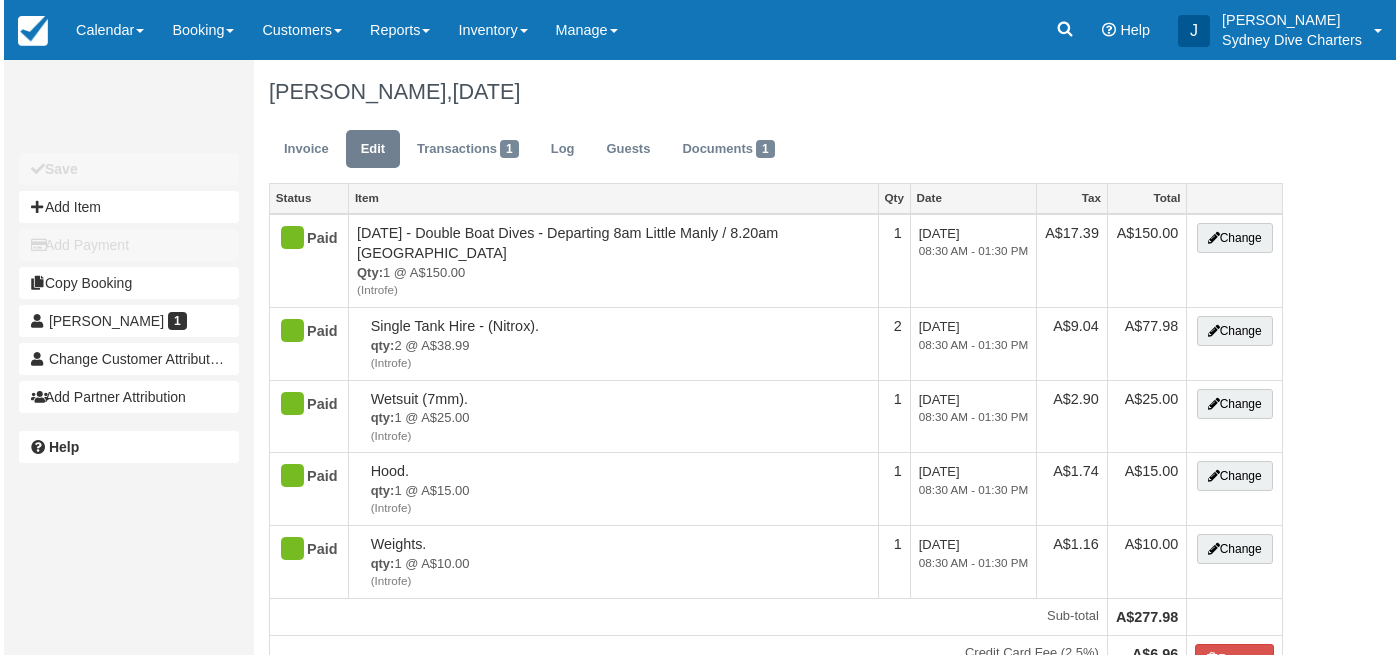 scroll, scrollTop: 0, scrollLeft: 0, axis: both 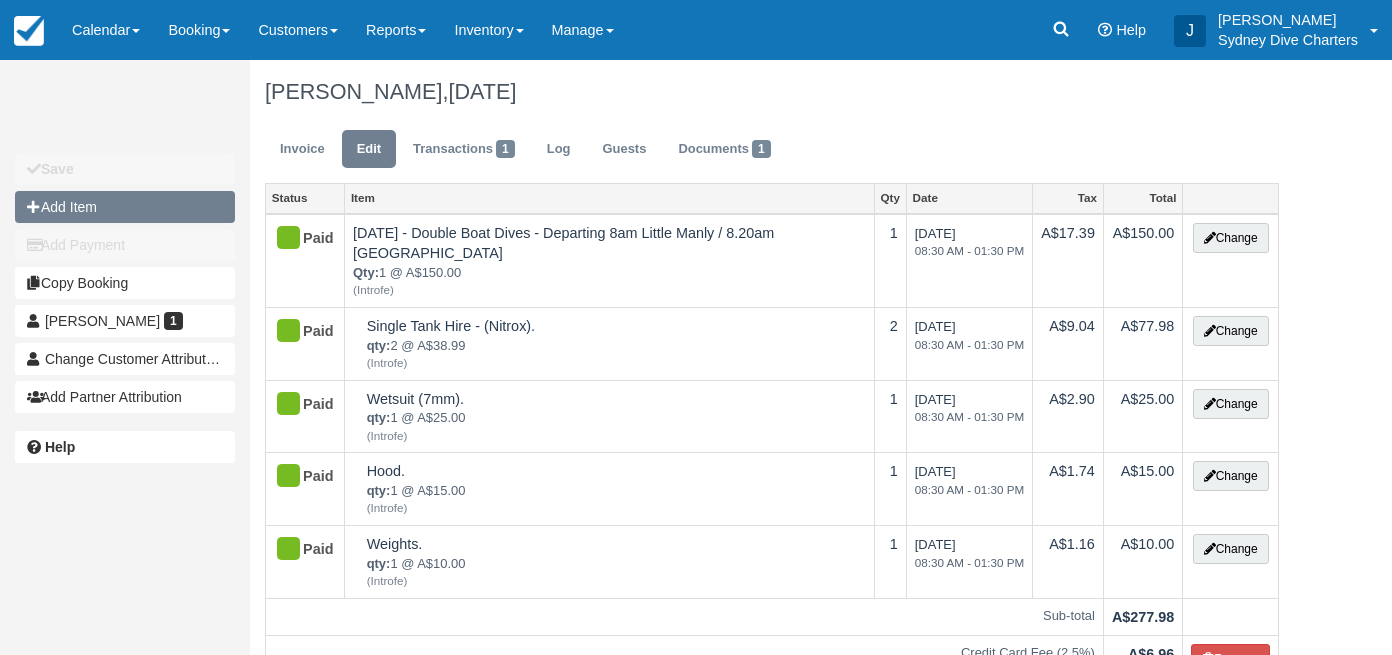 click on "Add Item" at bounding box center [125, 207] 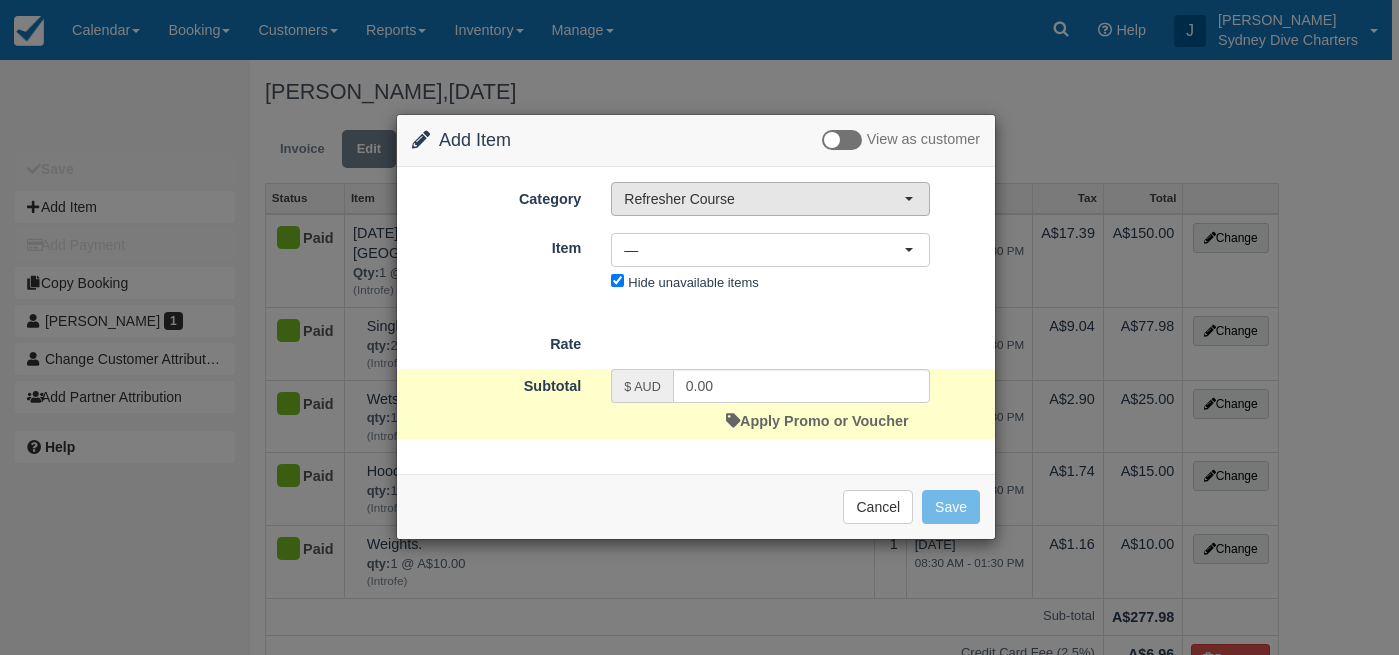 click on "Refresher Course" at bounding box center (764, 199) 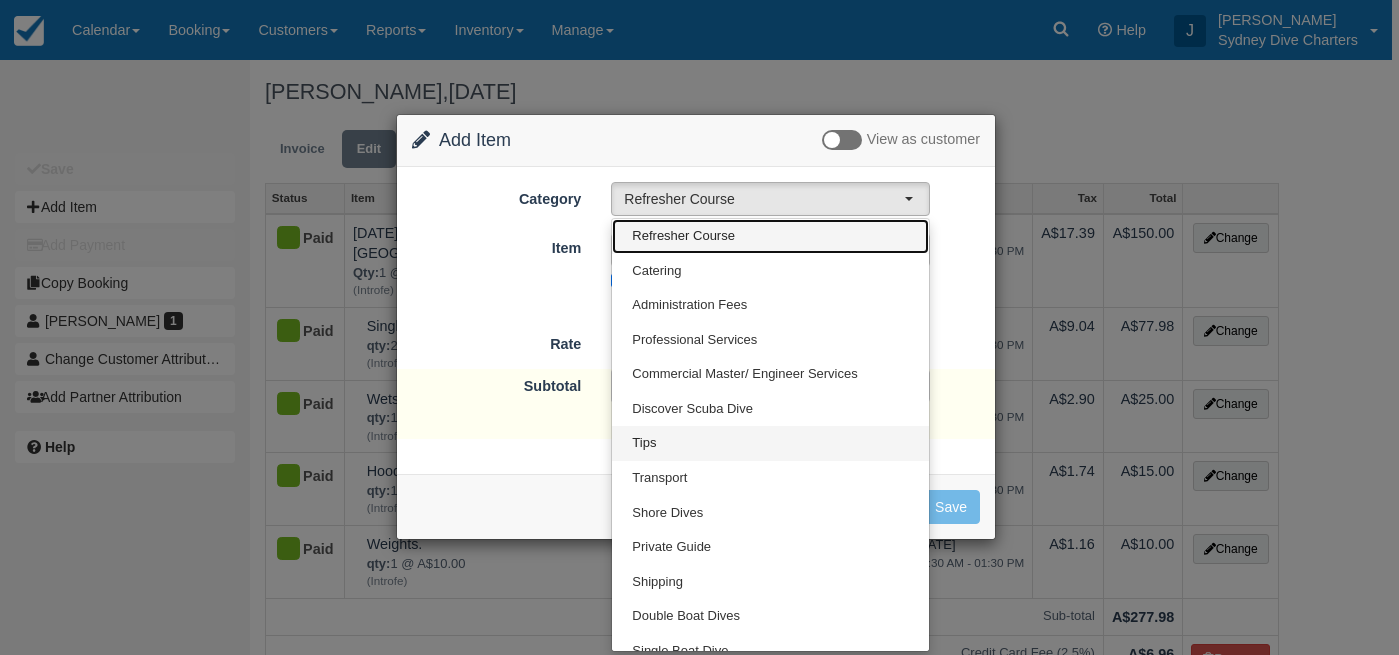 scroll, scrollTop: 709, scrollLeft: 0, axis: vertical 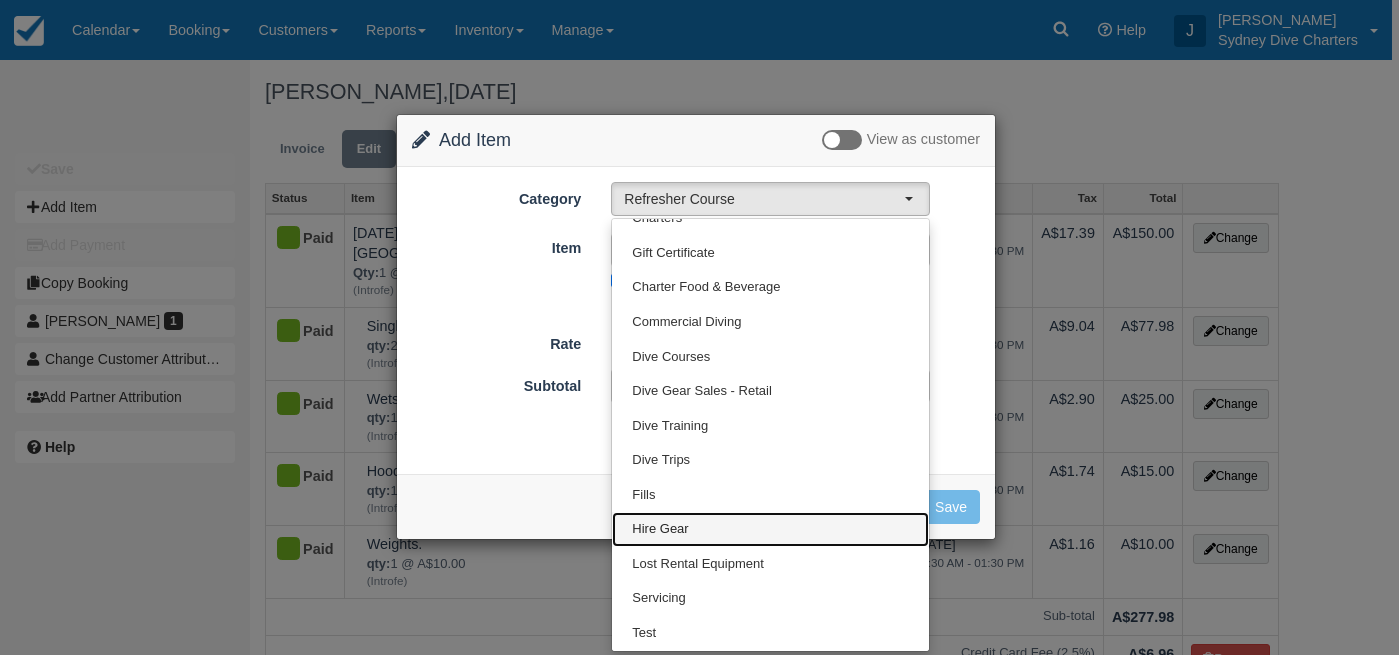 click on "Hire Gear" at bounding box center [660, 529] 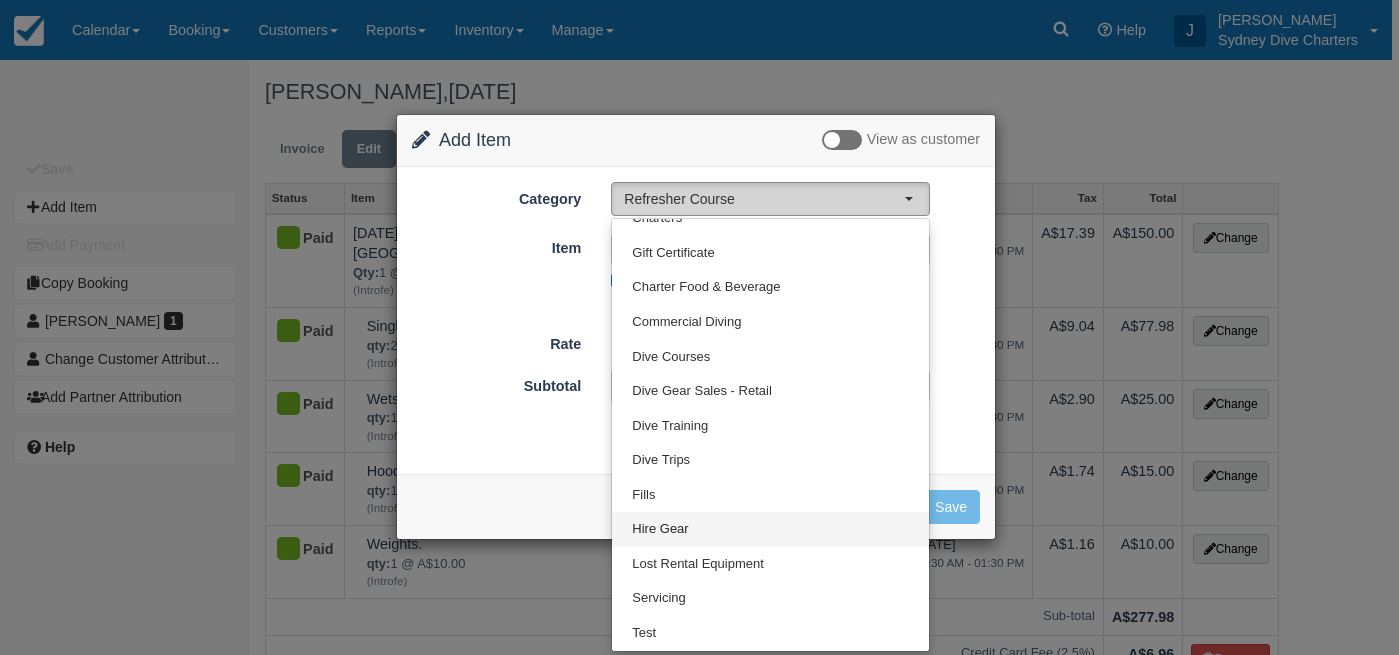 select on "12" 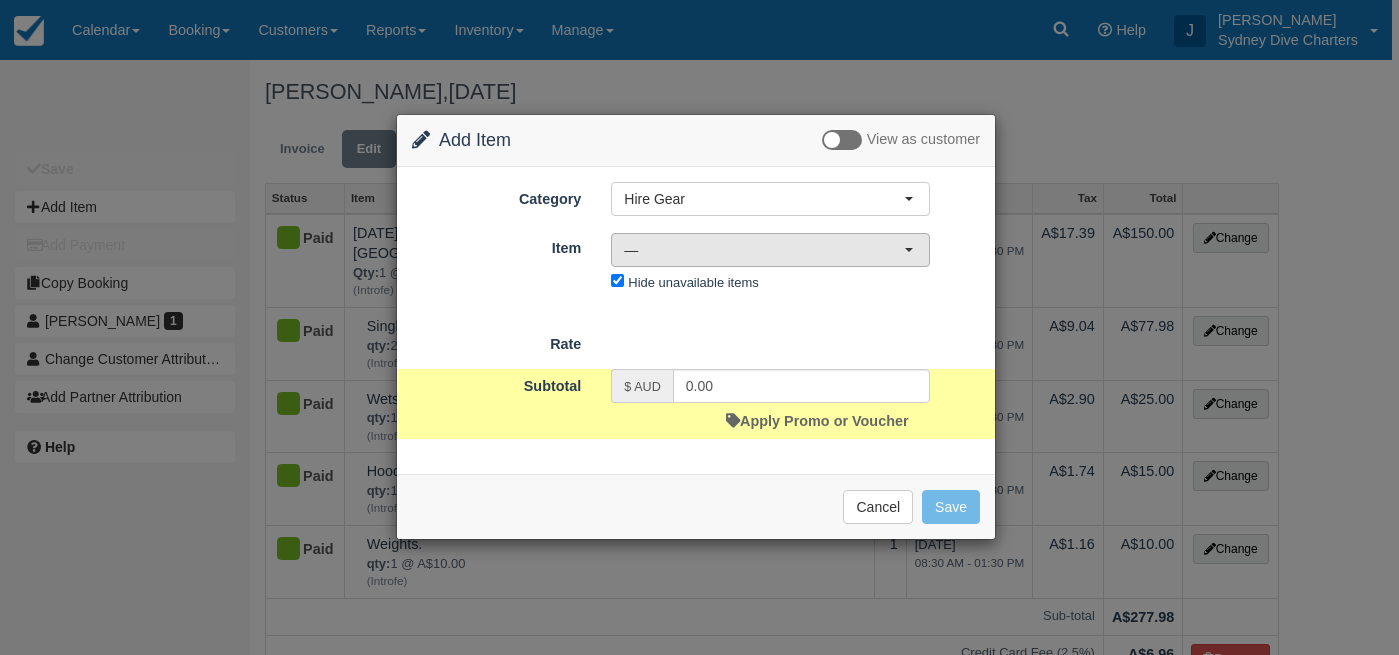 click on "—" at bounding box center (764, 250) 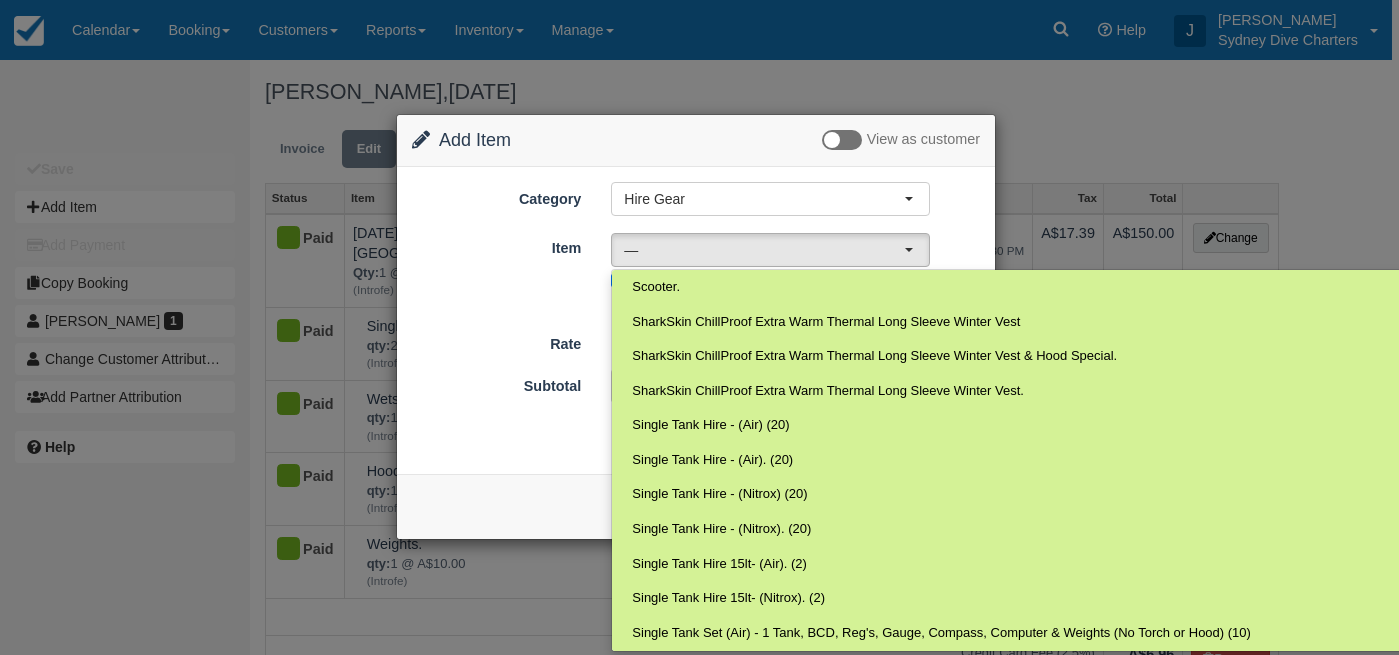 scroll, scrollTop: 1656, scrollLeft: 0, axis: vertical 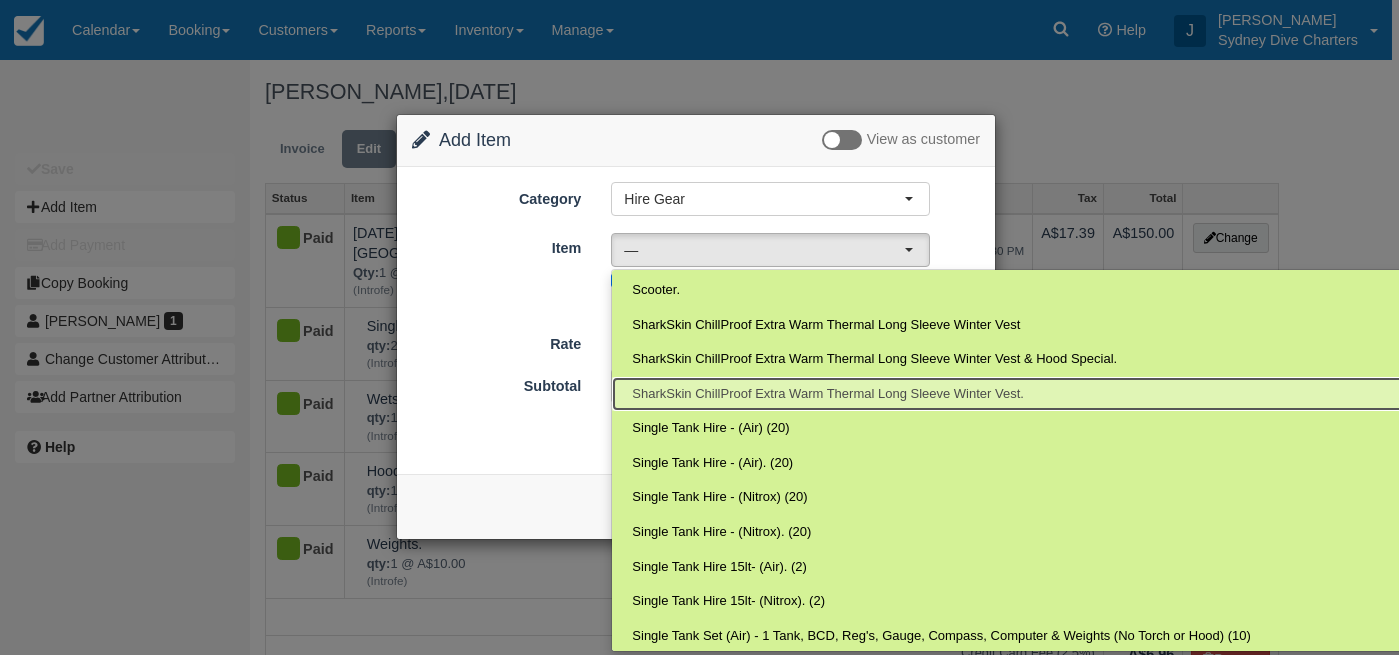 click on "SharkSkin ChillProof Extra Warm Thermal Long Sleeve Winter Vest." at bounding box center (828, 394) 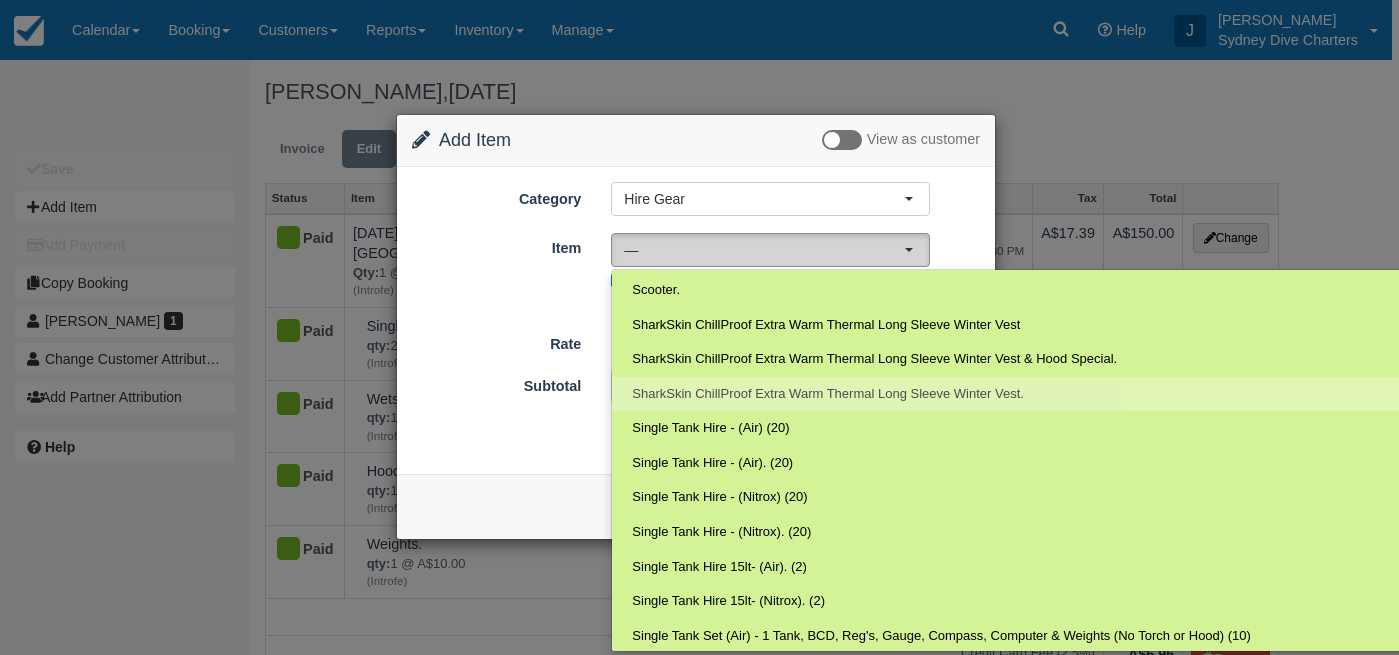 select on "355" 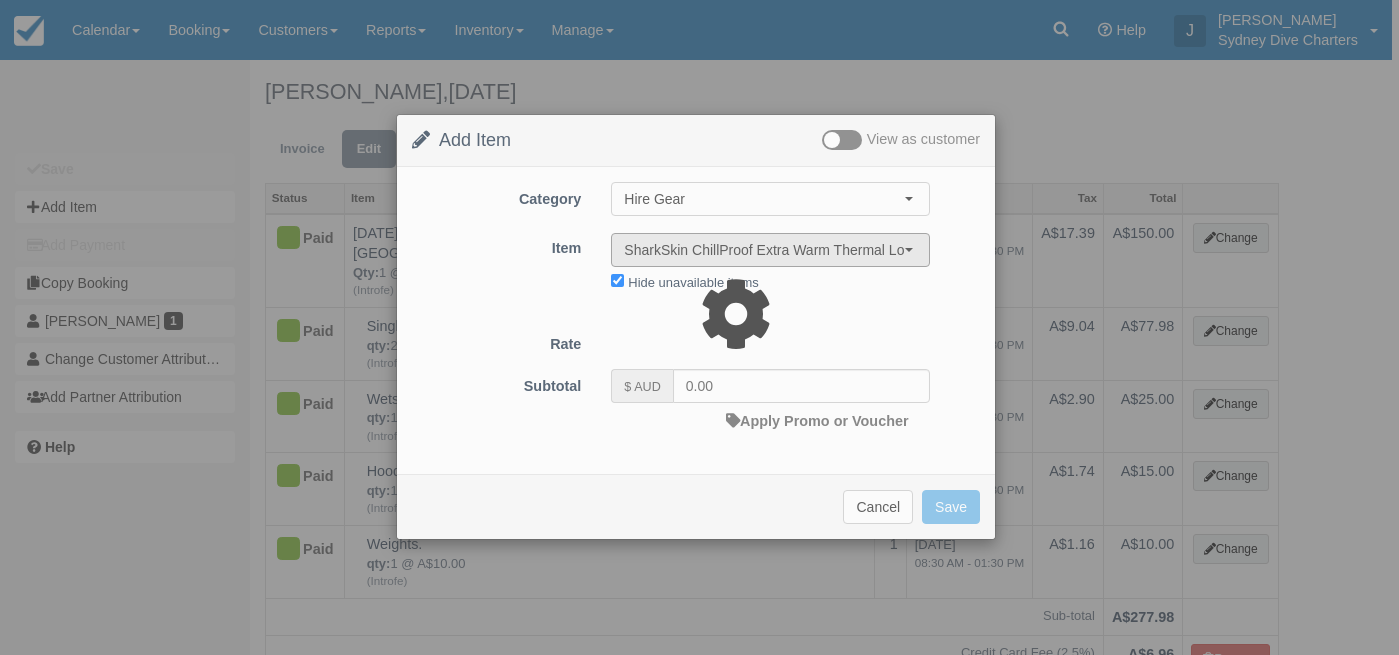 type on "20.00" 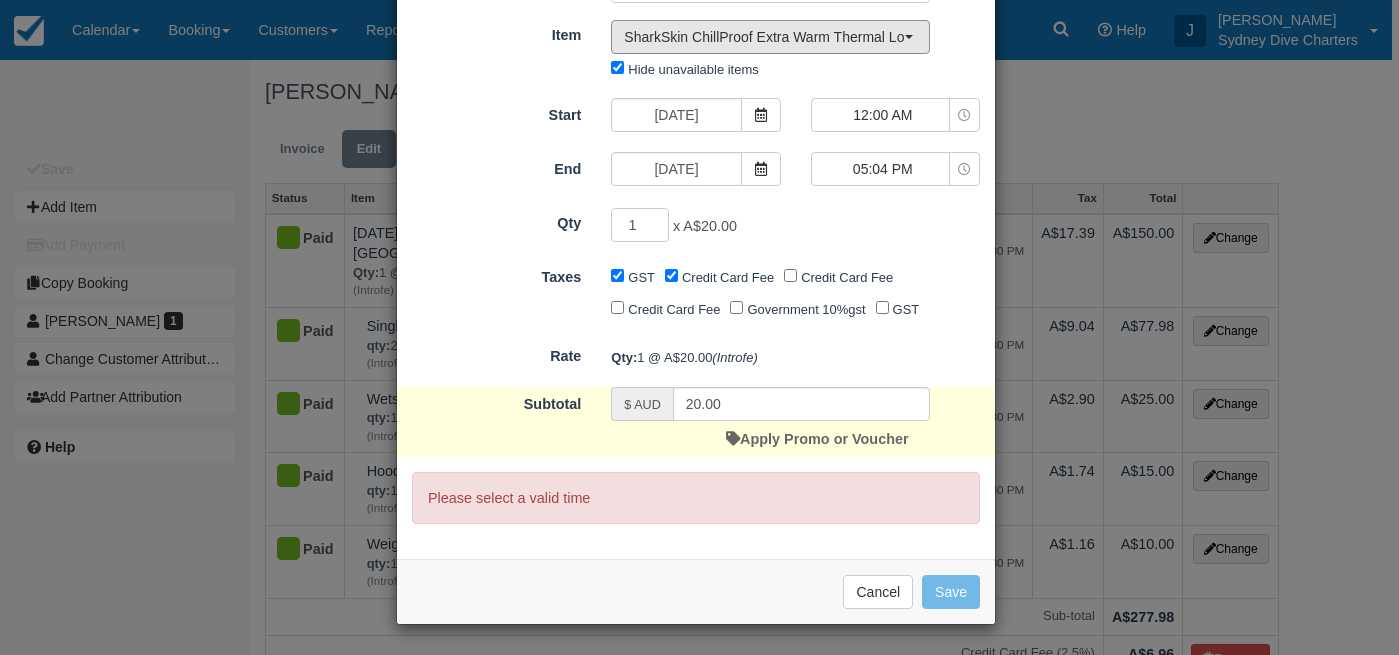 scroll, scrollTop: 40, scrollLeft: 0, axis: vertical 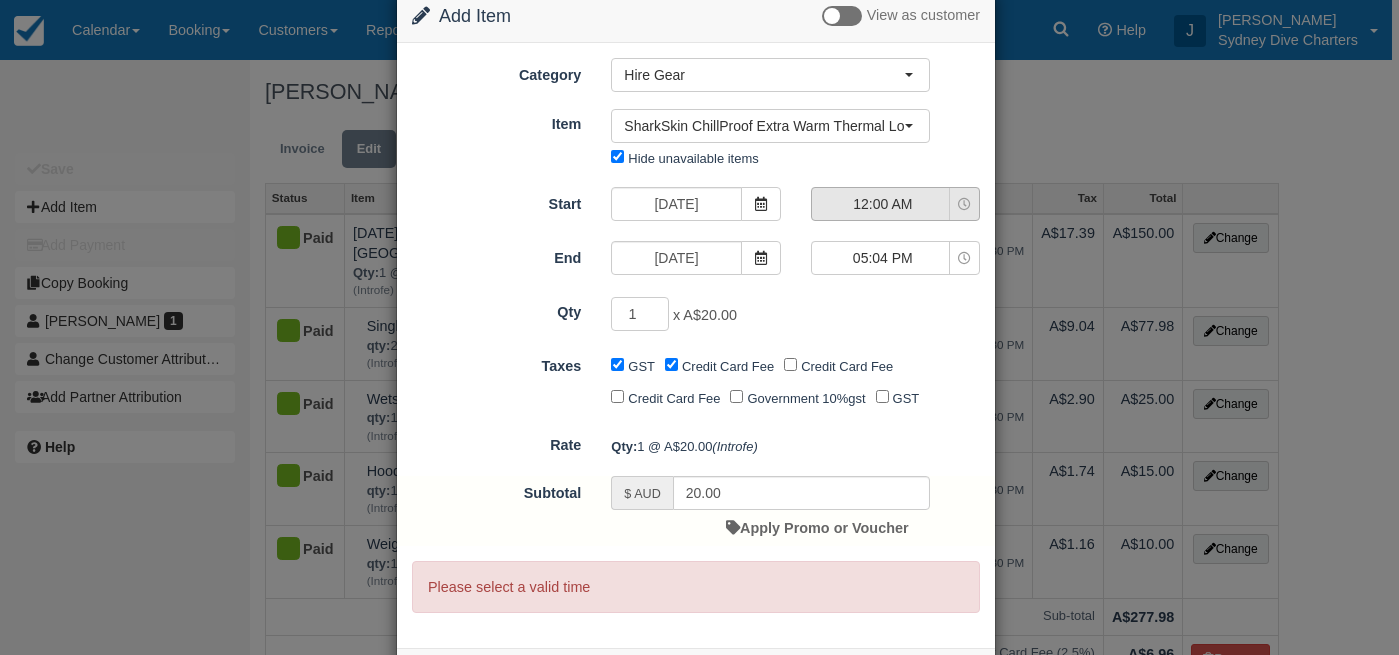 click on "12:00 AM" at bounding box center [883, 204] 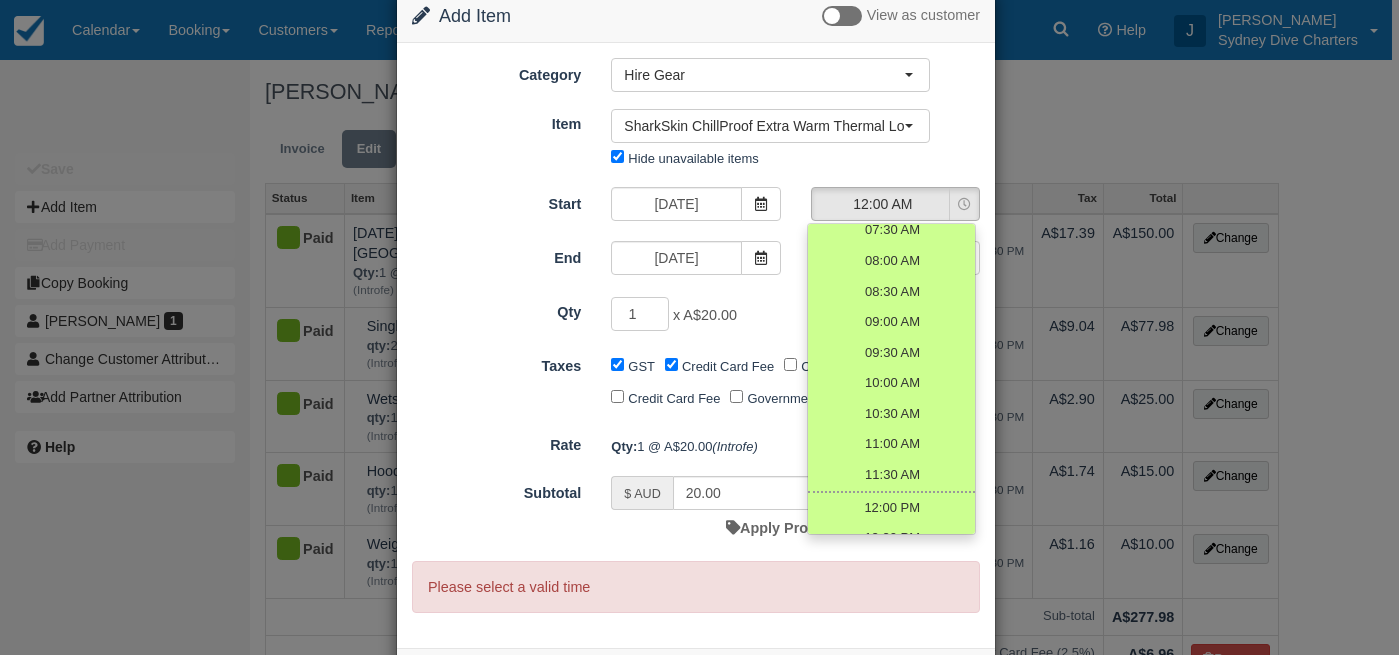 scroll, scrollTop: 481, scrollLeft: 0, axis: vertical 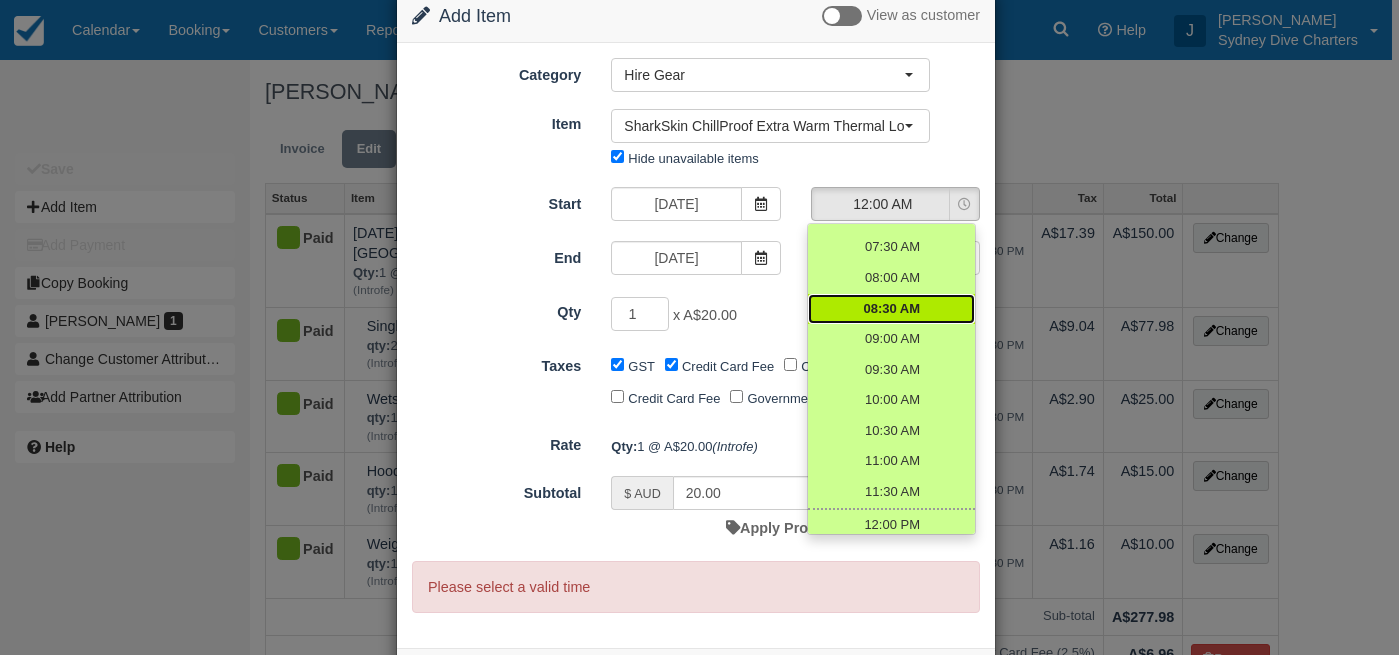 click on "08:30 AM" at bounding box center (891, 309) 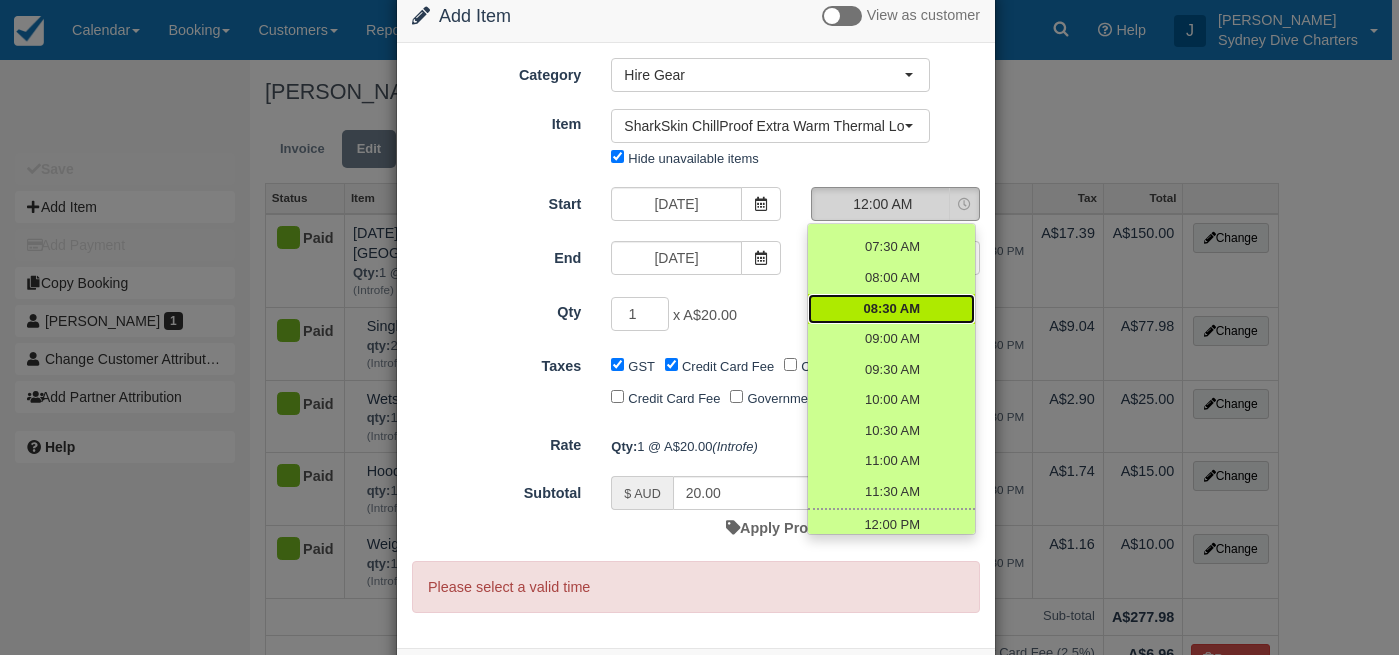 select on "08:30" 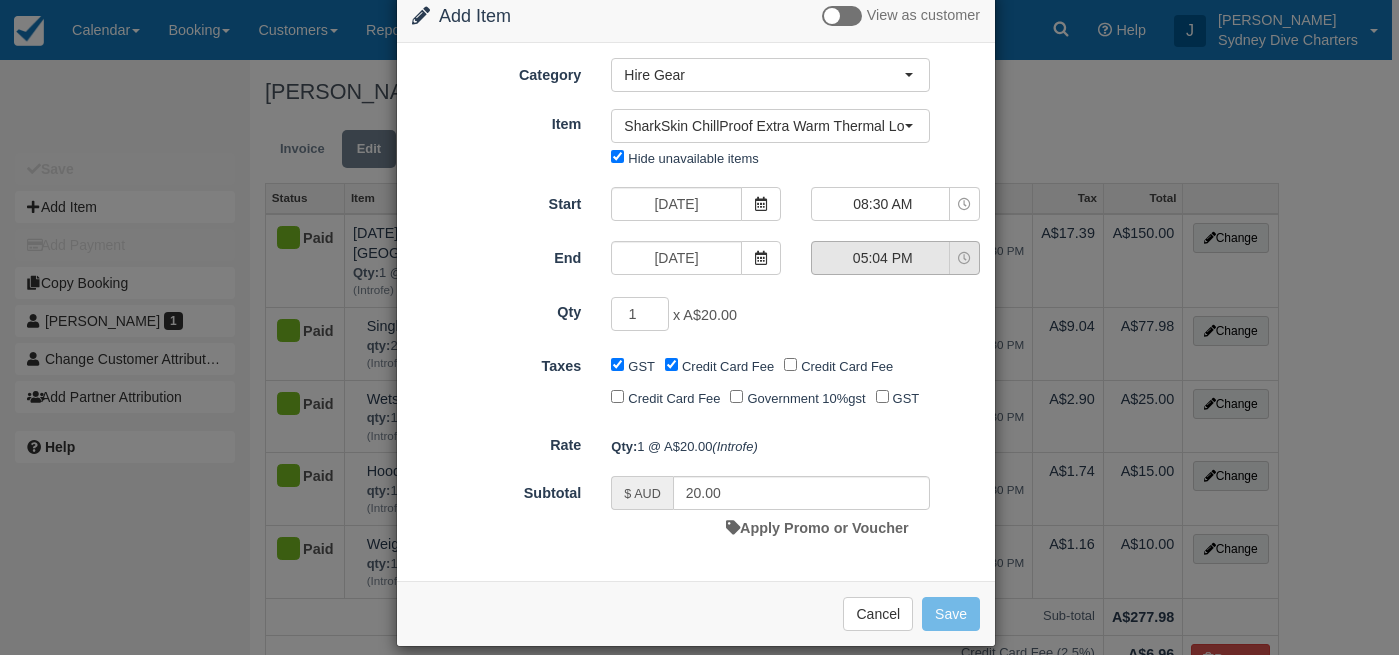click on "05:04 PM" at bounding box center [895, 258] 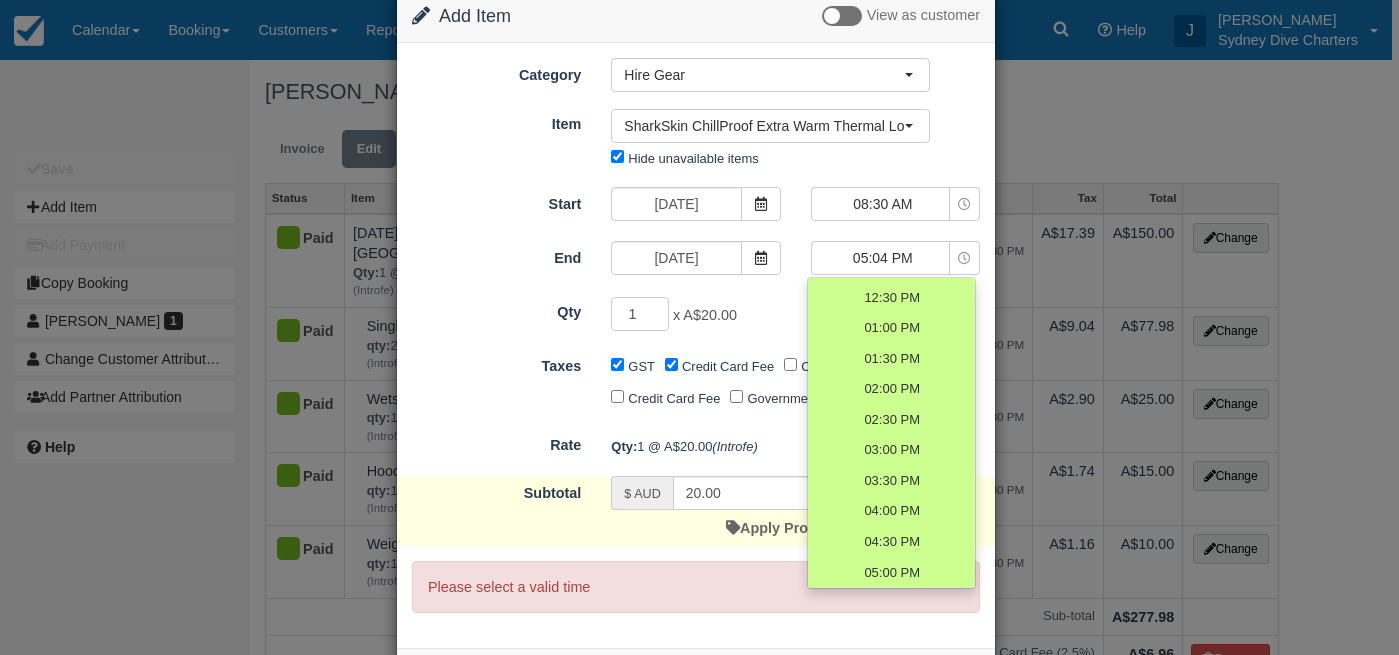 scroll, scrollTop: 761, scrollLeft: 0, axis: vertical 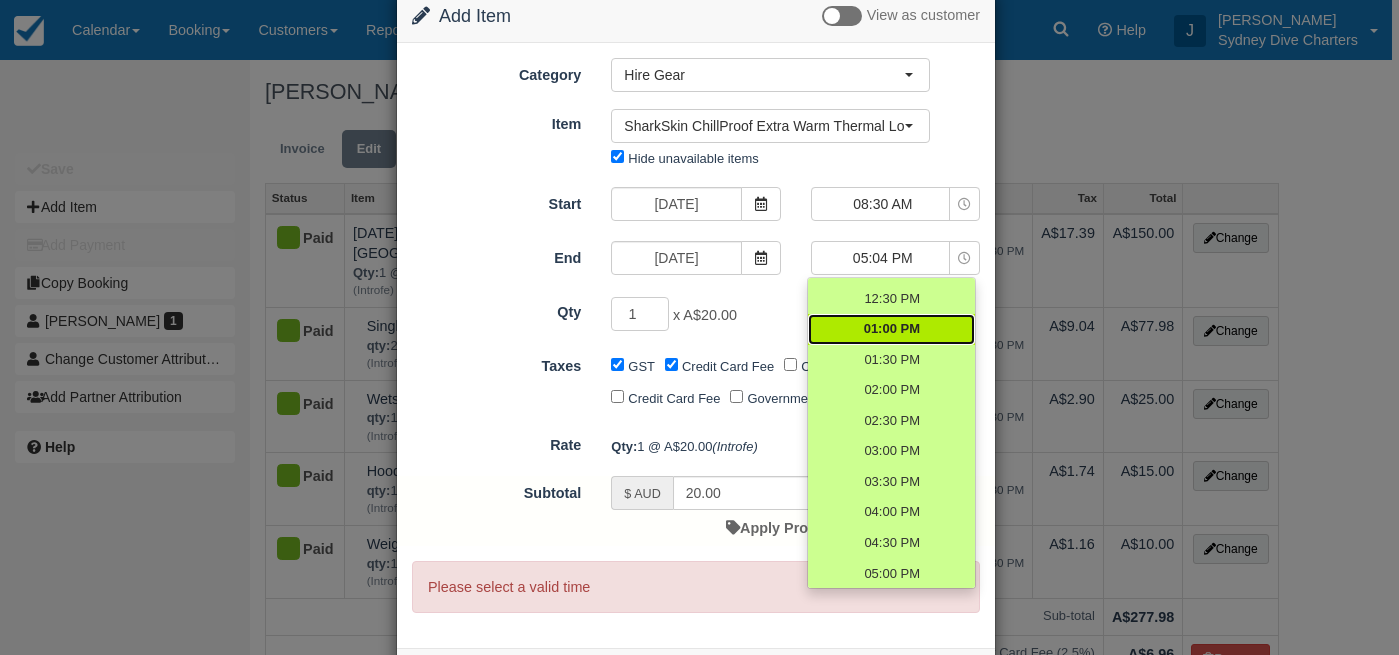 click on "01:00 PM" at bounding box center [892, 329] 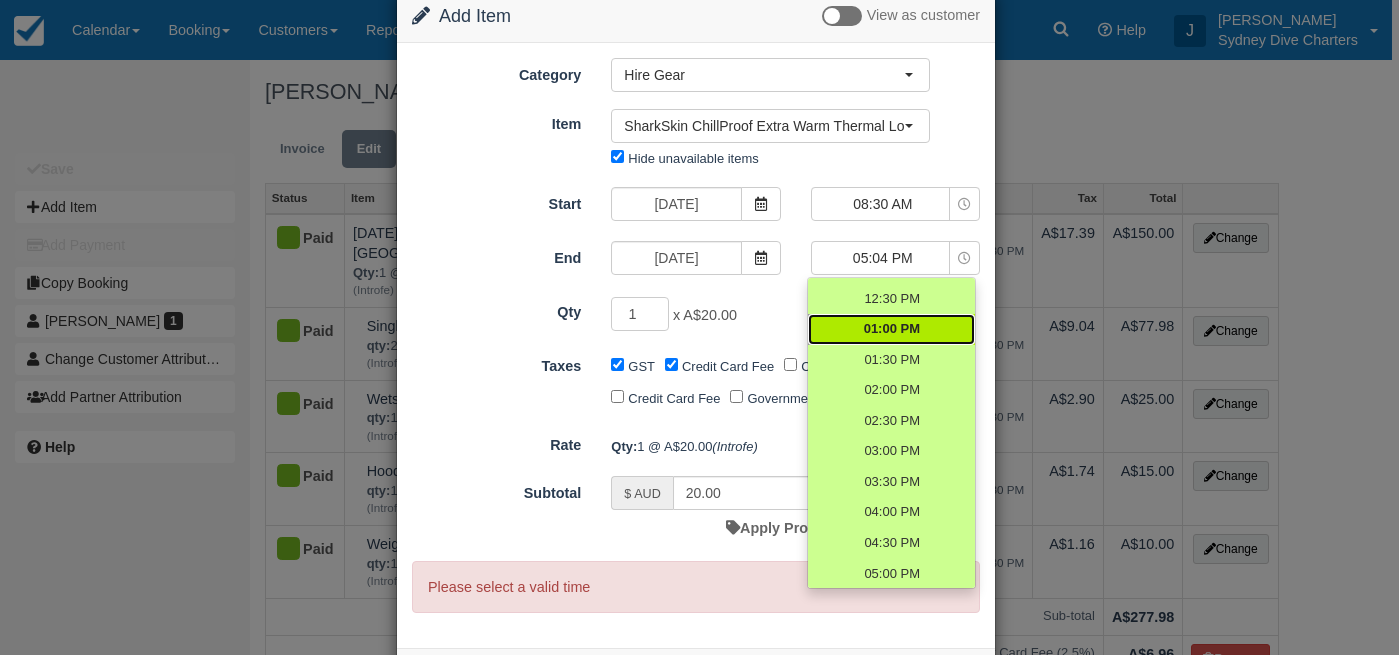 click on "01:00 PM" at bounding box center [892, 329] 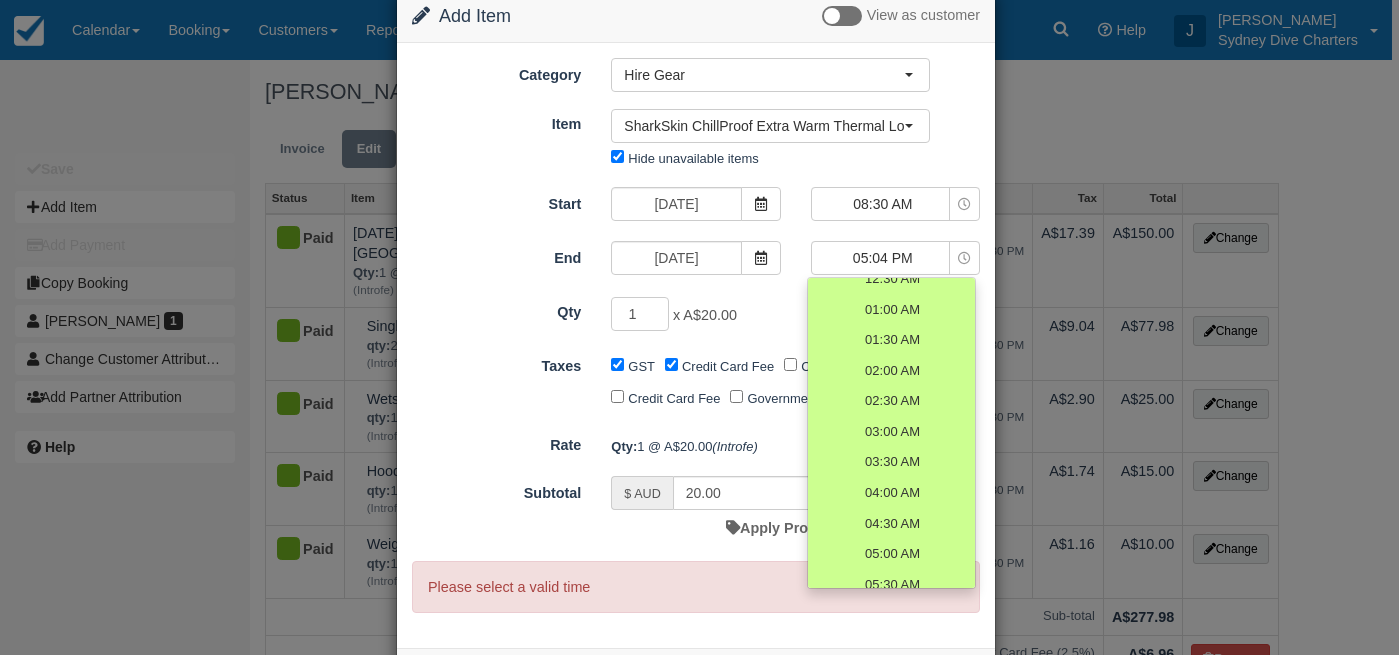 scroll, scrollTop: 0, scrollLeft: 0, axis: both 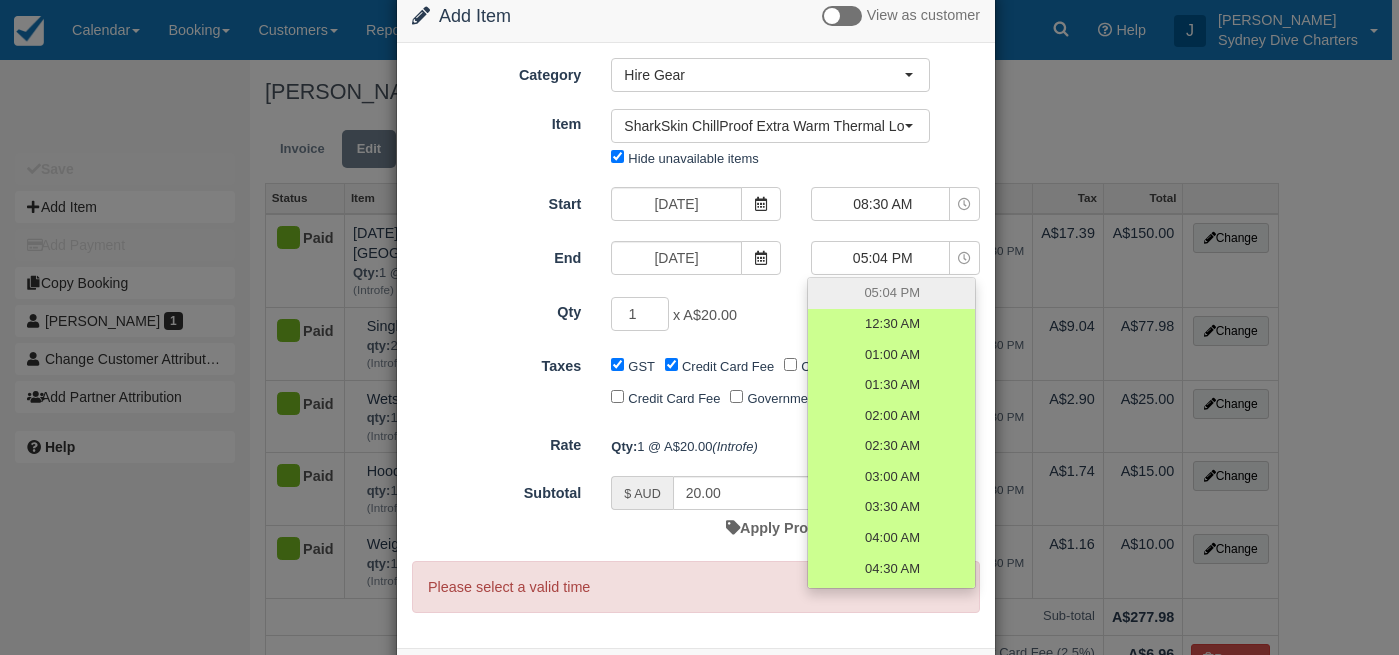 click on "05:04 PM 12:30 AM 01:00 AM 01:30 AM 02:00 AM 02:30 AM 03:00 AM 03:30 AM 04:00 AM 04:30 AM 05:00 AM 05:30 AM 06:00 AM 06:30 AM 07:00 AM 07:30 AM 08:00 AM 08:30 AM 09:00 AM 09:30 AM 10:00 AM 10:30 AM 11:00 AM 11:30 AM 12:00 PM 12:30 PM 01:00 PM 01:30 PM 02:00 PM 02:30 PM 03:00 PM 03:30 PM 04:00 PM 04:30 PM 05:00 PM 05:30 PM 06:00 PM 06:30 PM 07:00 PM 07:30 PM 08:00 PM 08:30 PM 09:00 PM 09:30 PM 10:00 PM 10:30 PM 11:00 PM 11:30 PM 12:00 AM" at bounding box center [891, 433] 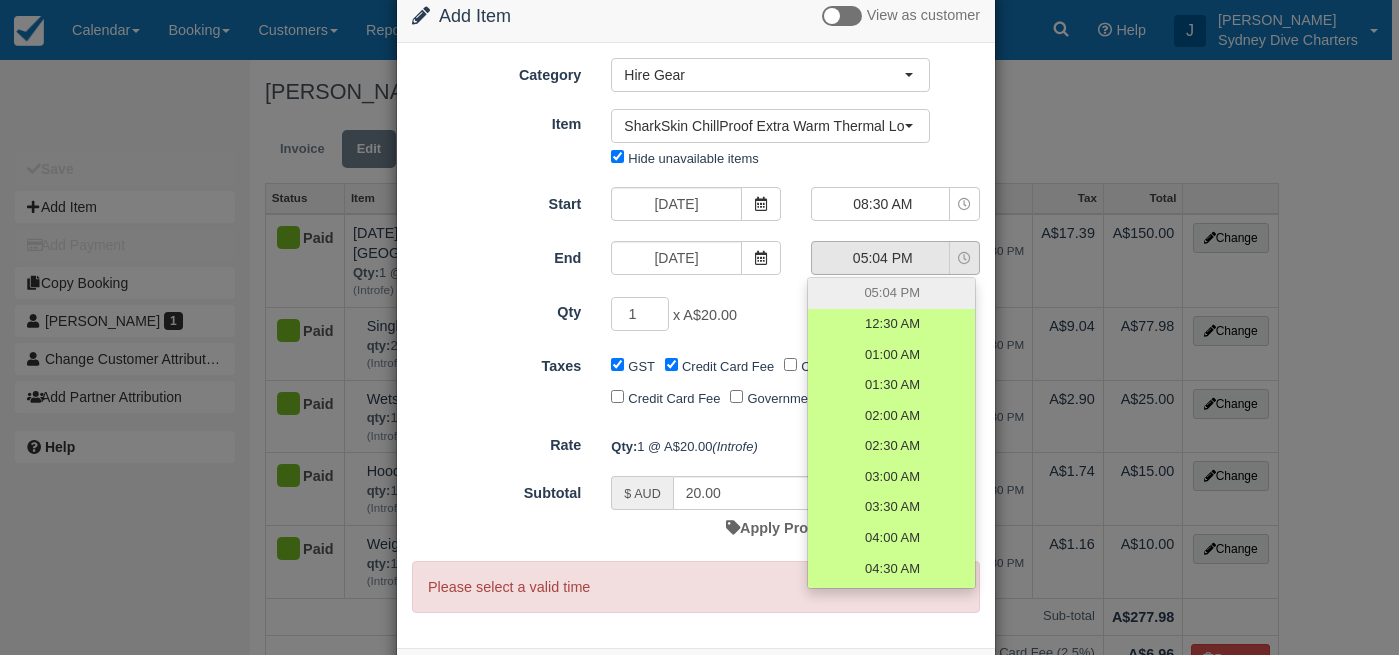 click on "05:04 PM" at bounding box center (883, 258) 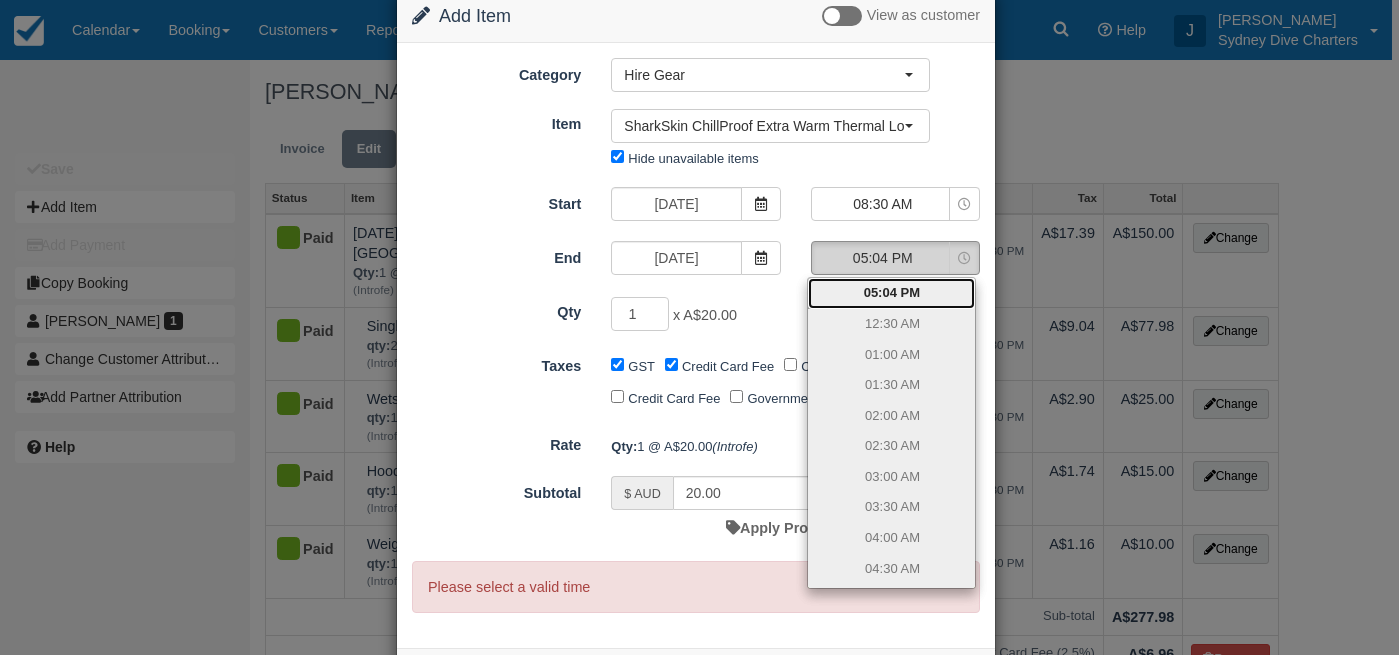 click on "05:04 PM" at bounding box center (883, 258) 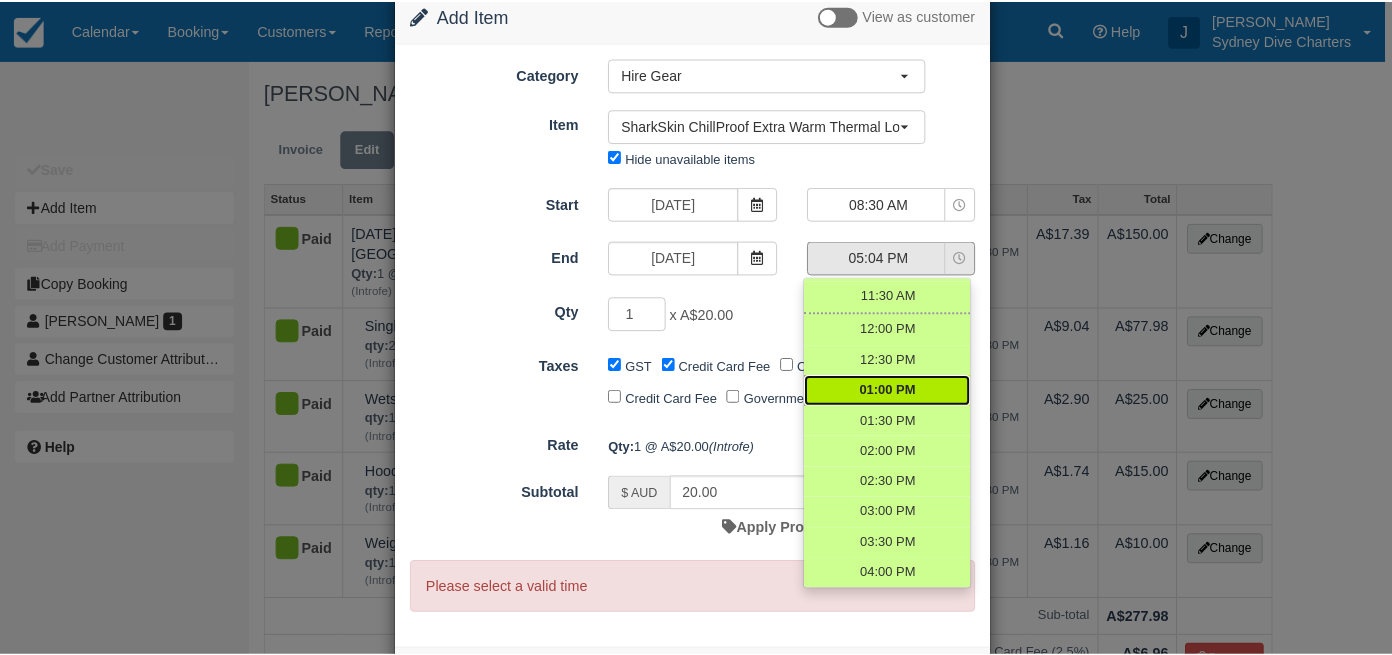 scroll, scrollTop: 403, scrollLeft: 0, axis: vertical 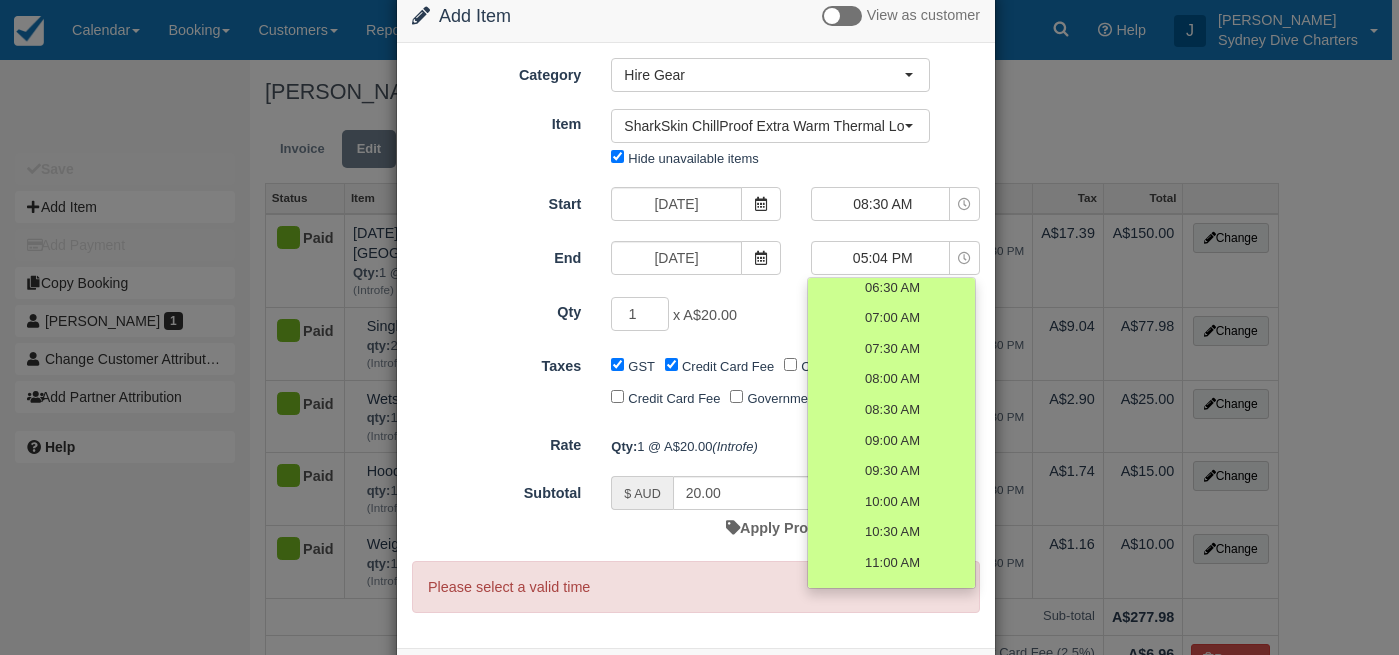 click on "Change Item
Add Item
View as customer
Category
Hire Gear   Refresher Course Catering Administration Fees Professional Services Commercial Master/ Engineer Services Discover Scuba Dive Tips Transport Shore Dives Private Guide Shipping Double Boat Dives Single Boat Dive Technical & Deep Dives Boat Dive Packages Tec40 Ex-HMAS Adelaide Dive Night Dives Freediving NYE Charter Charters Gift Certificate Charter Food & Beverage Commercial Diving Dive Courses Dive Gear Sales - Retail Dive Training Dive Trips Fills Hire Gear Lost Rental Equipment Servicing Test
Refresher Course Catering Administration Fees Professional Services Commercial Master/ Engineer Services Discover Scuba Dive Tips Transport Shore Dives Private Guide Shipping Double Boat Dives Single Boat Dive Boat Dive Packages" at bounding box center [699, 327] 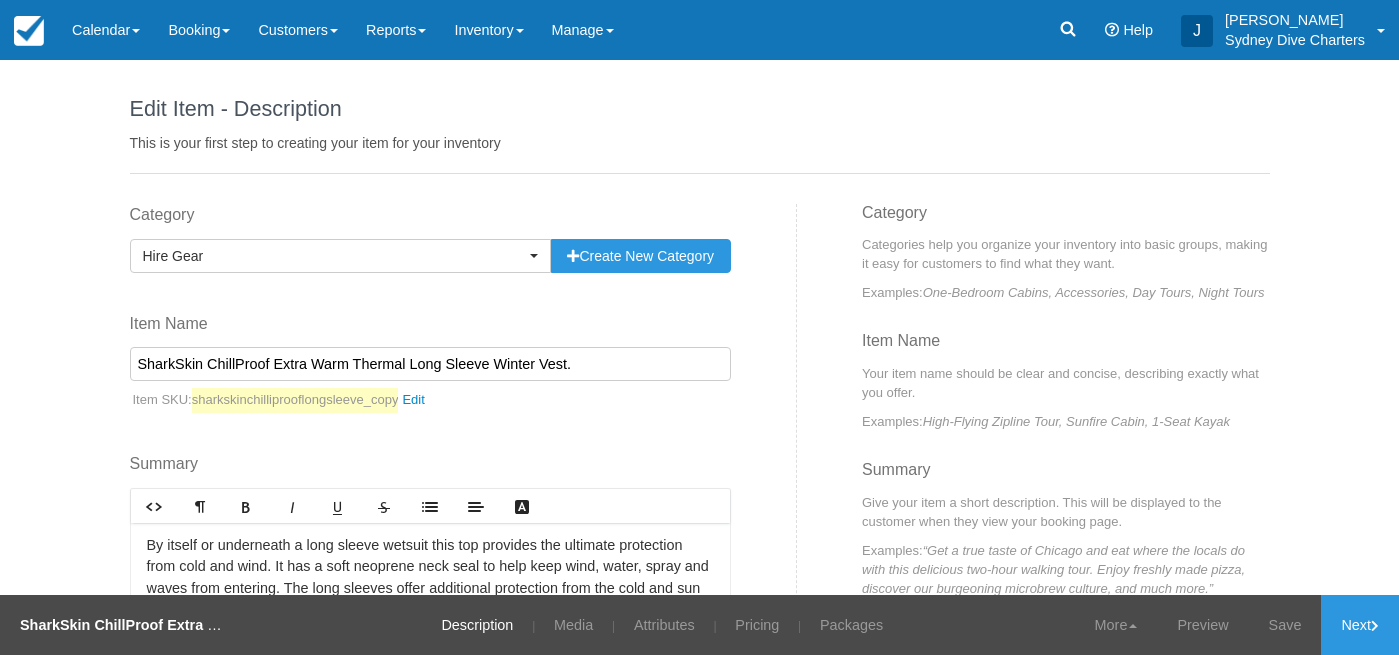 scroll, scrollTop: 0, scrollLeft: 0, axis: both 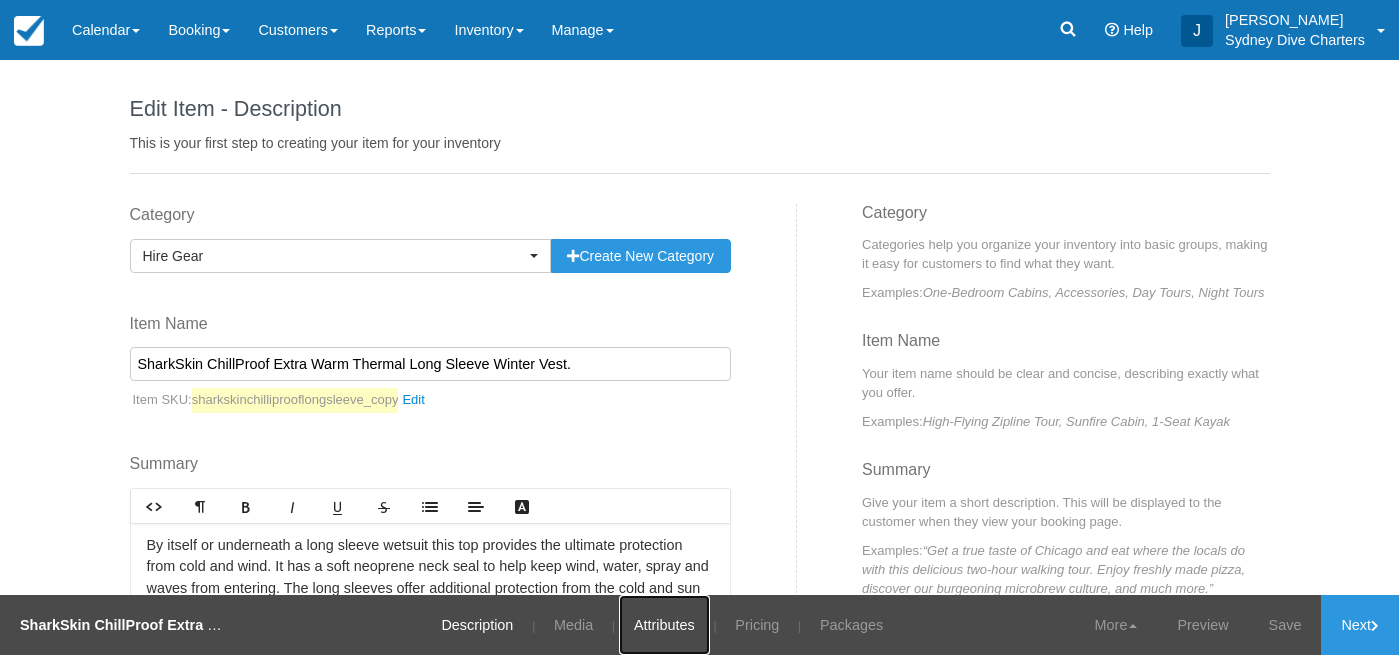 click on "Attributes" at bounding box center (664, 625) 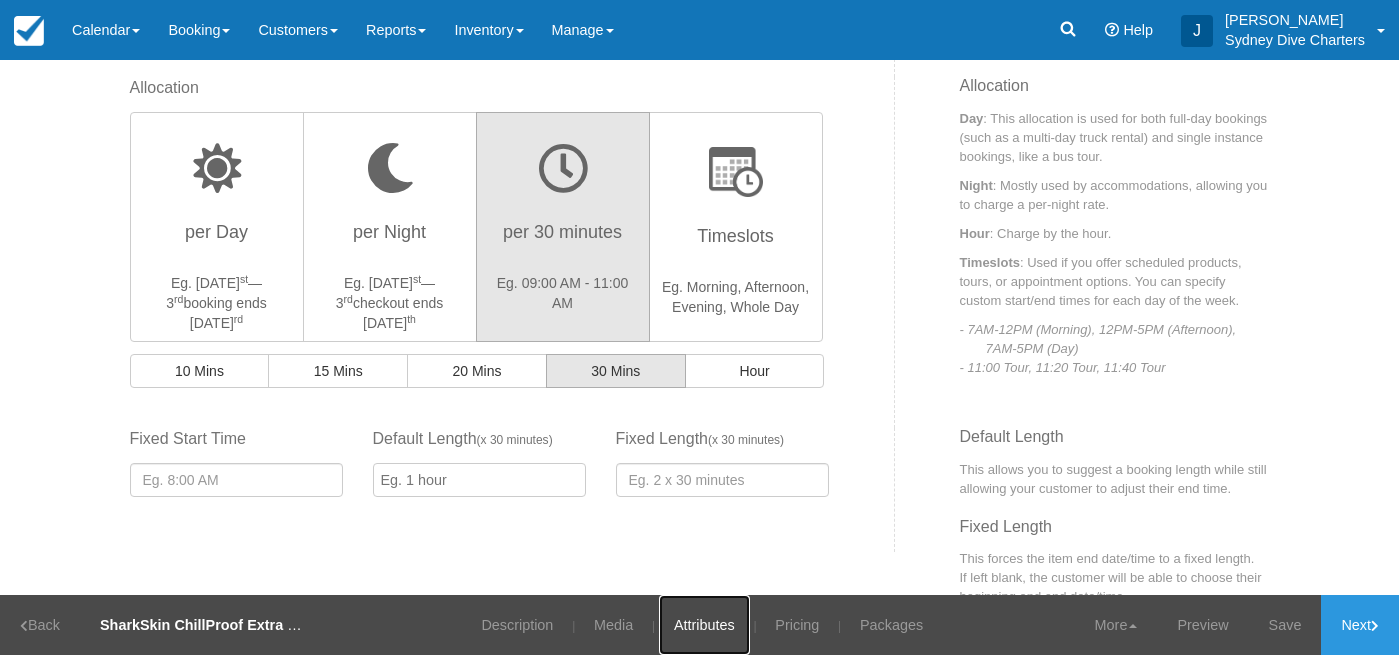 scroll, scrollTop: 502, scrollLeft: 0, axis: vertical 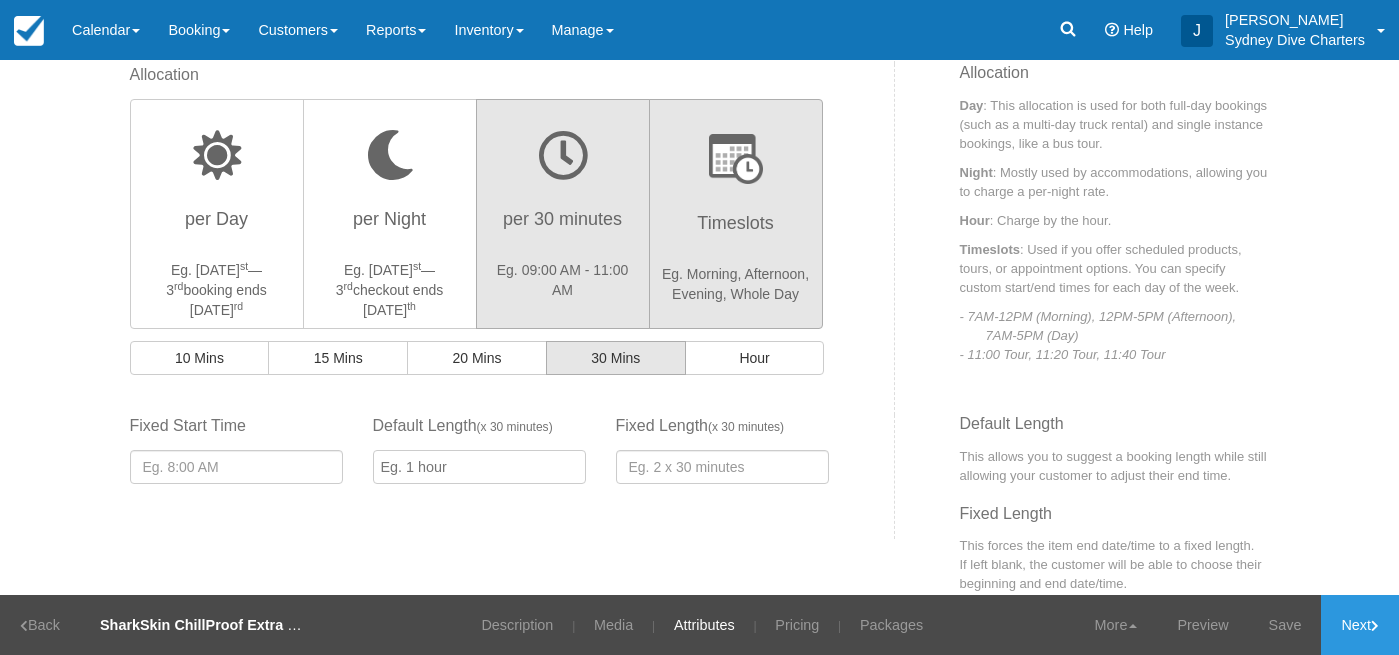click on "Timeslots" at bounding box center [736, 229] 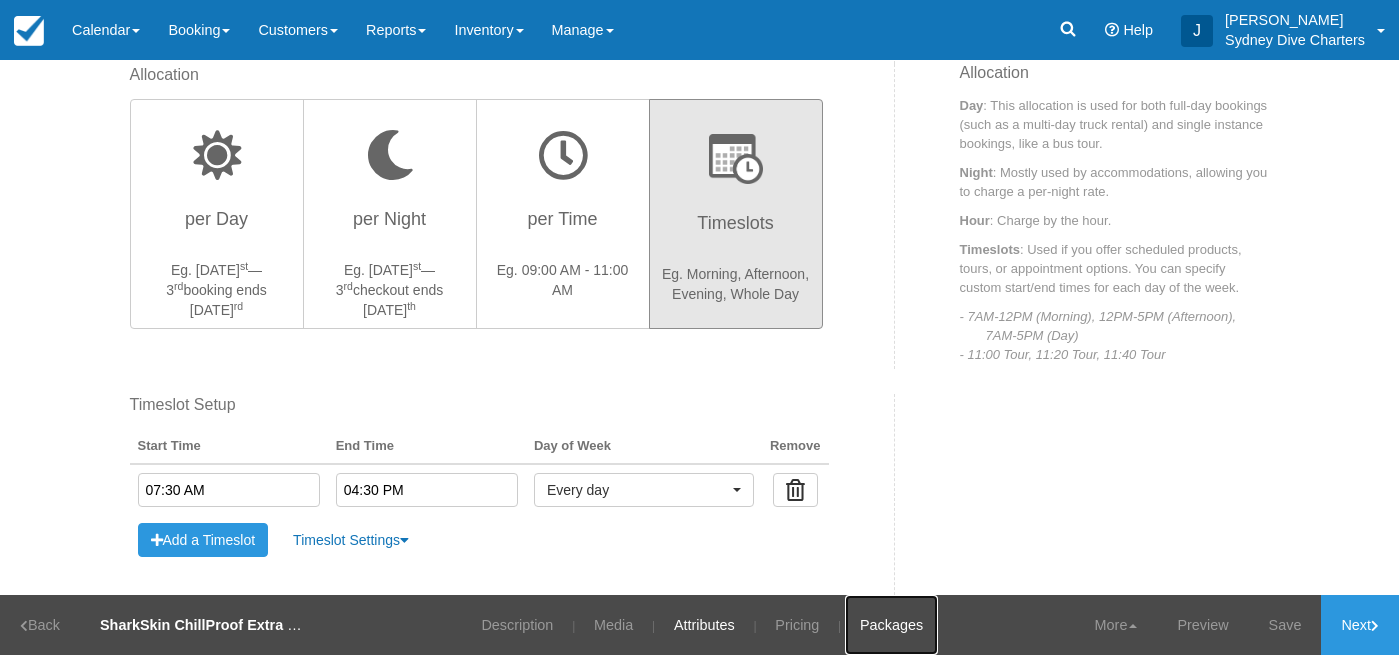 click on "Packages" at bounding box center [891, 625] 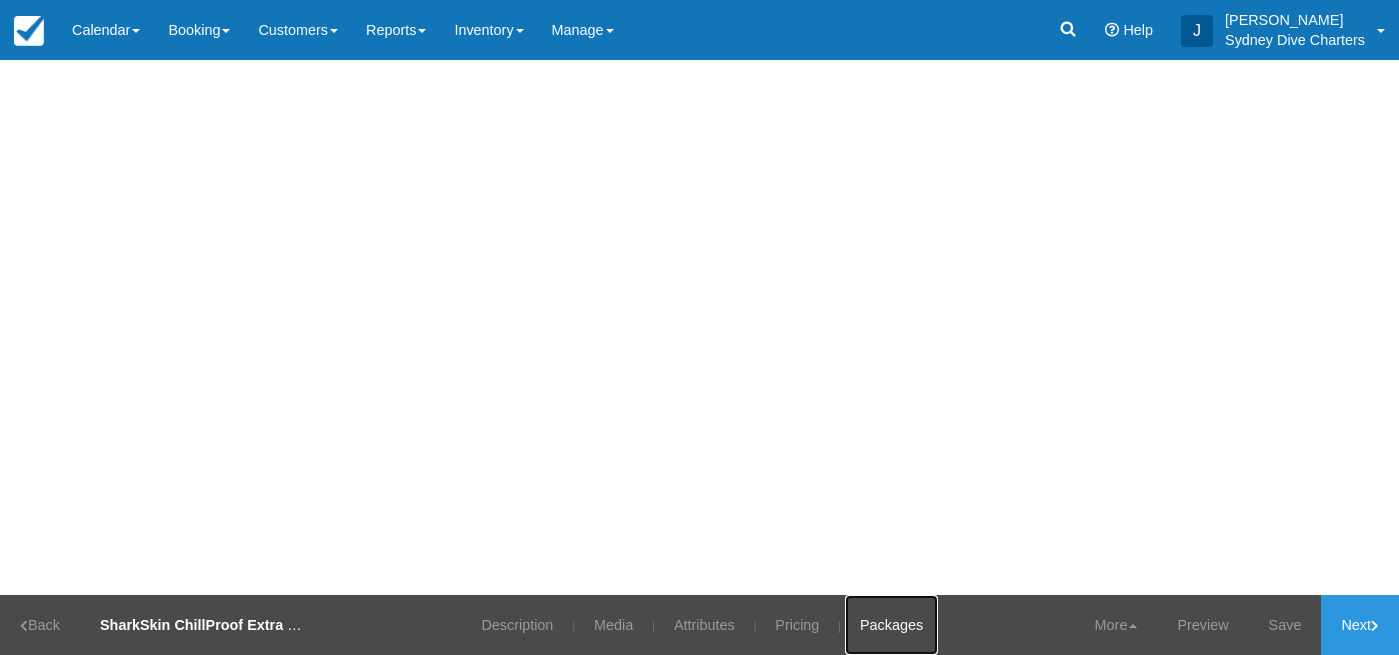 scroll, scrollTop: 0, scrollLeft: 0, axis: both 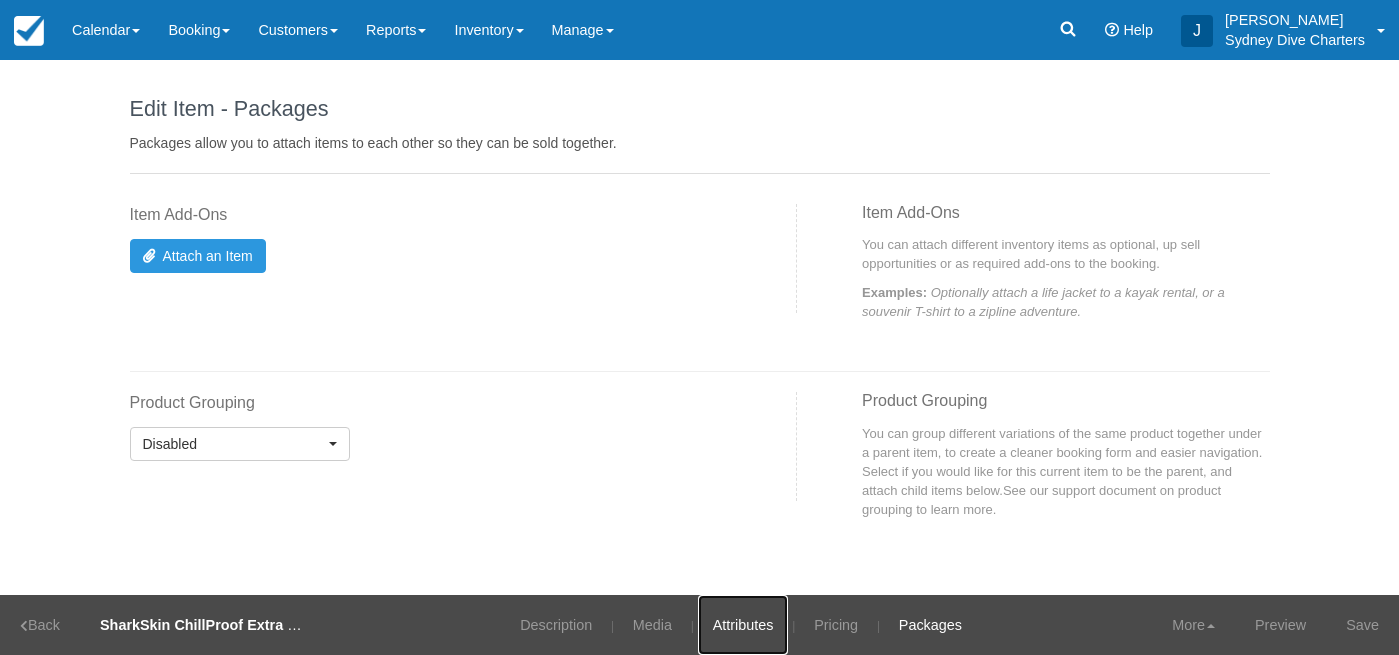 click on "Attributes" at bounding box center (743, 625) 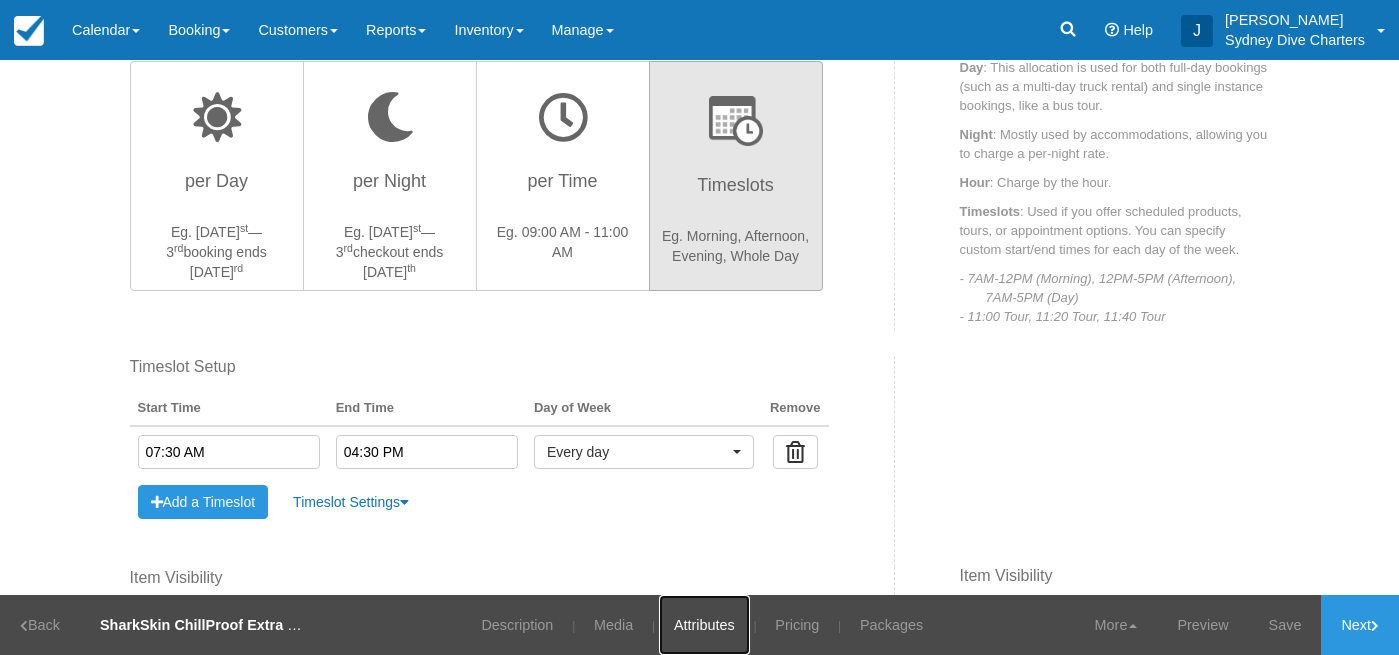 scroll, scrollTop: 536, scrollLeft: 0, axis: vertical 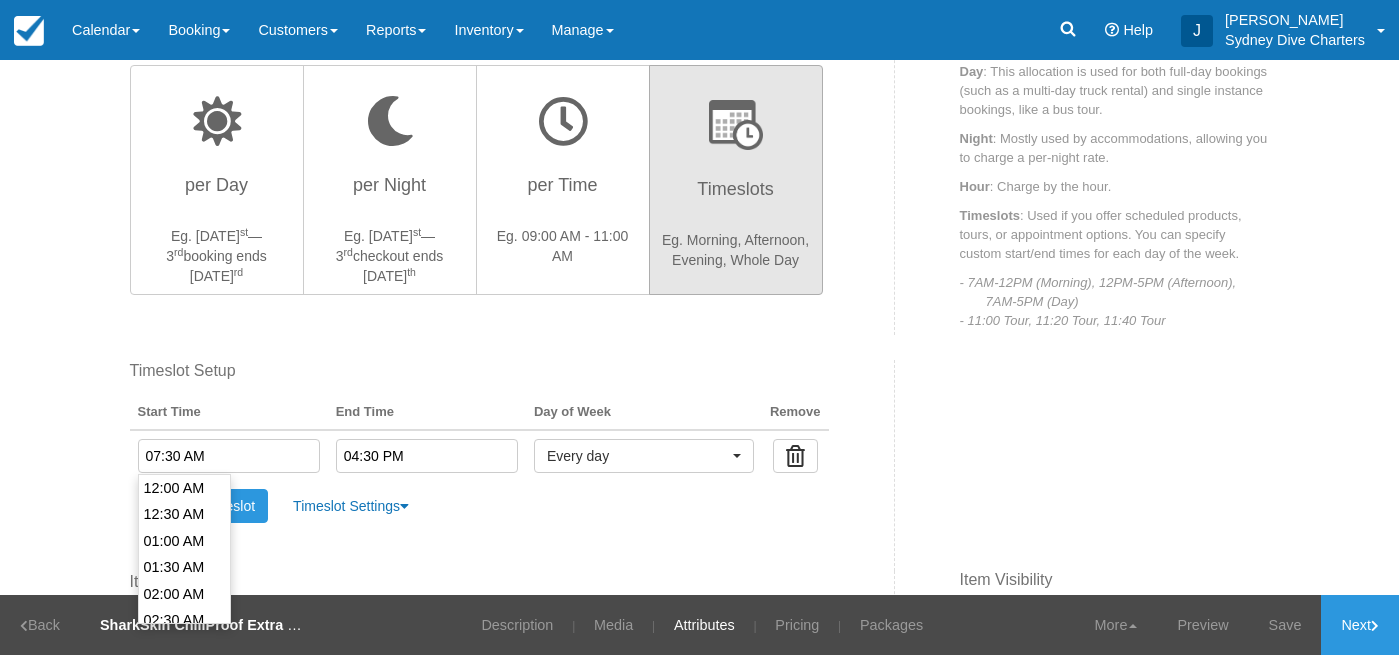 click on "07:30 AM" at bounding box center [229, 456] 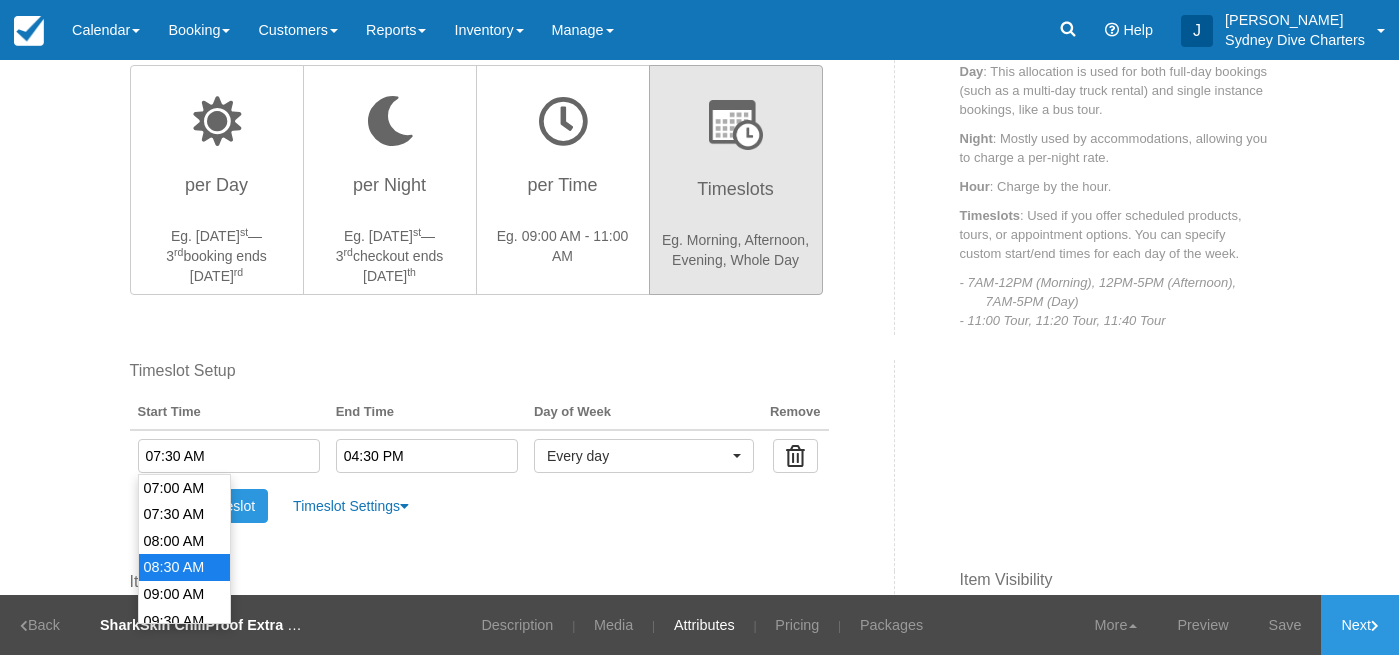 type on "08:30 AM" 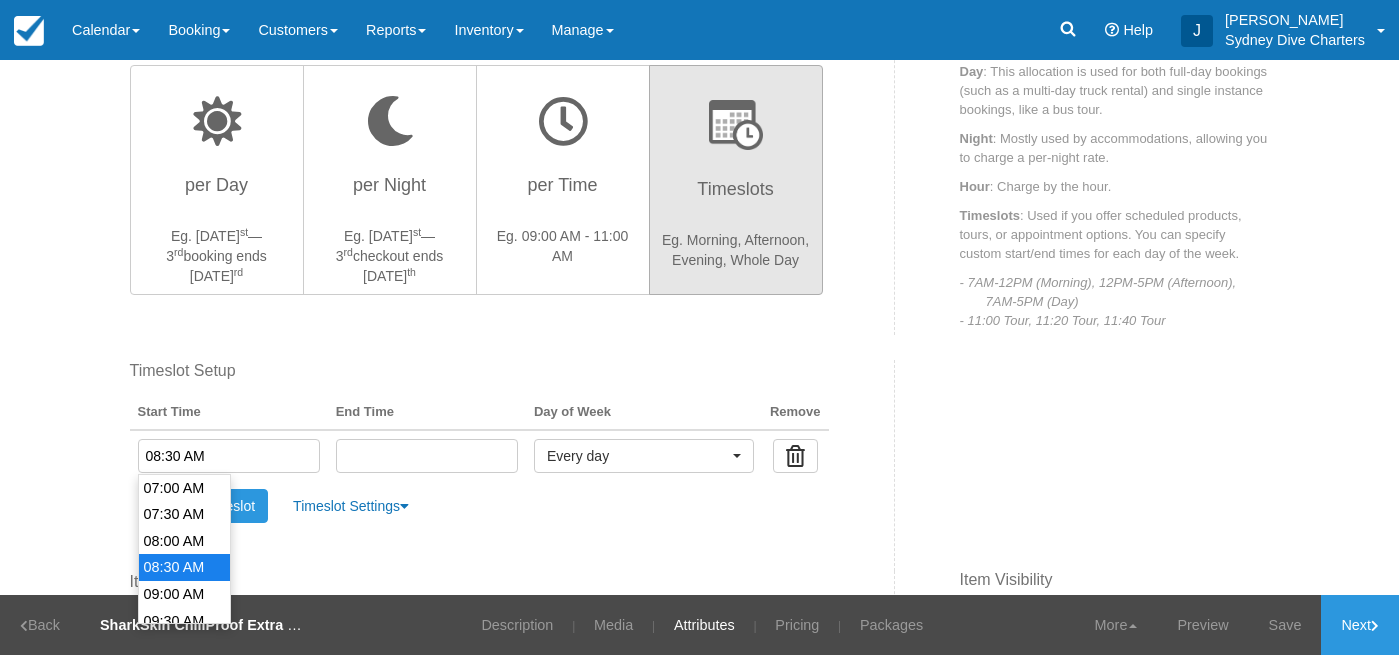 click on "08:30 AM" at bounding box center (185, 567) 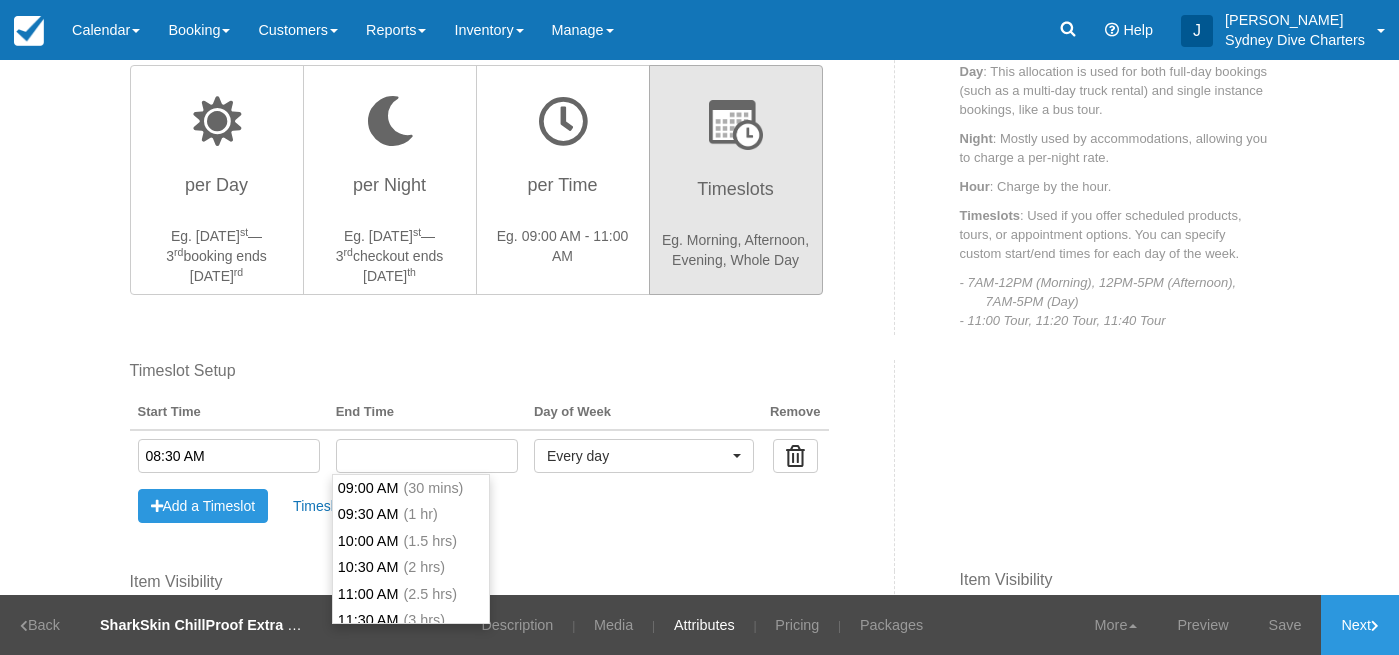 click at bounding box center [427, 456] 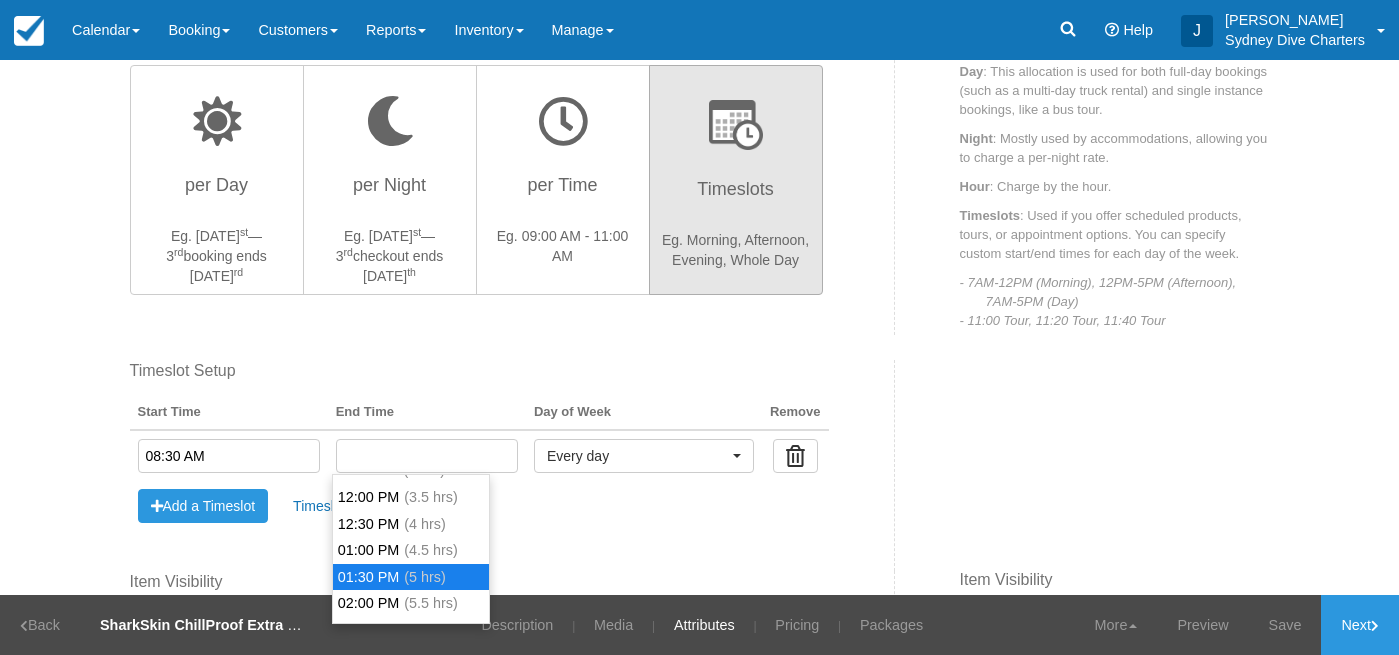 scroll, scrollTop: 152, scrollLeft: 0, axis: vertical 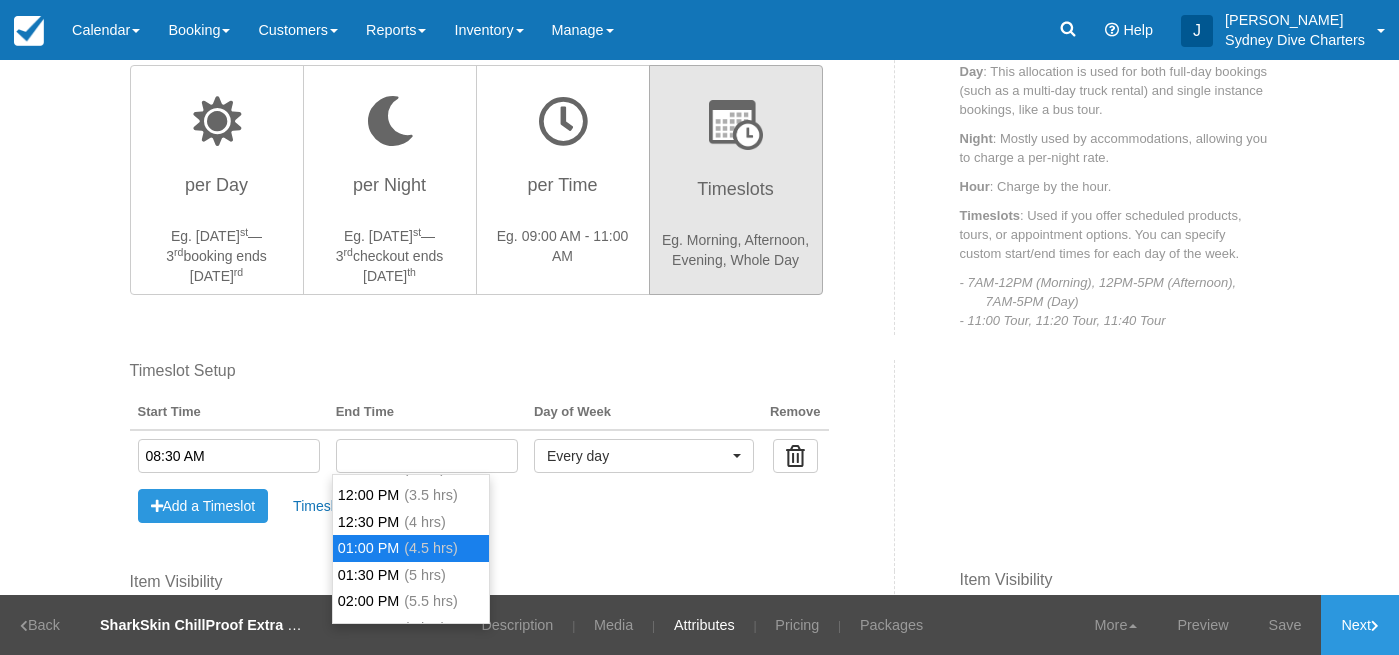 type on "01:00 PM" 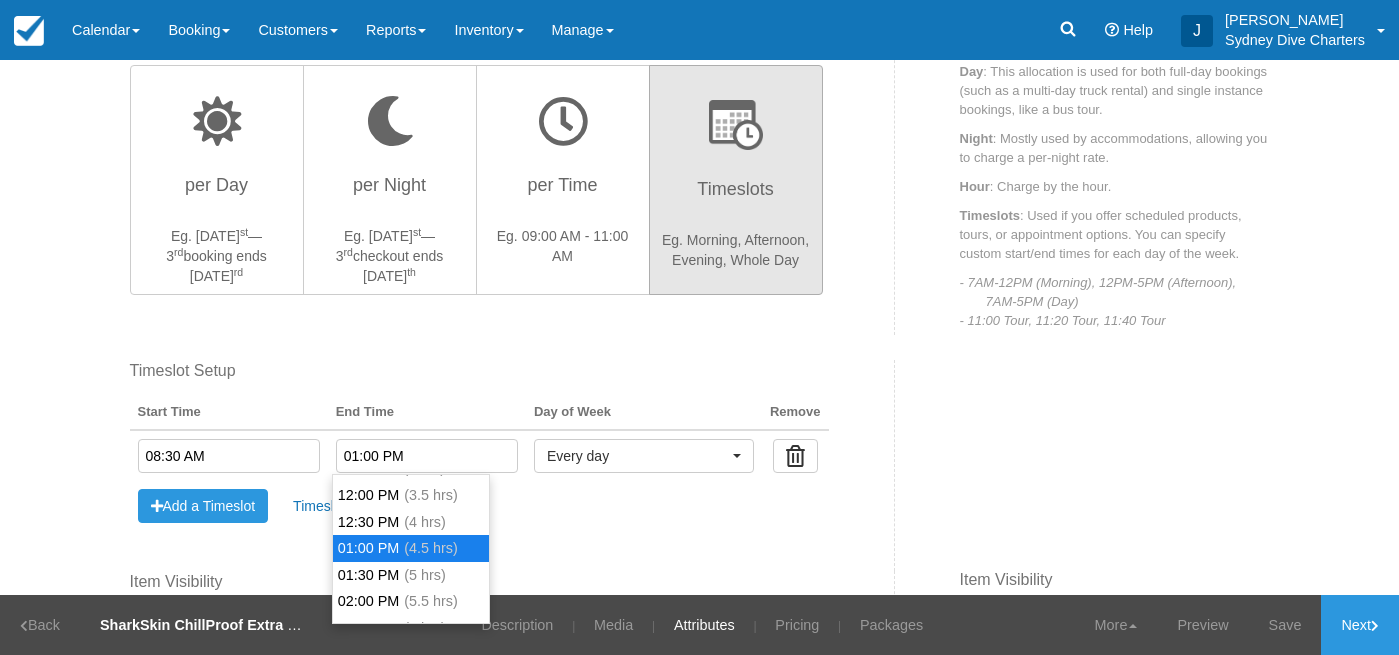 click on "01:00 PM  (4.5 hrs)" at bounding box center (411, 548) 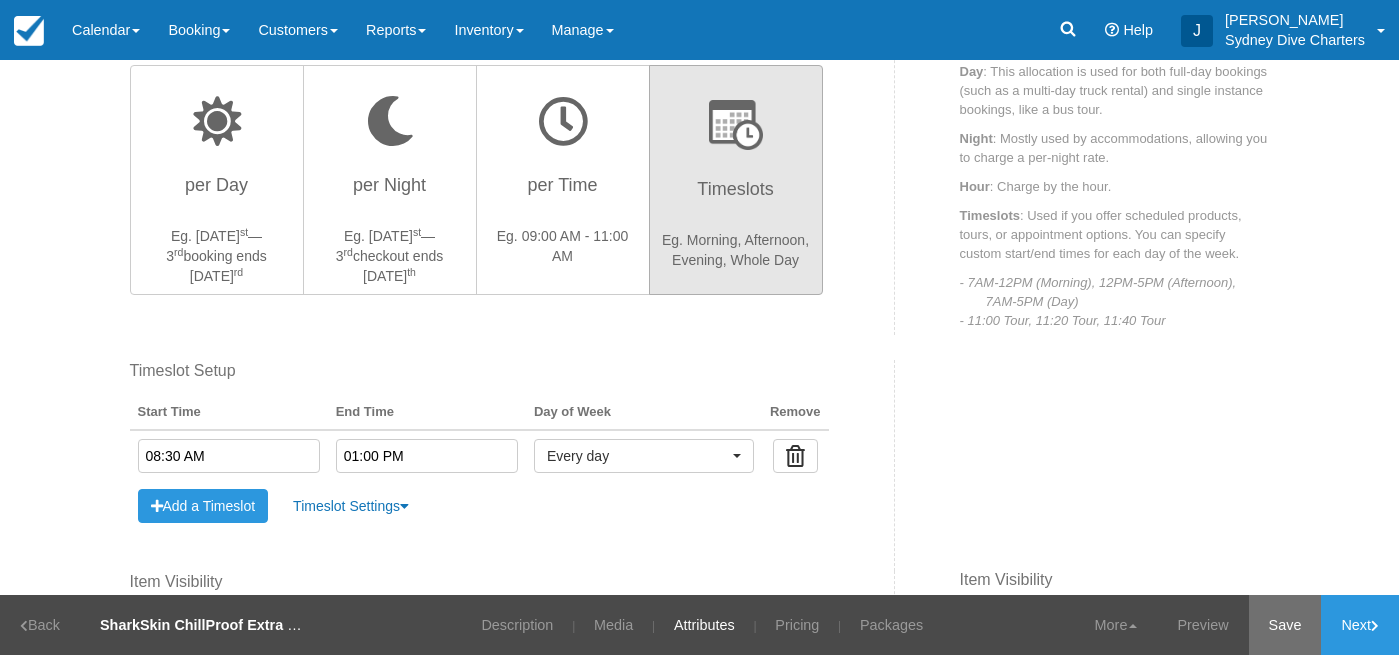 click on "Save" at bounding box center [1285, 625] 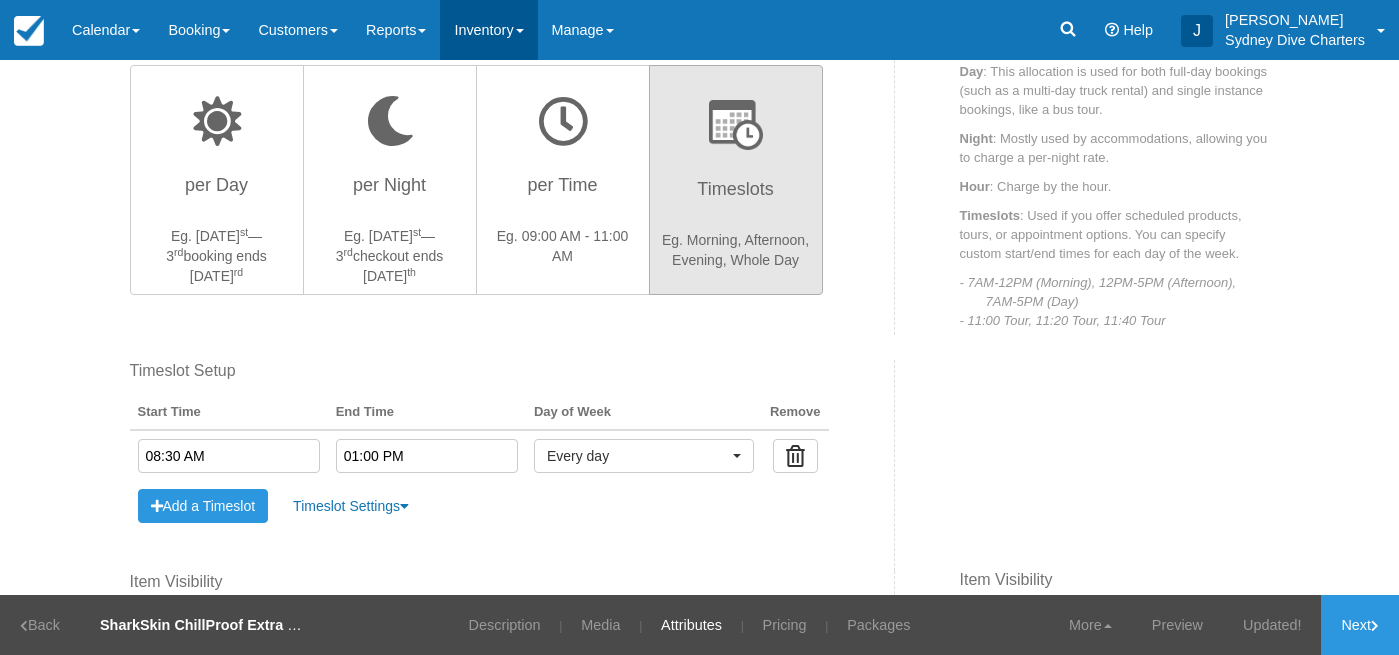 click on "Inventory" at bounding box center [488, 30] 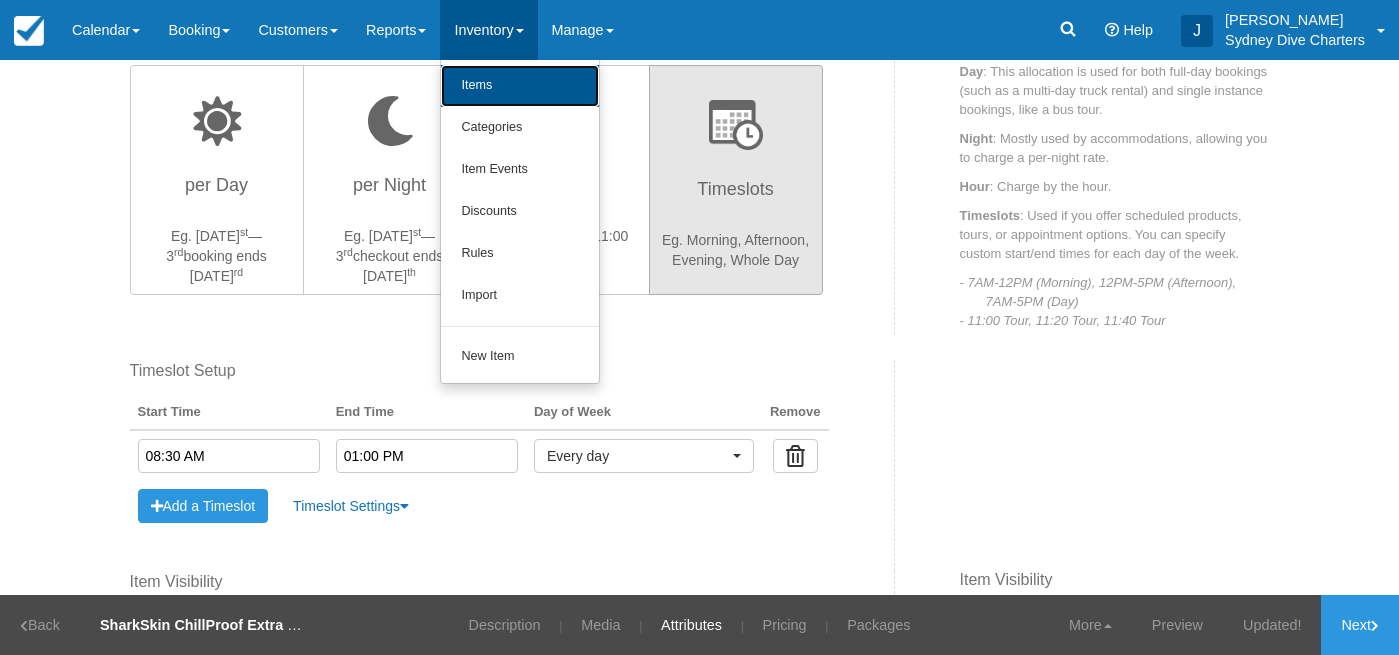 click on "Items" at bounding box center (520, 86) 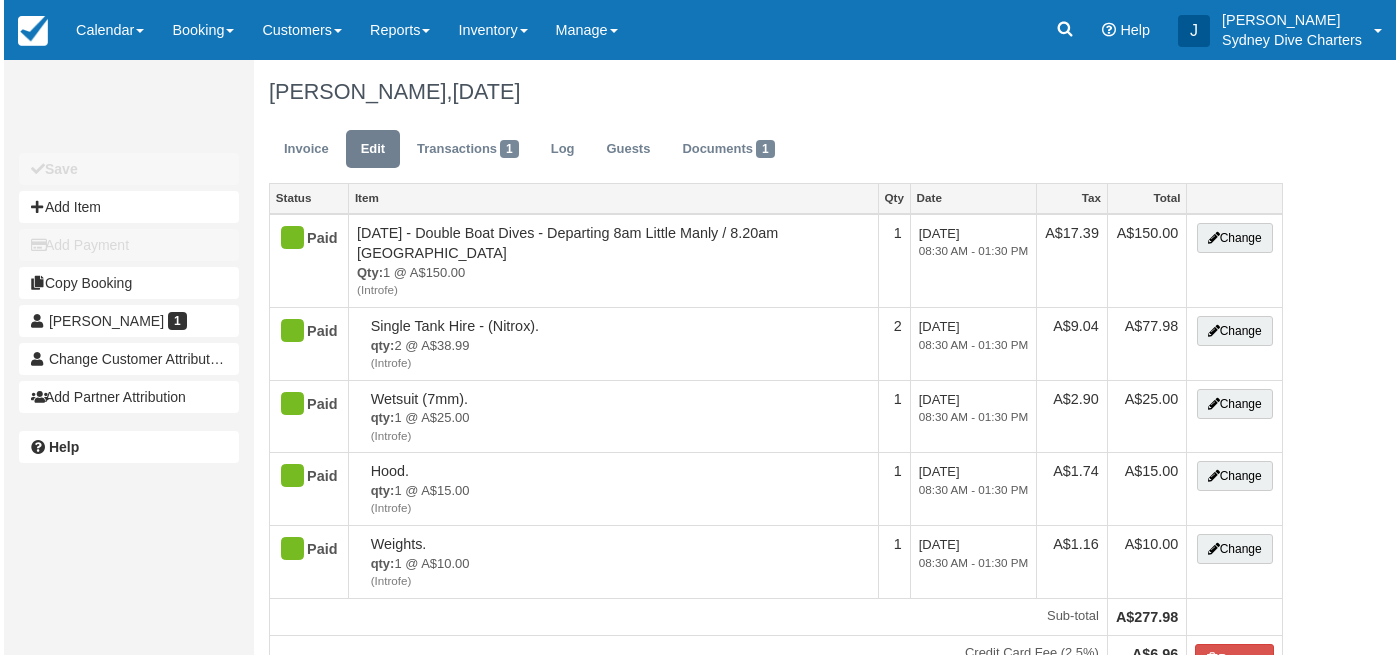scroll, scrollTop: 0, scrollLeft: 0, axis: both 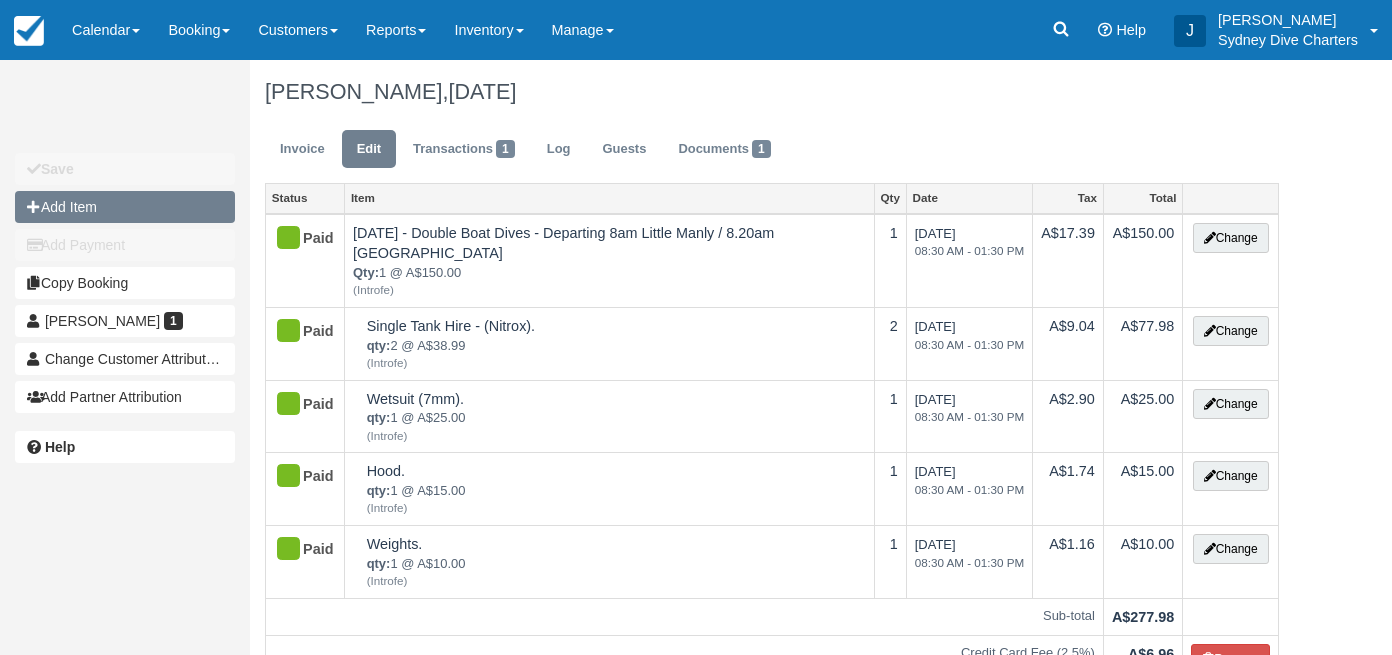 click on "Add Item" at bounding box center [125, 207] 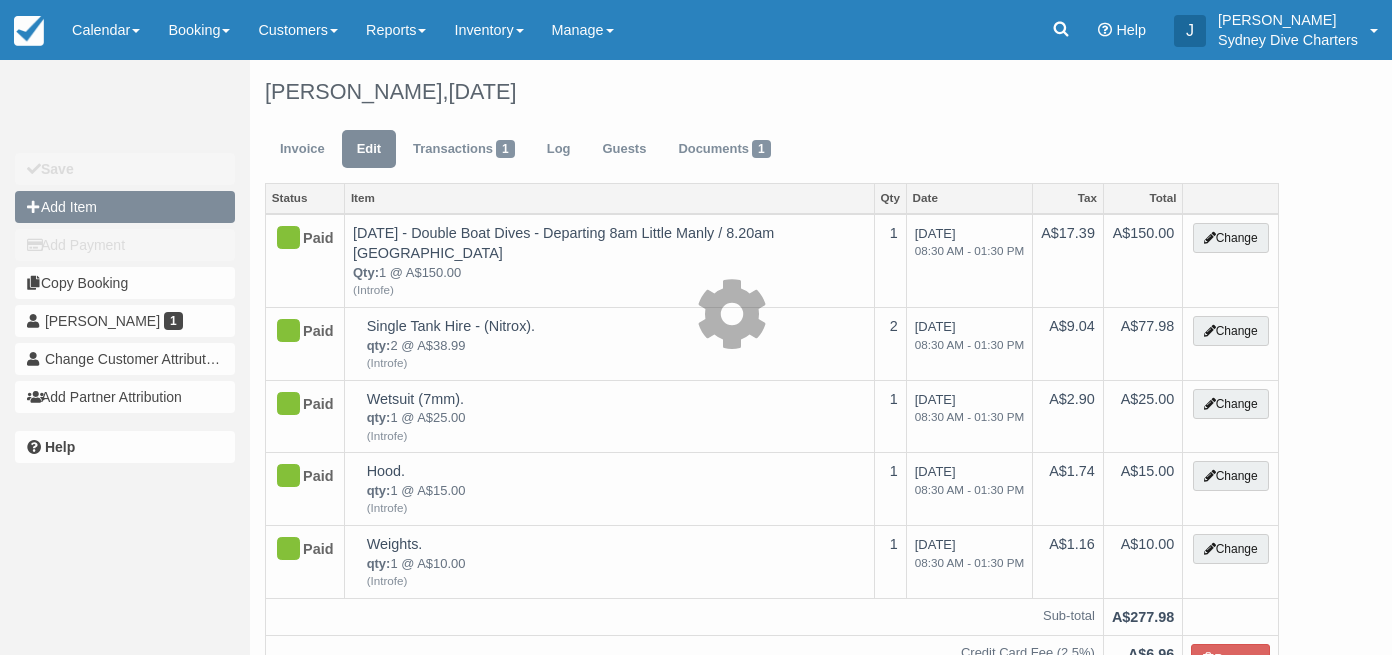 type on "0.00" 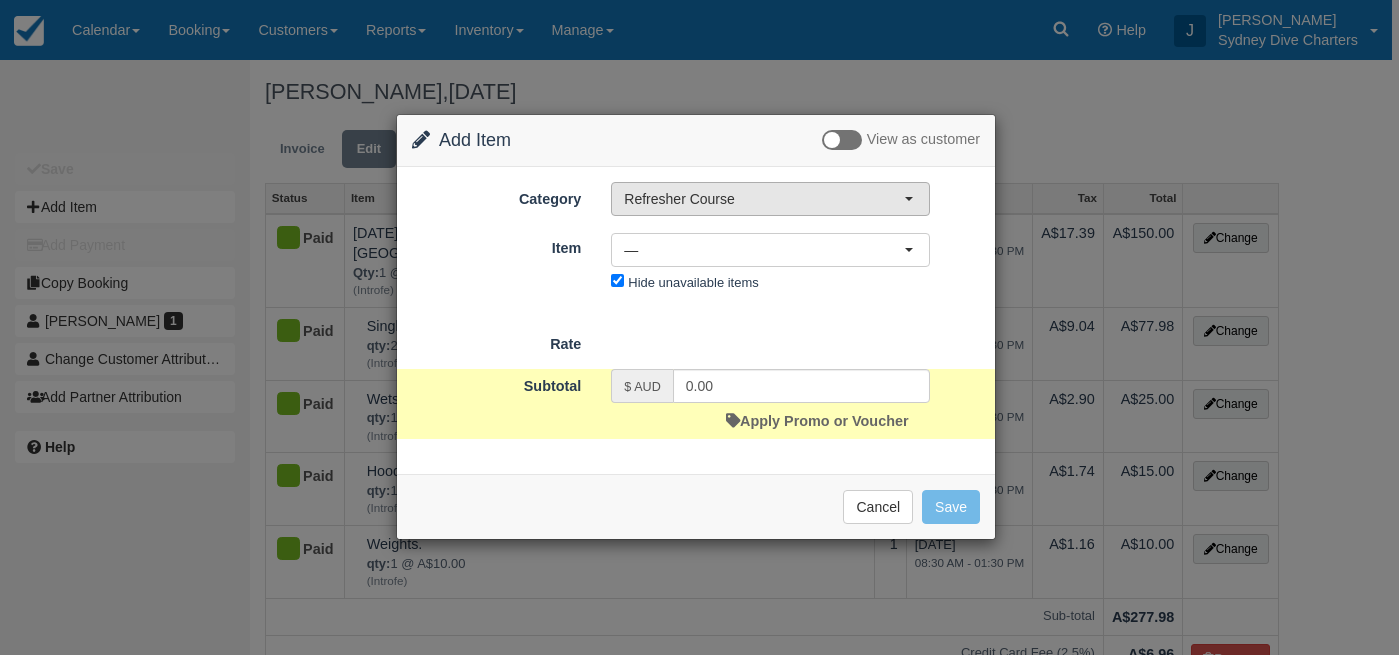 click on "Refresher Course" at bounding box center [764, 199] 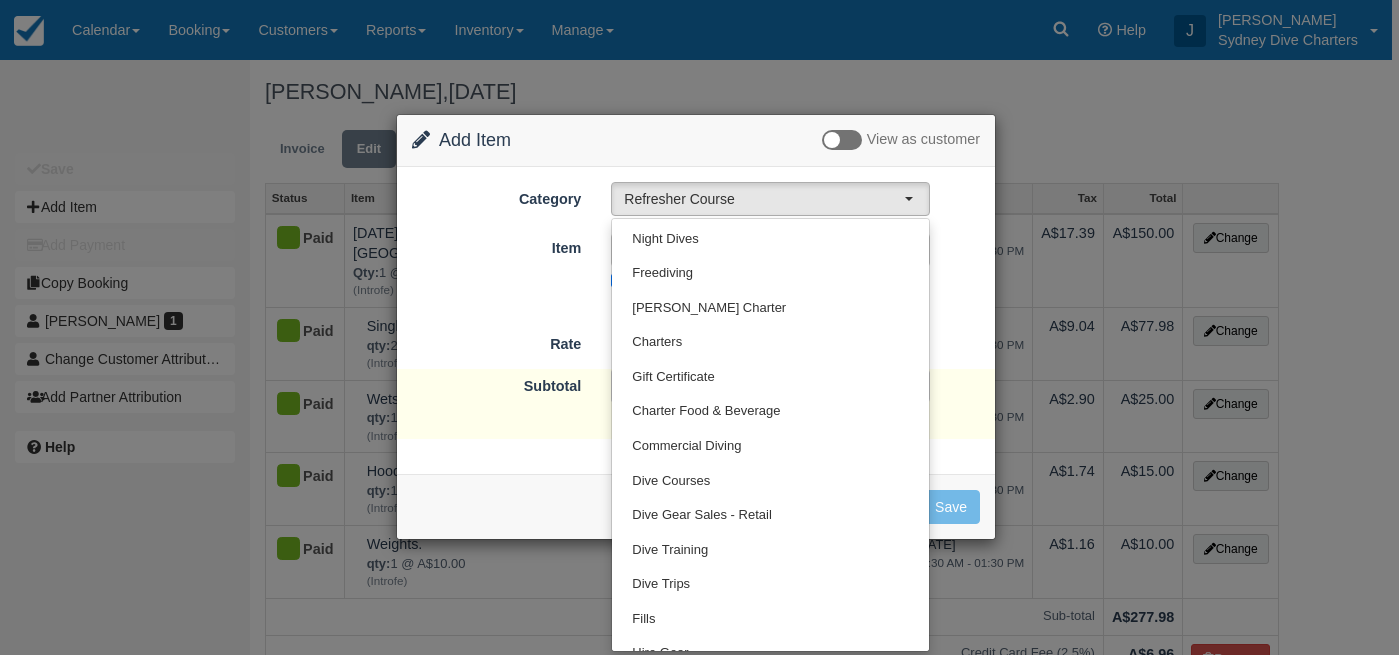 scroll, scrollTop: 709, scrollLeft: 0, axis: vertical 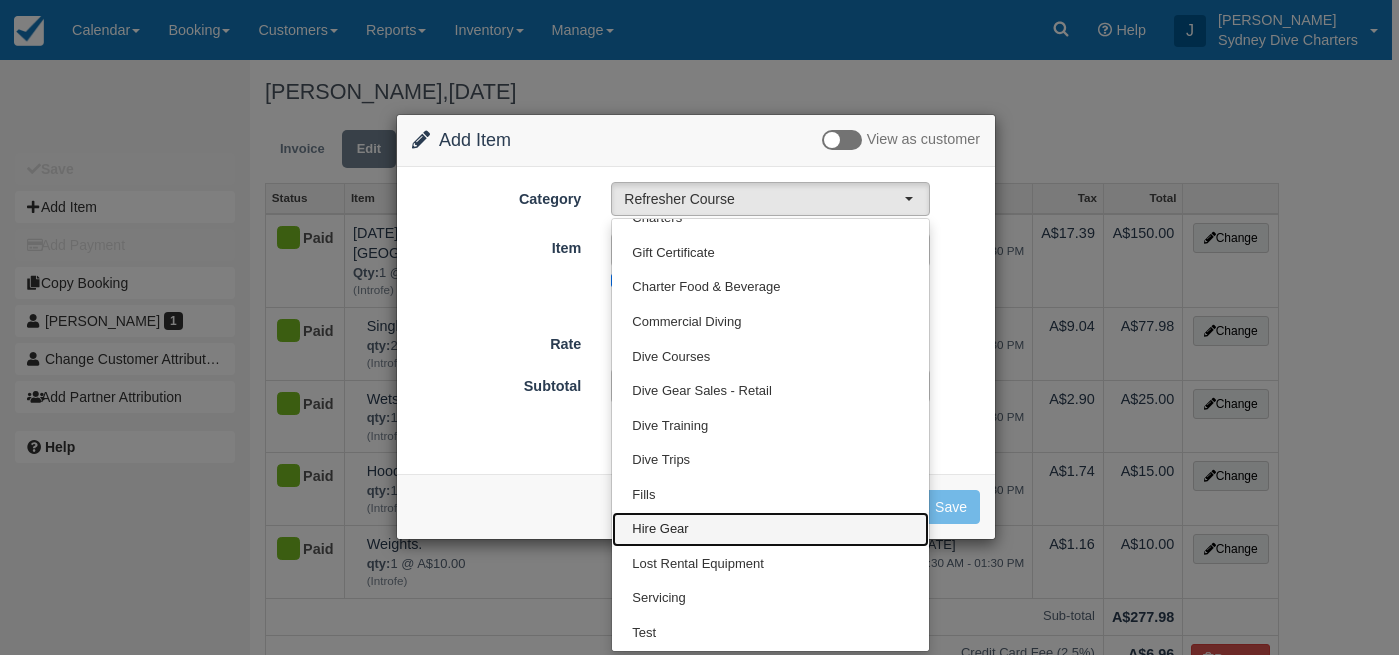 click on "Hire Gear" at bounding box center (660, 529) 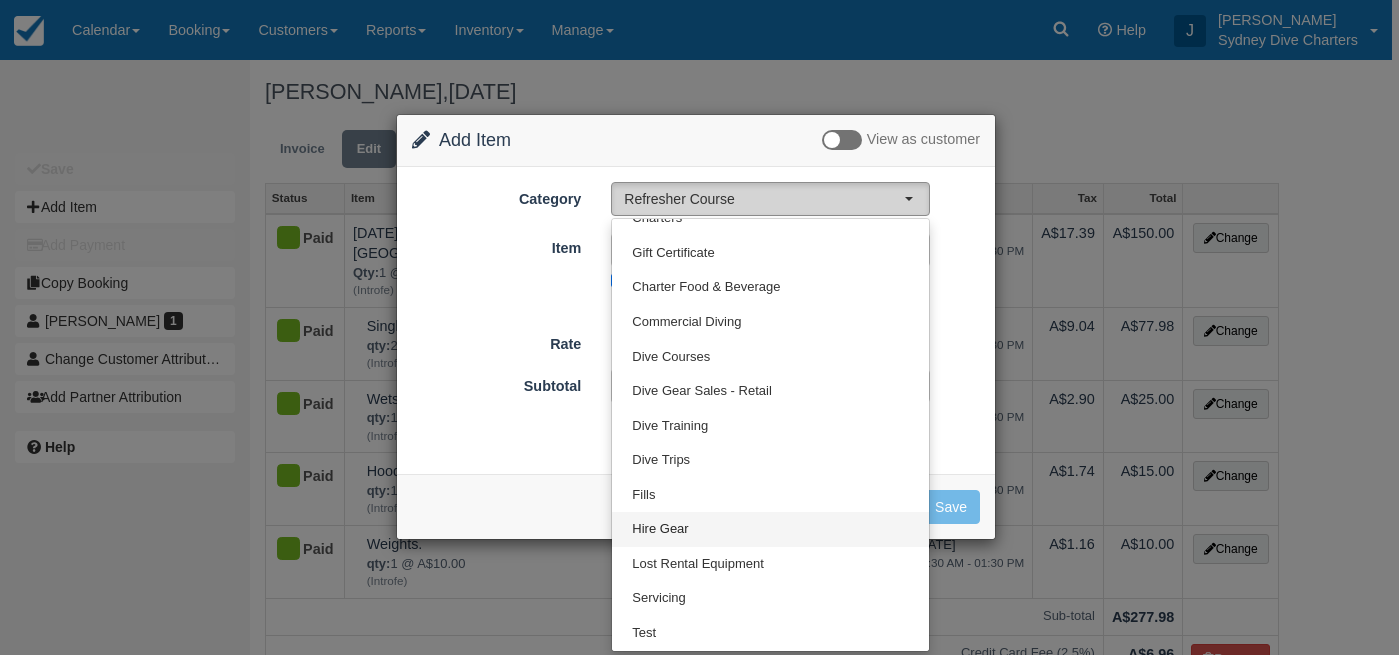 select on "12" 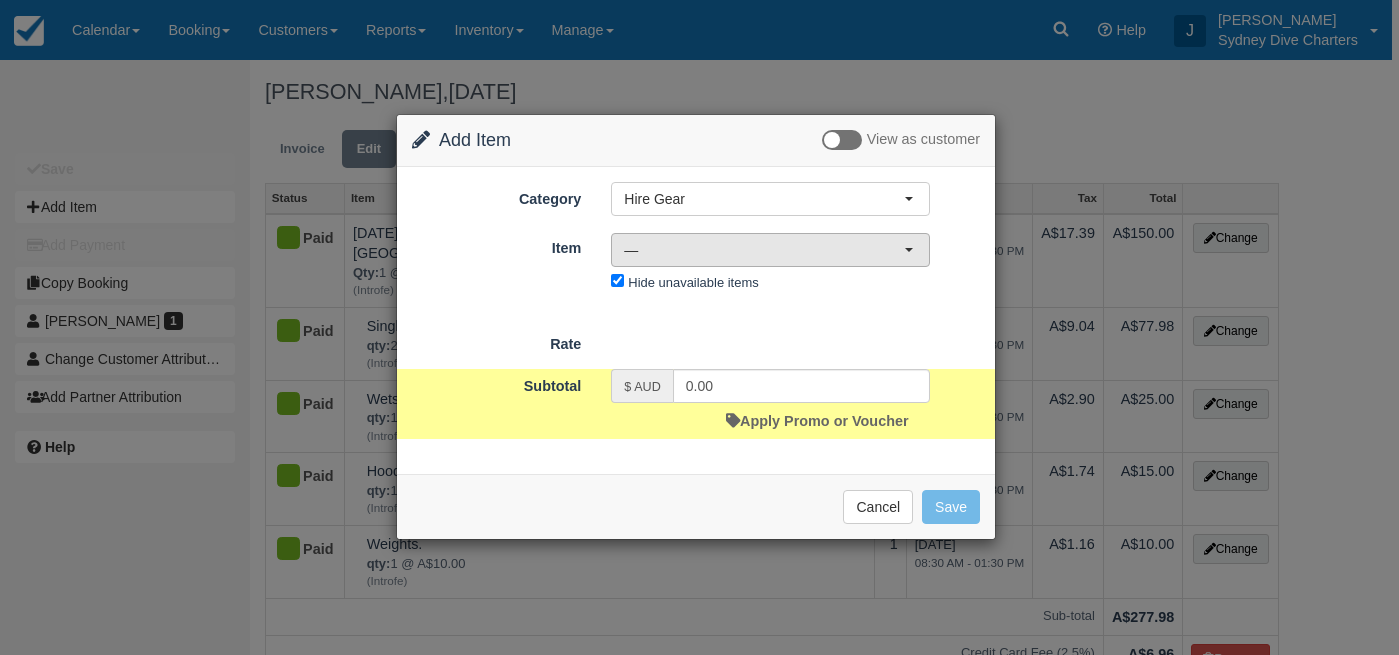 click on "—" at bounding box center [764, 250] 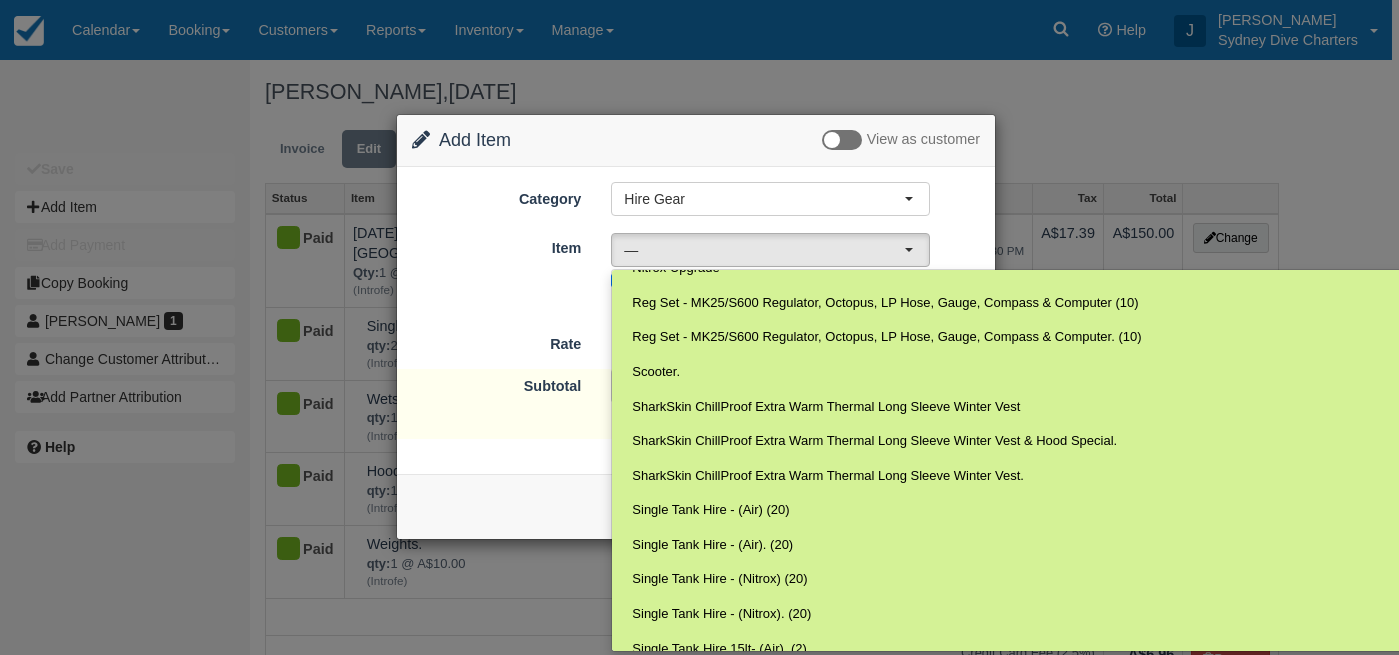 scroll, scrollTop: 1580, scrollLeft: 0, axis: vertical 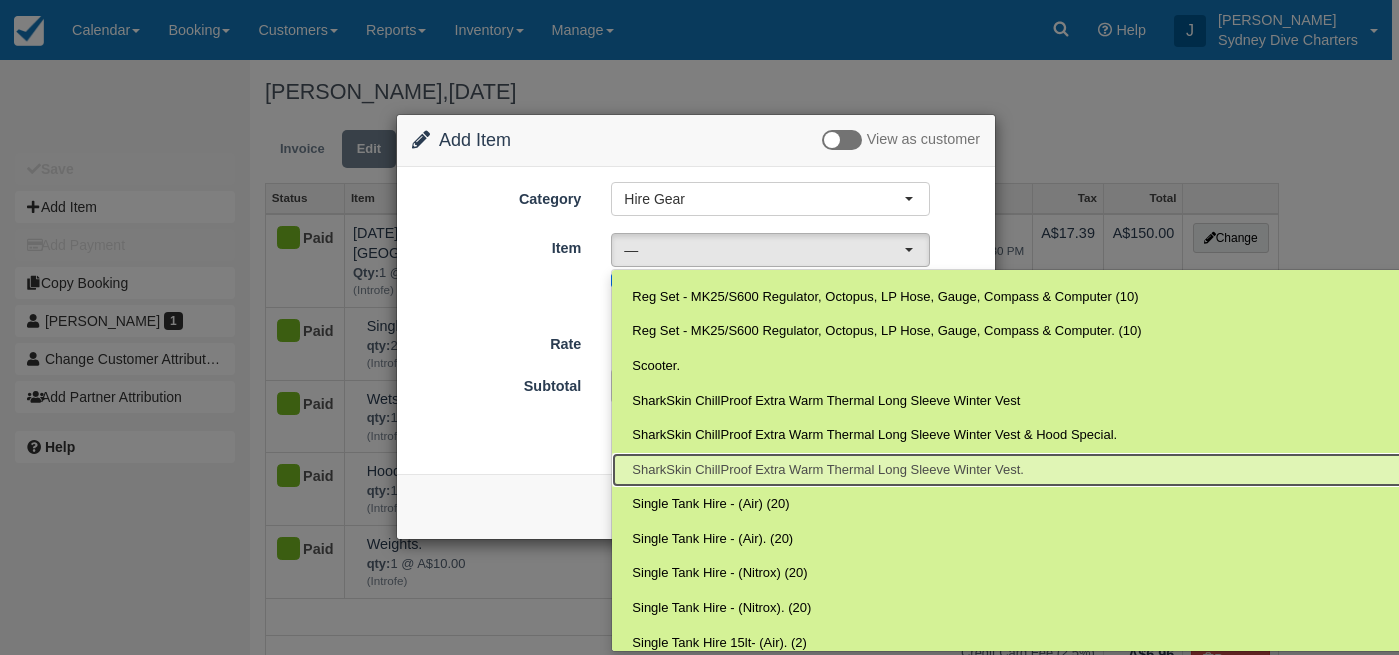 click on "SharkSkin ChillProof Extra Warm Thermal Long Sleeve Winter Vest." at bounding box center (828, 470) 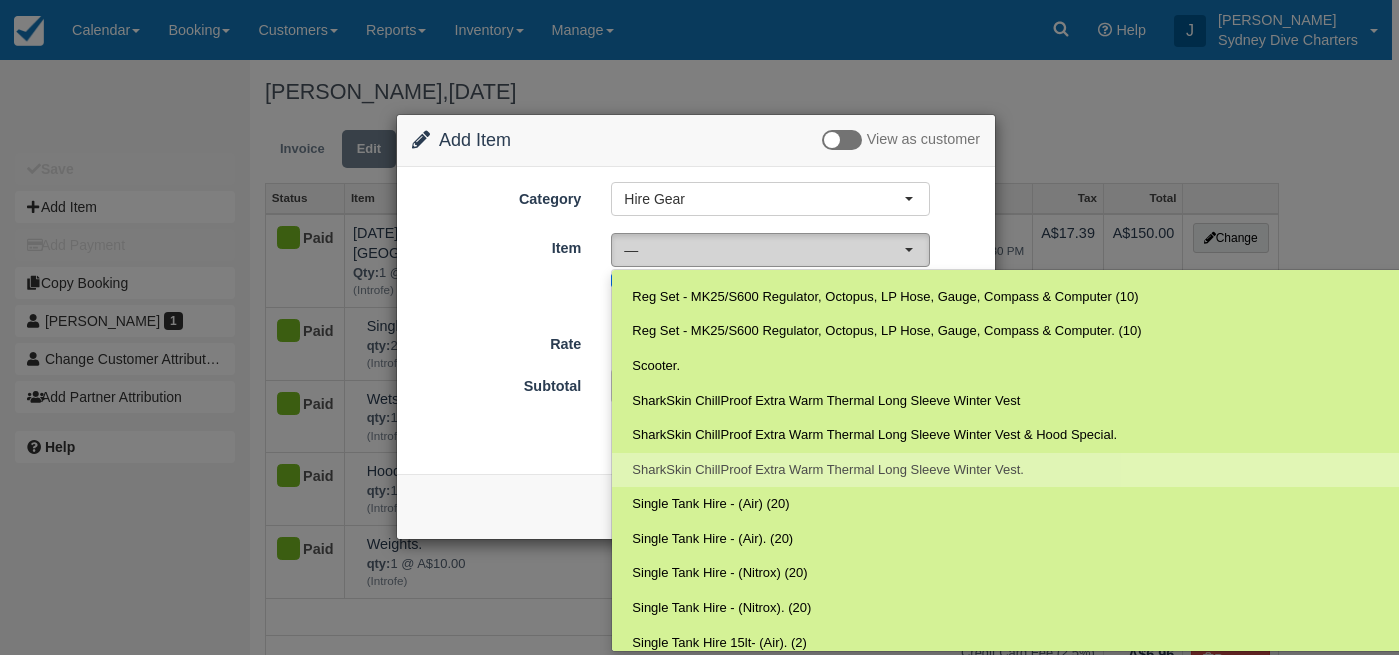 select on "355" 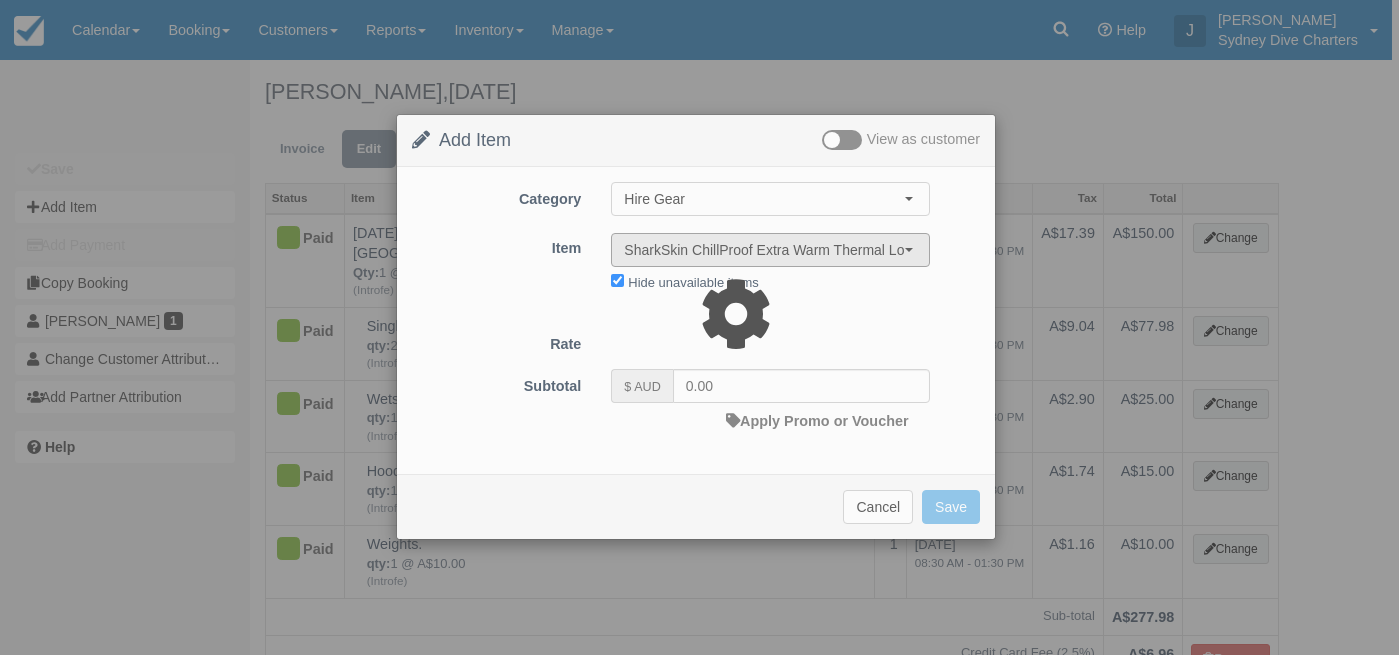 type on "20.00" 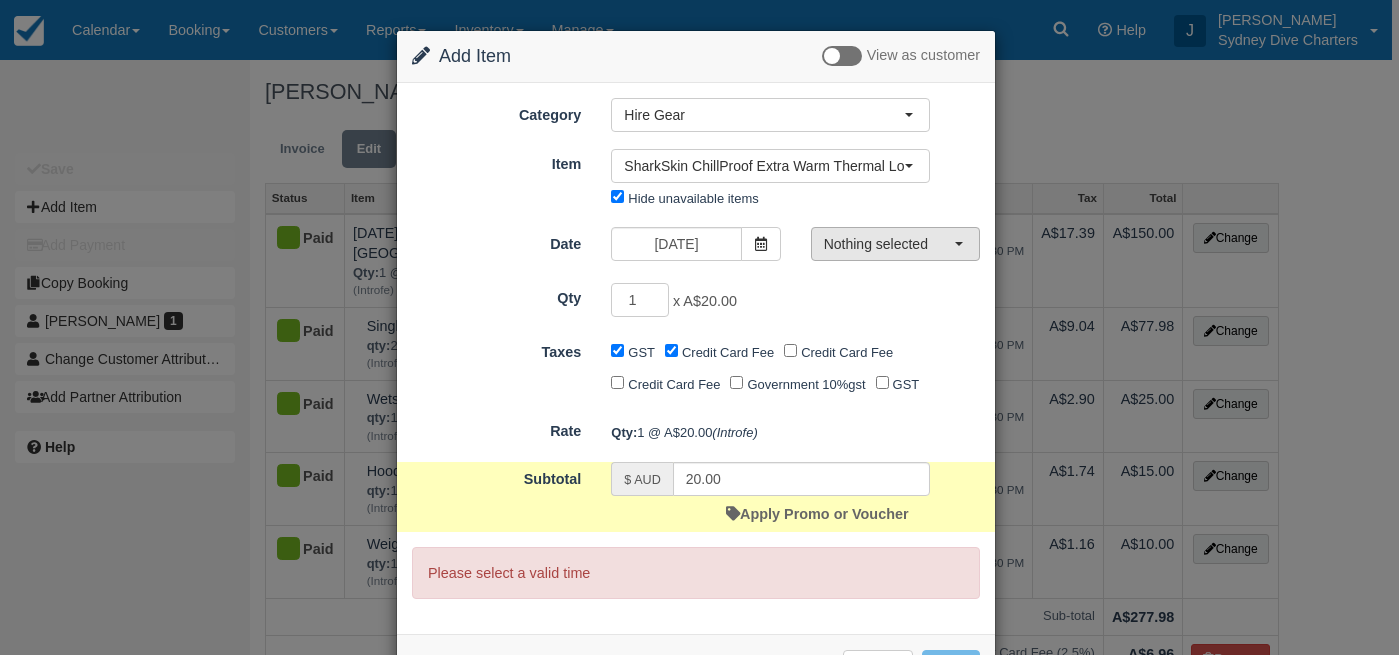 click on "Nothing selected" at bounding box center (889, 244) 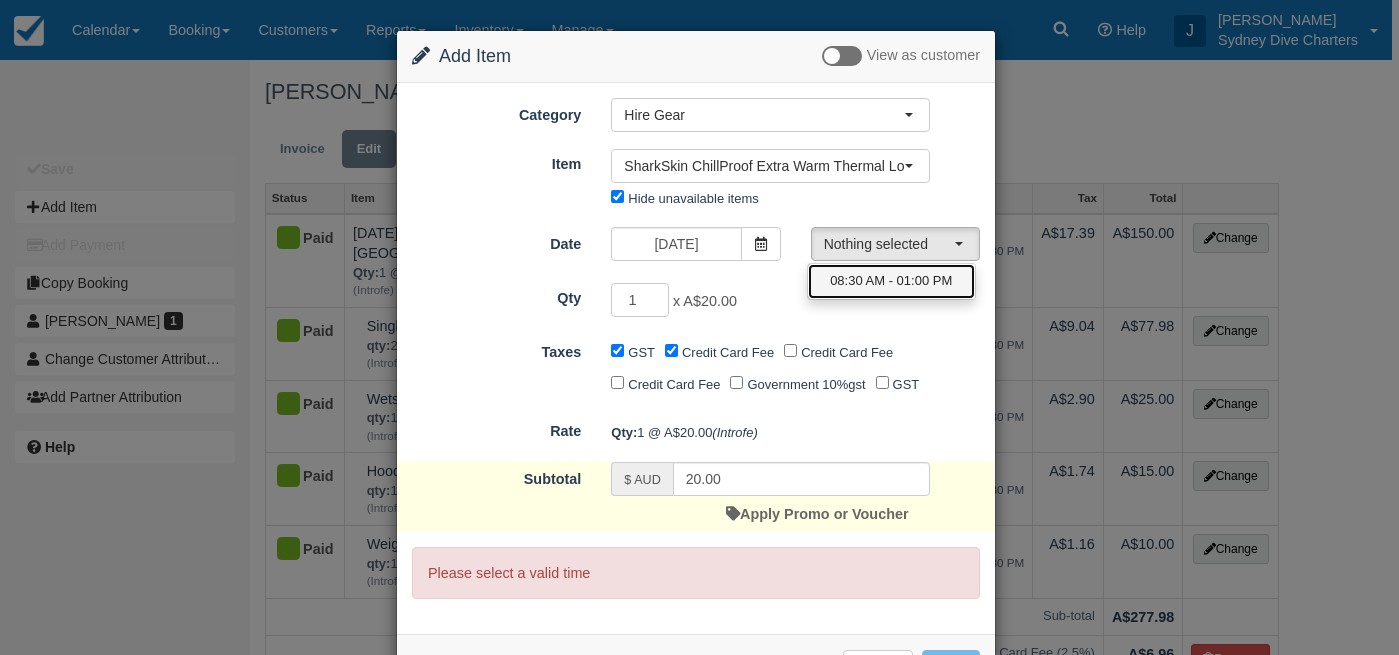 click on "08:30 AM - 01:00 PM" at bounding box center (891, 281) 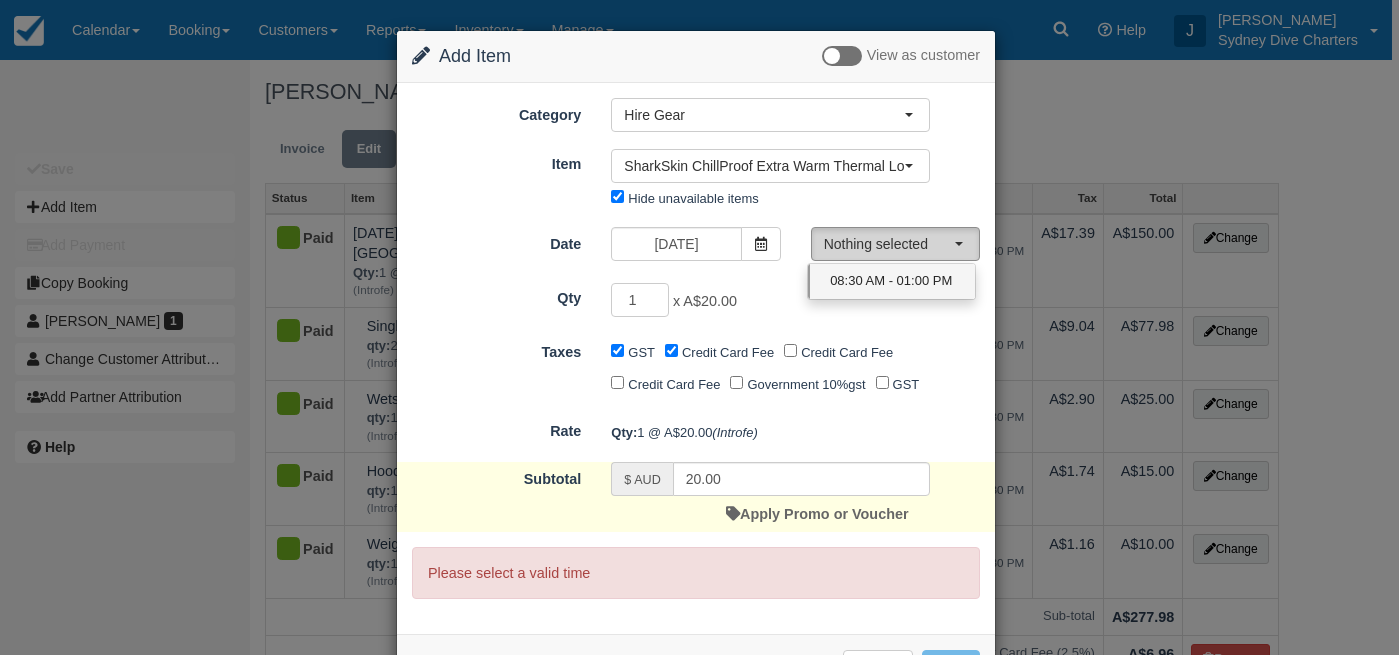 select on "0" 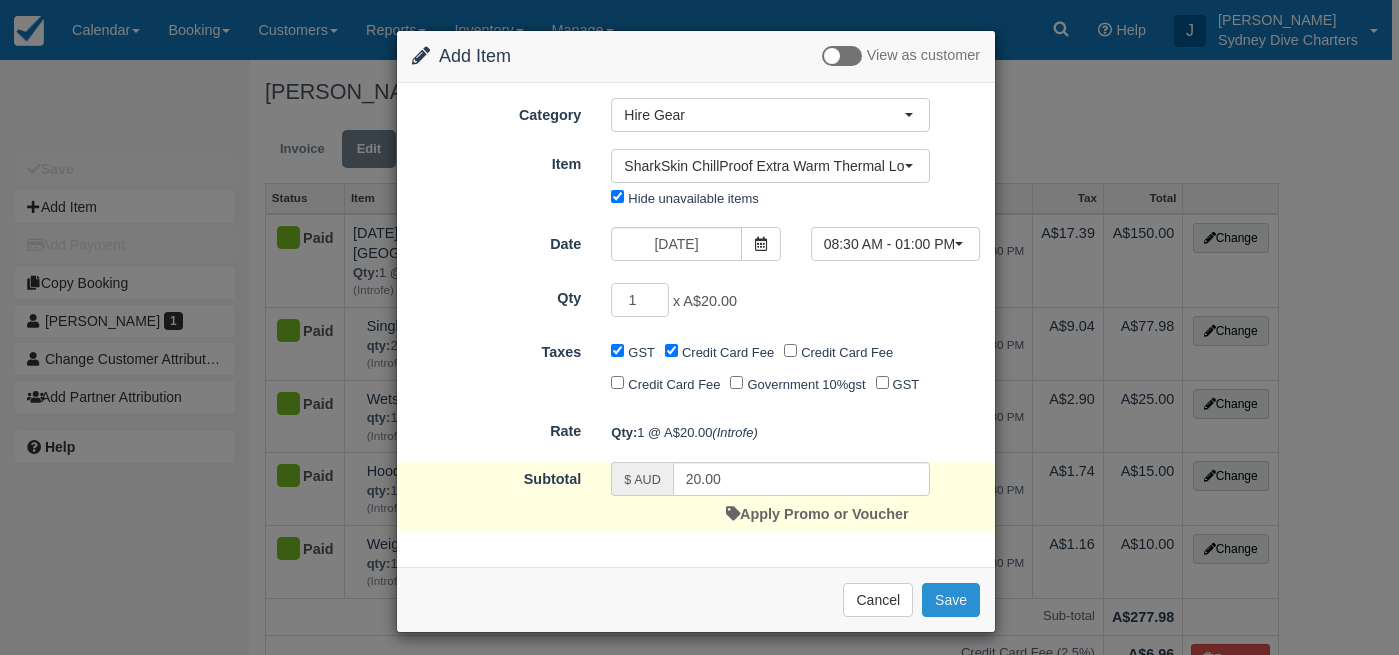 click on "Save" at bounding box center [951, 600] 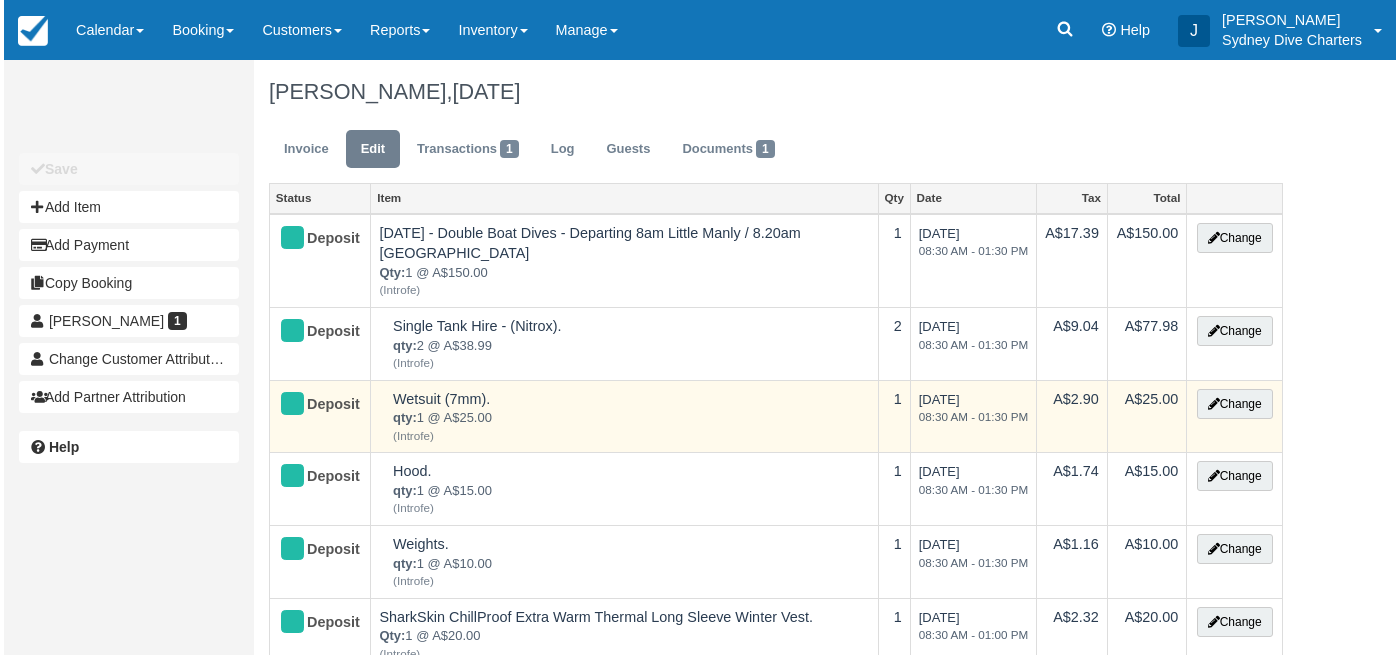 scroll, scrollTop: 0, scrollLeft: 0, axis: both 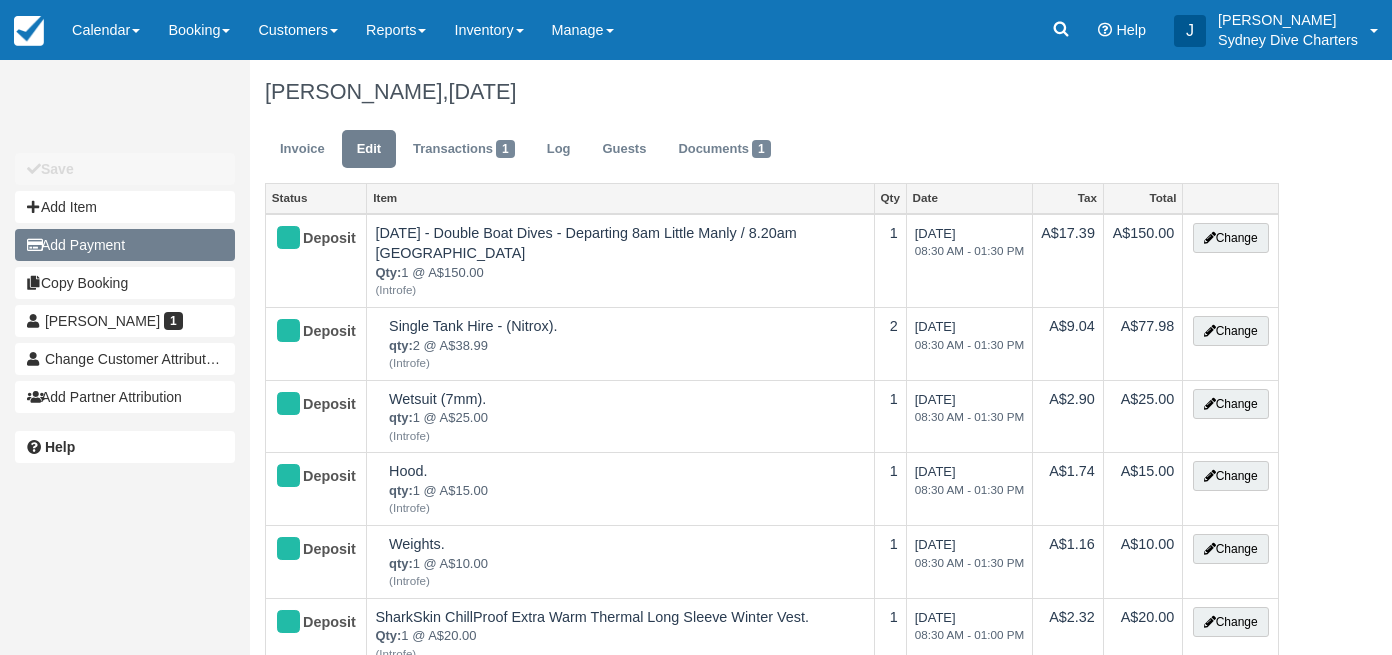 click on "Add Payment" at bounding box center [125, 245] 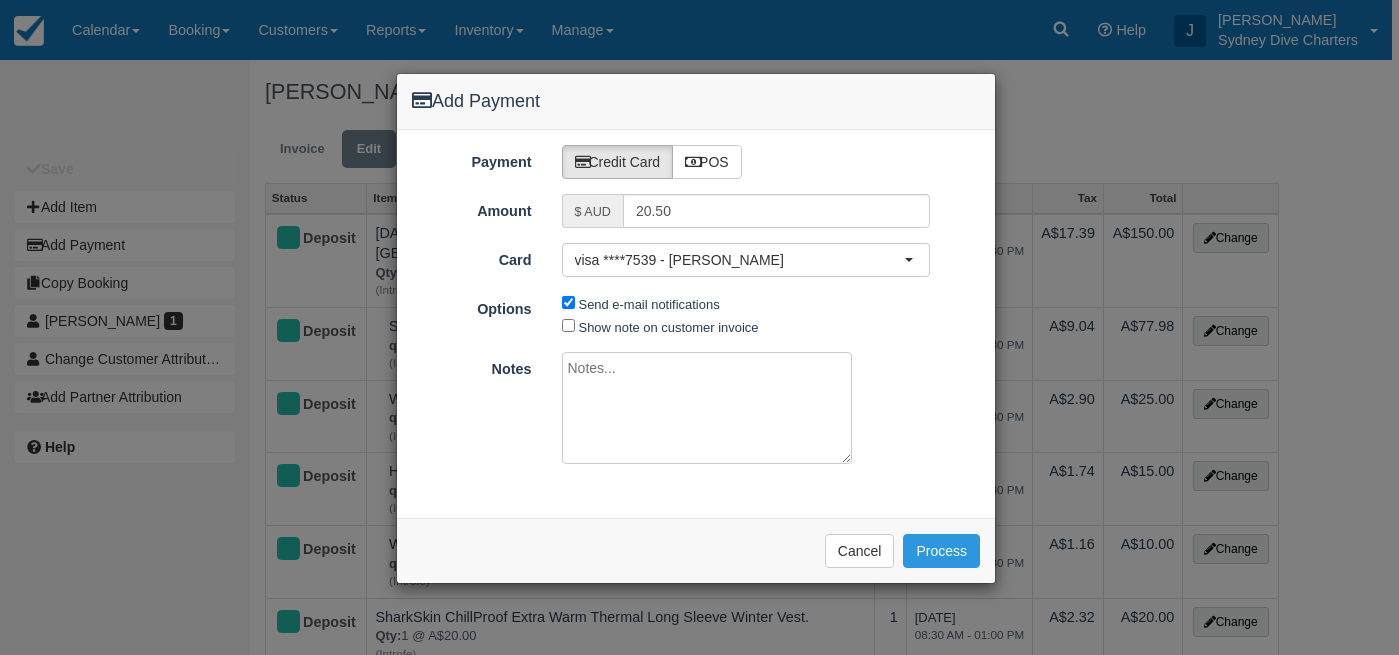 click at bounding box center (707, 408) 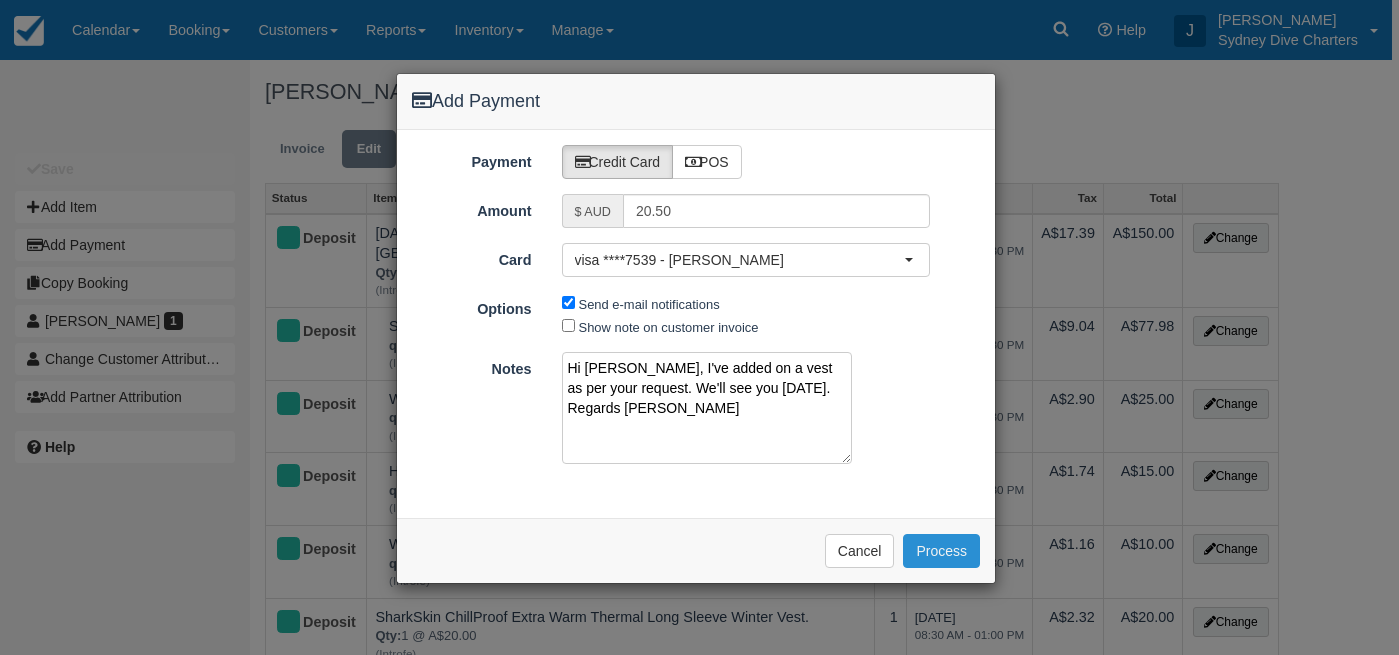 type on "Hi [PERSON_NAME], I've added on a vest as per your request. We'll see you [DATE]. Regards [PERSON_NAME]" 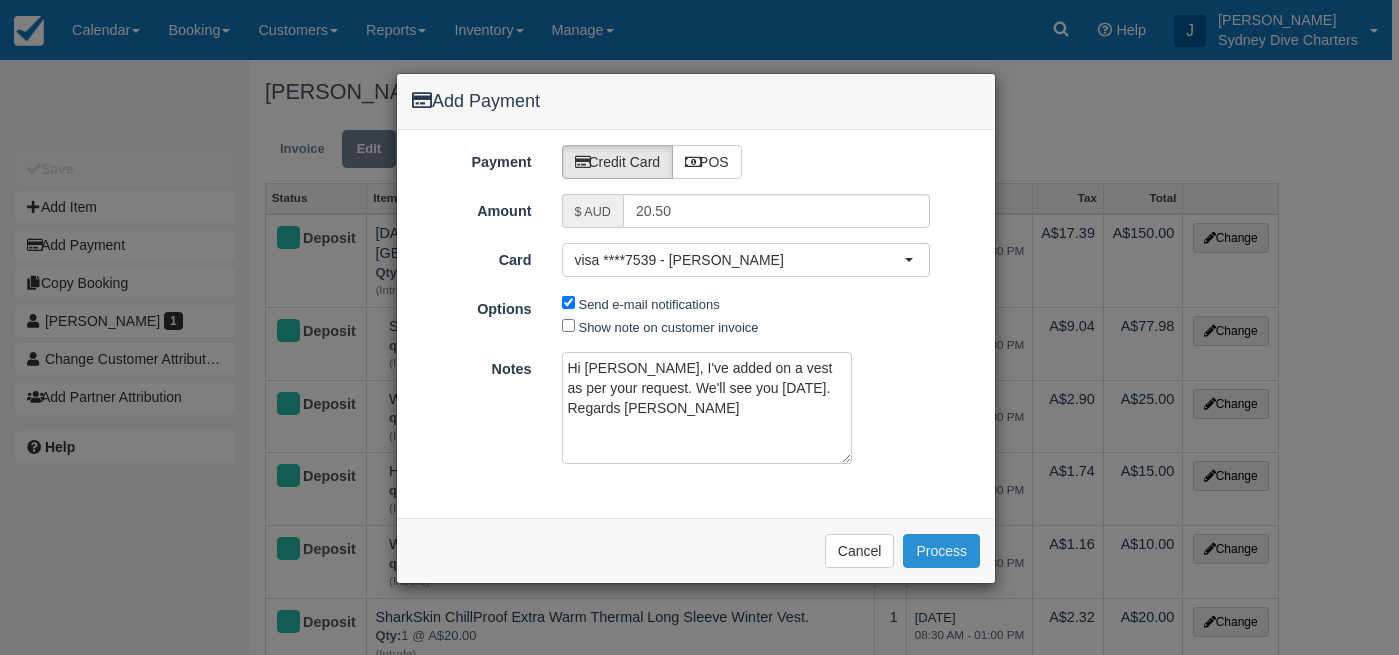 click on "Process" at bounding box center [941, 551] 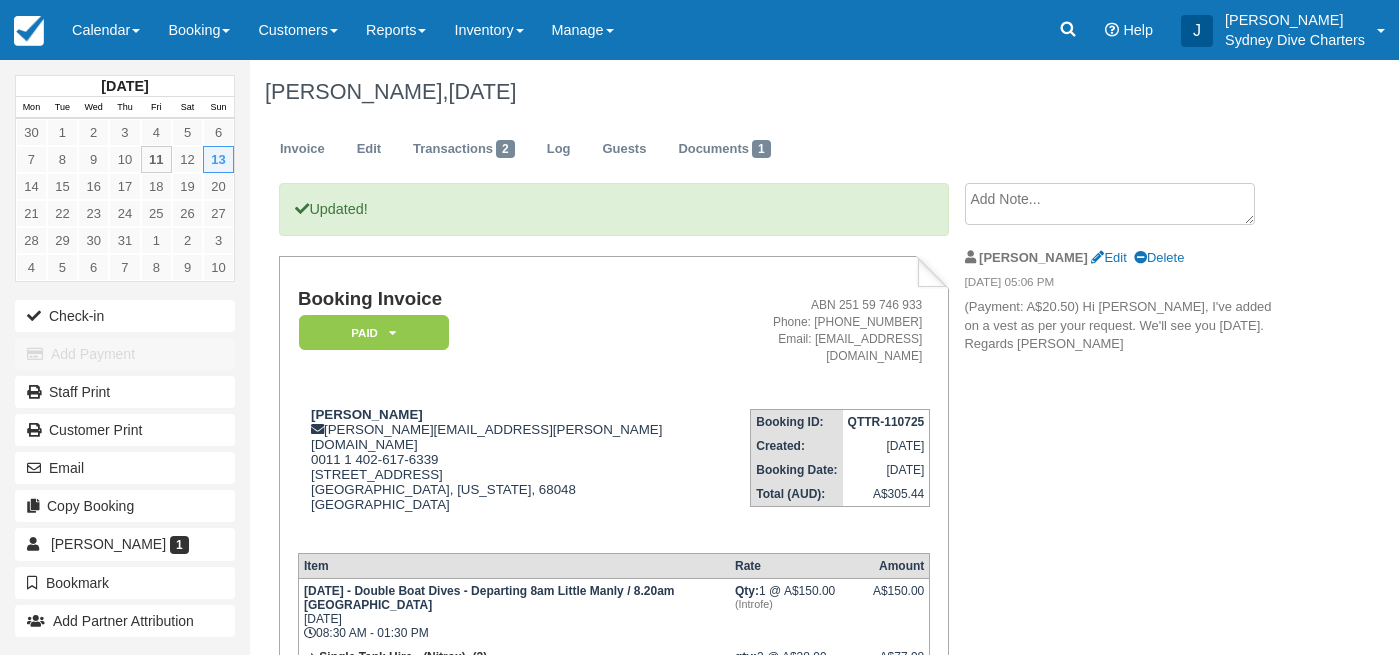 scroll, scrollTop: 0, scrollLeft: 0, axis: both 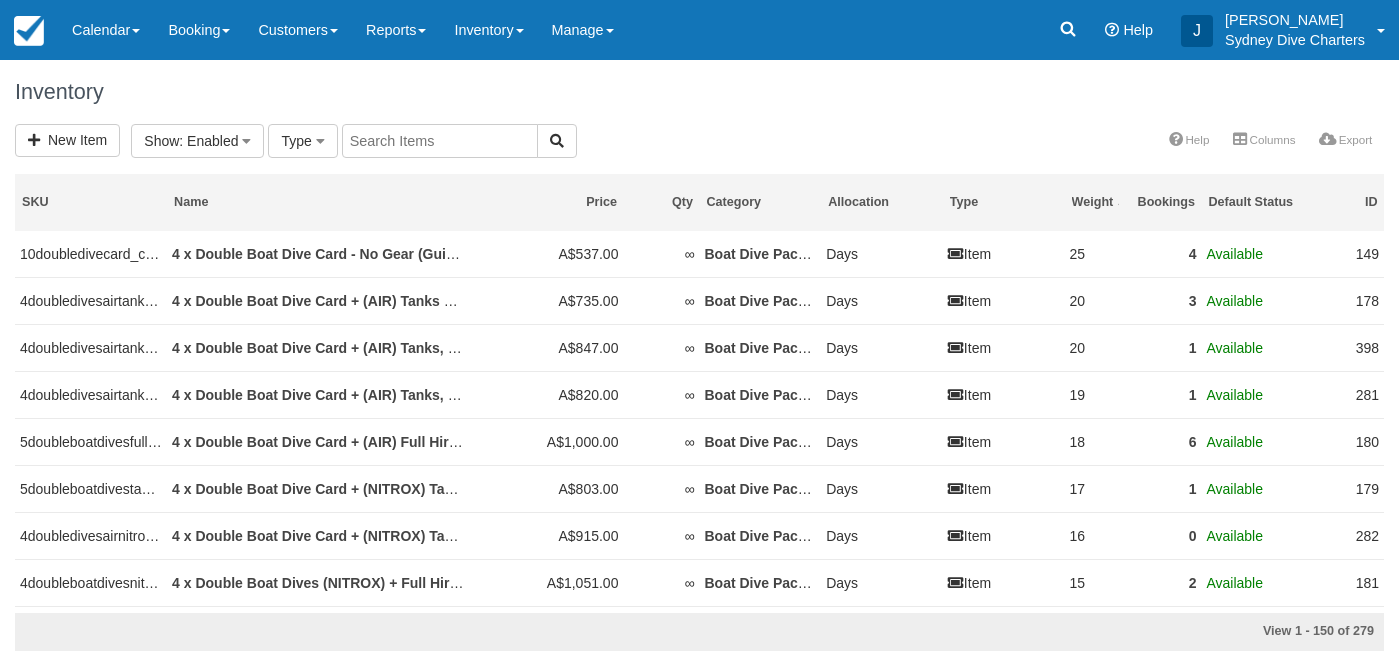select 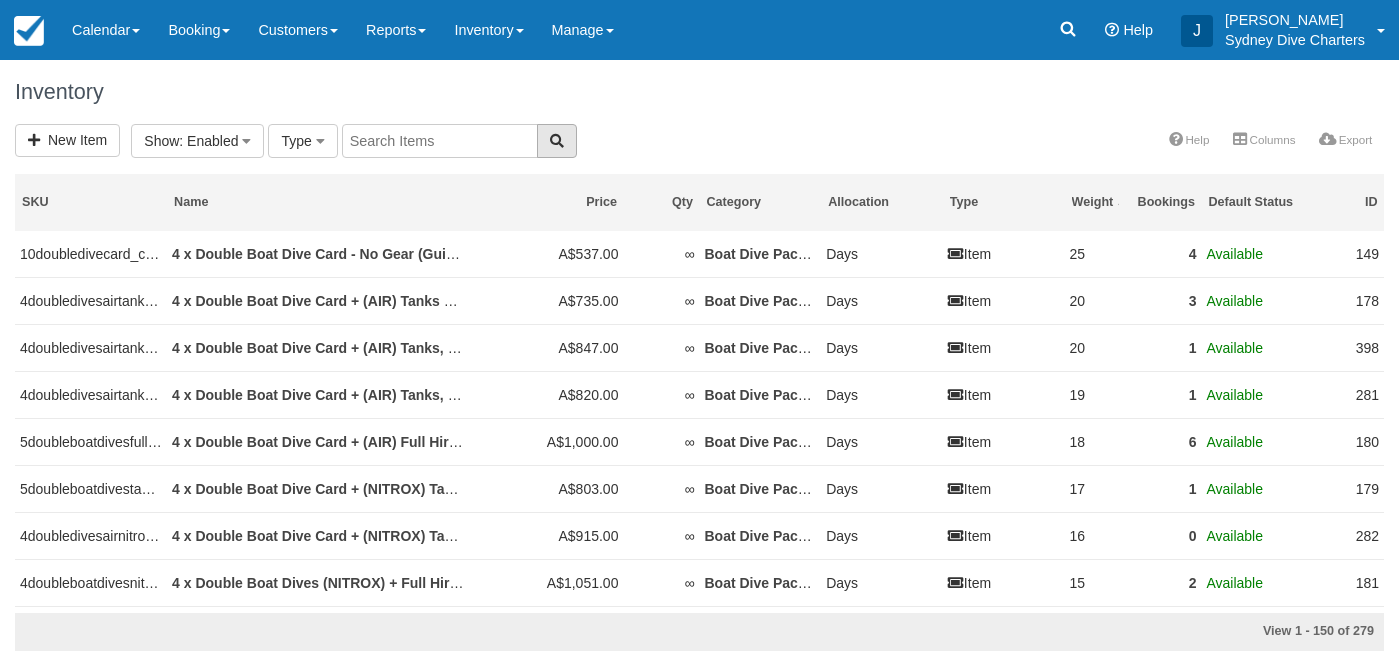 scroll, scrollTop: 0, scrollLeft: 0, axis: both 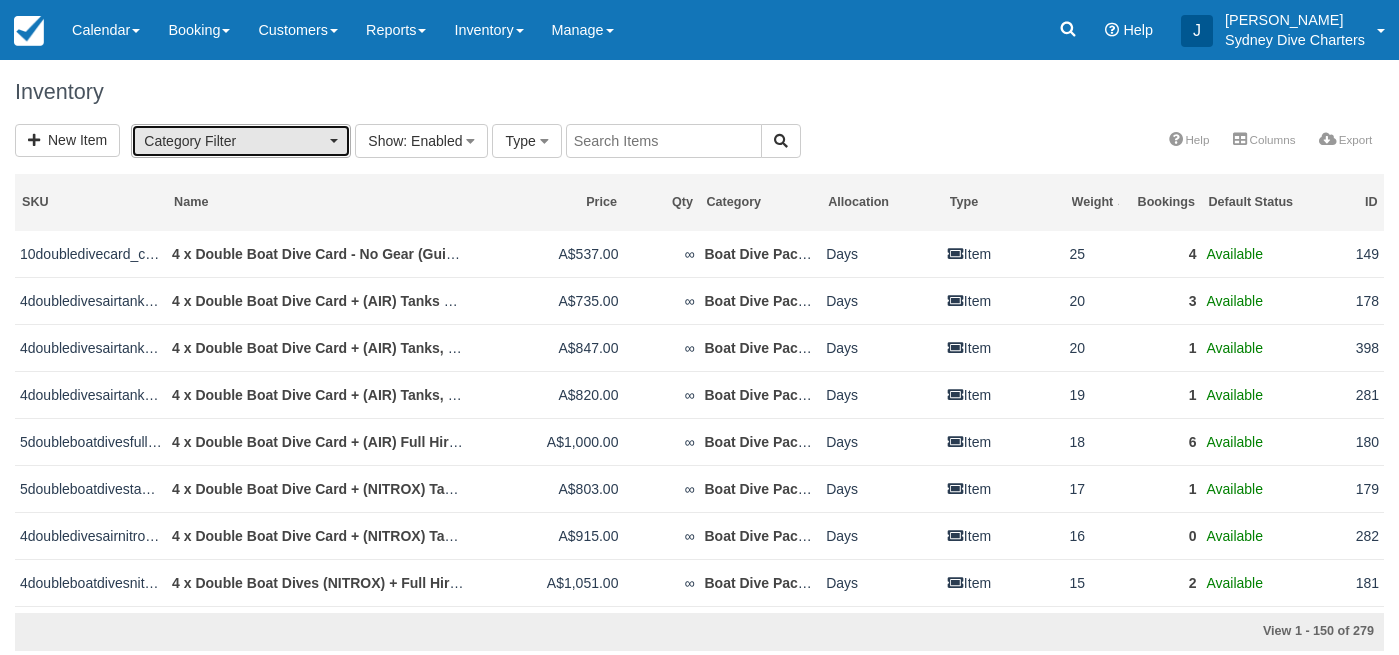 click on "Category Filter" at bounding box center [241, 141] 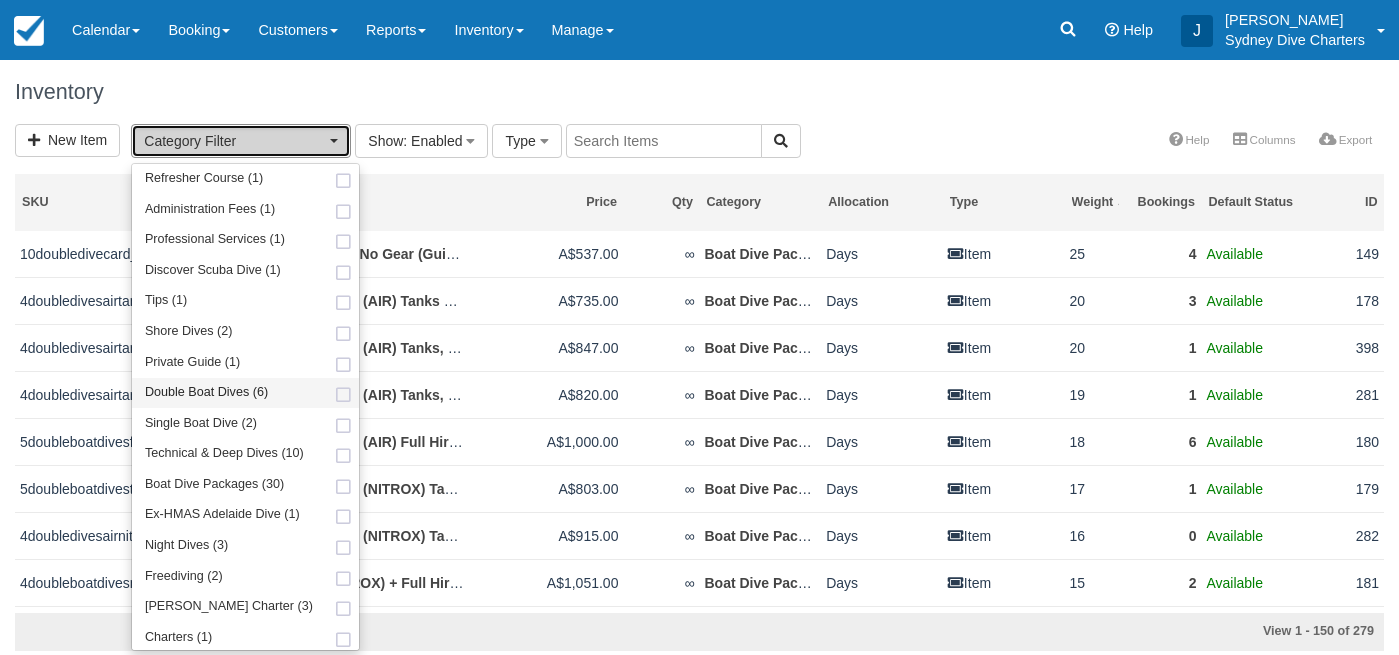 scroll, scrollTop: 248, scrollLeft: 0, axis: vertical 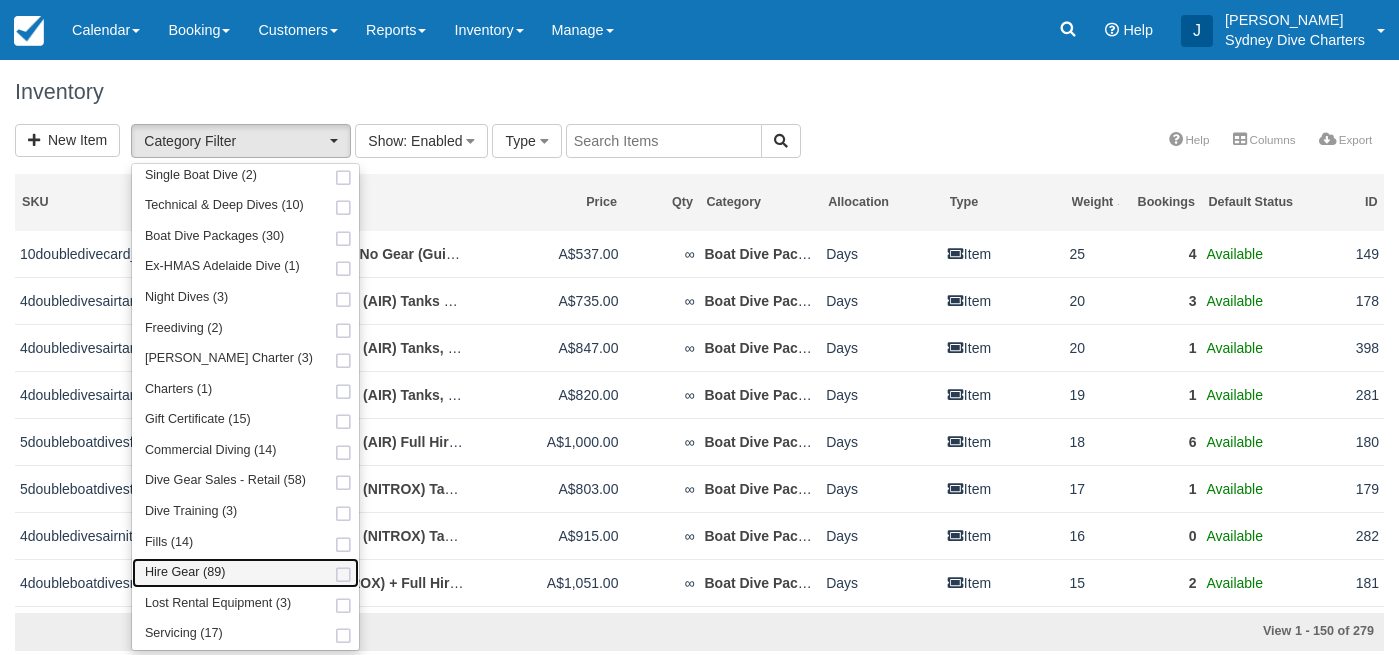 click at bounding box center (343, 575) 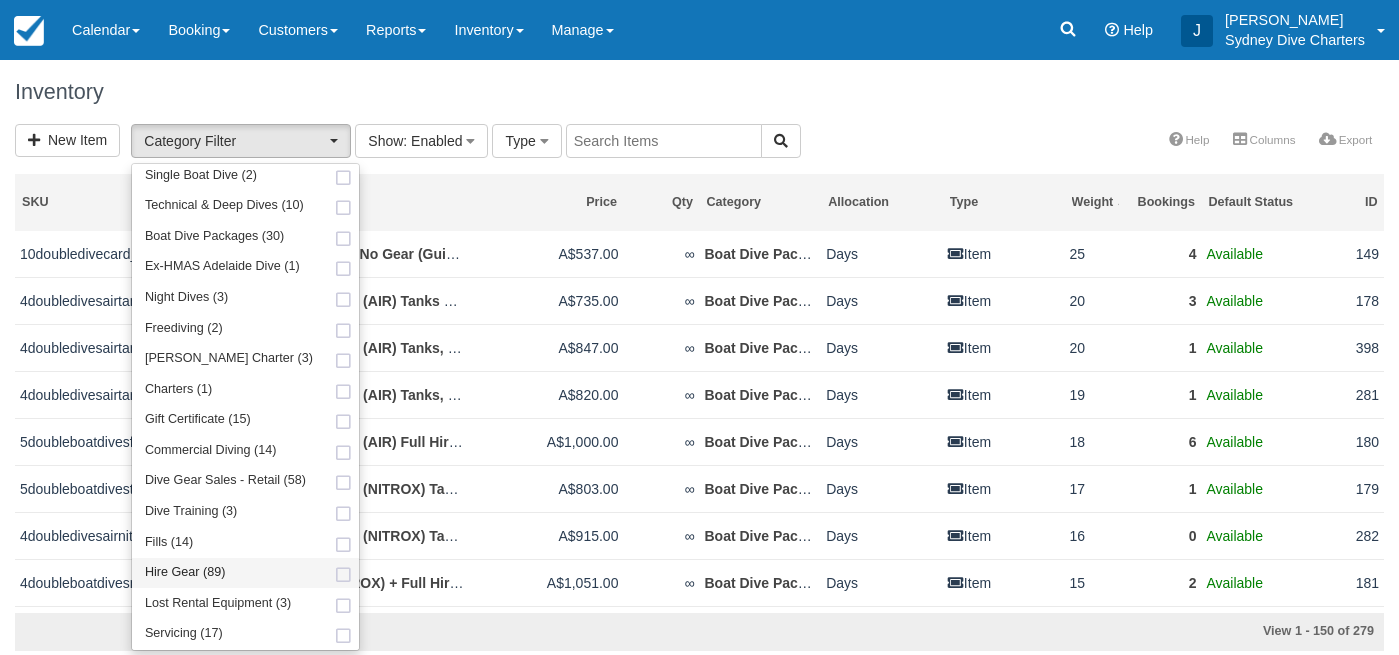 select on "12" 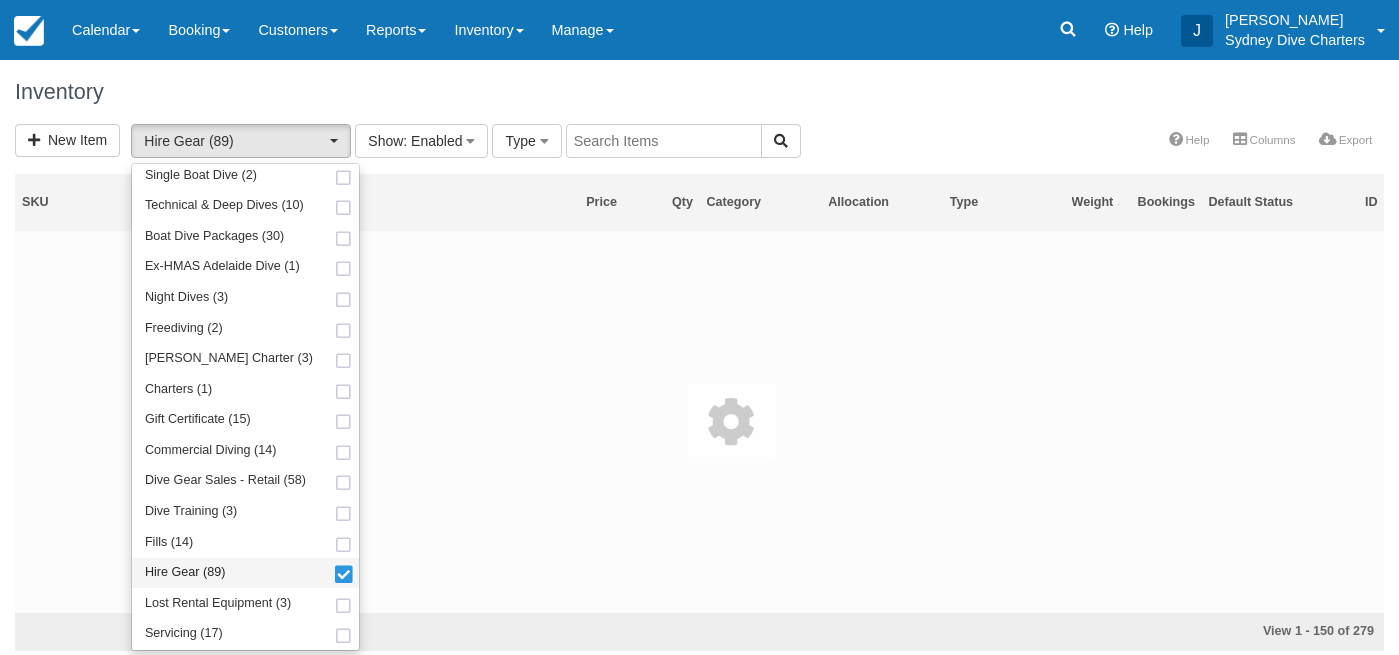 scroll, scrollTop: 370, scrollLeft: 0, axis: vertical 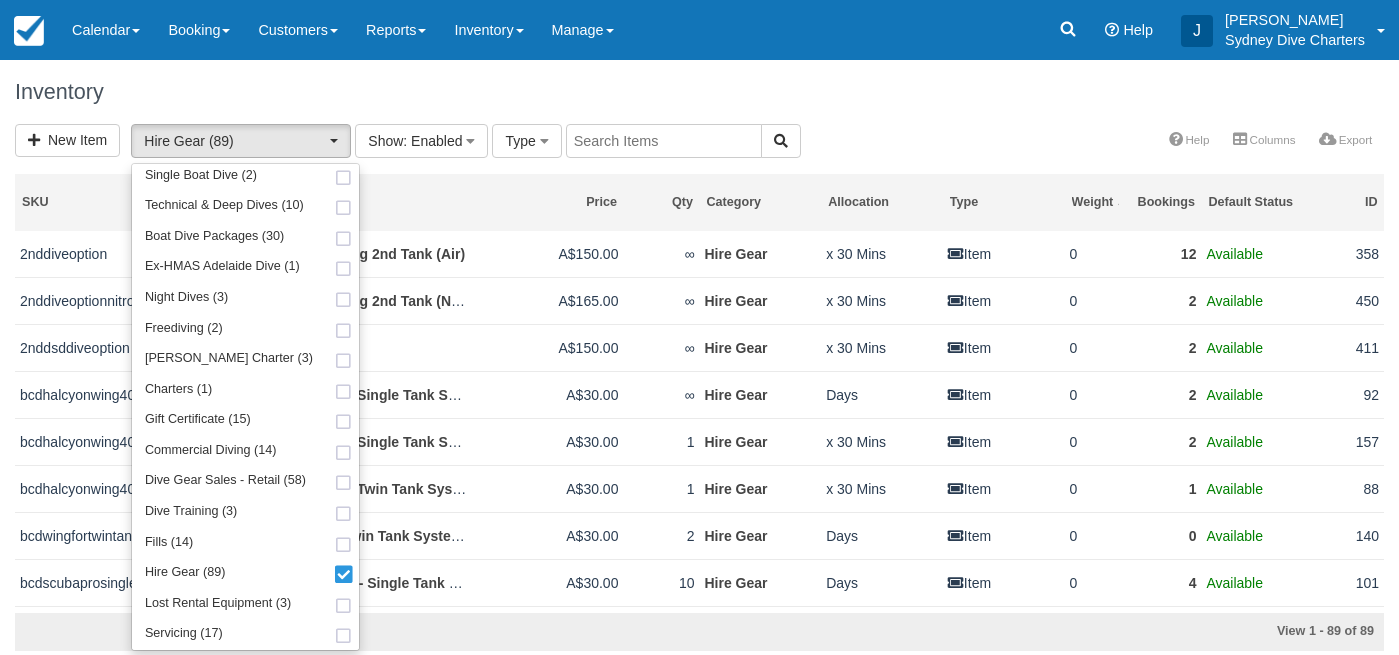 click on "Inventory" at bounding box center [699, 92] 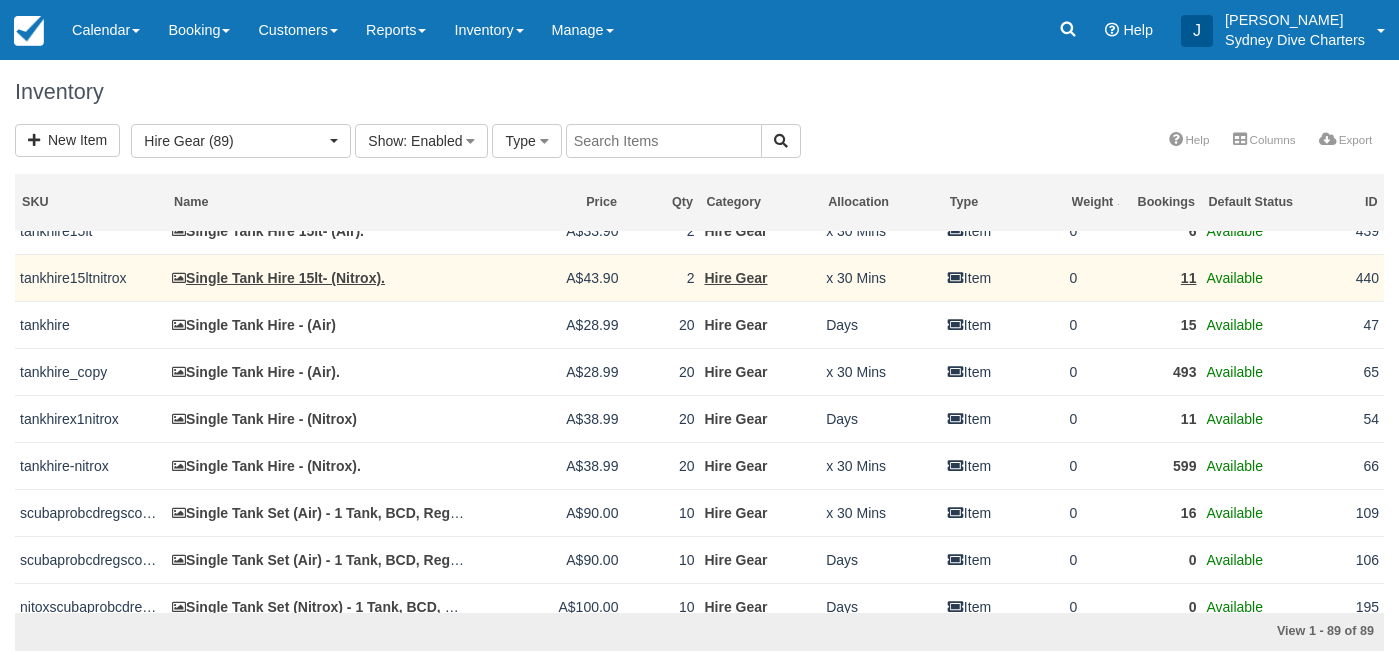 scroll, scrollTop: 2418, scrollLeft: 0, axis: vertical 